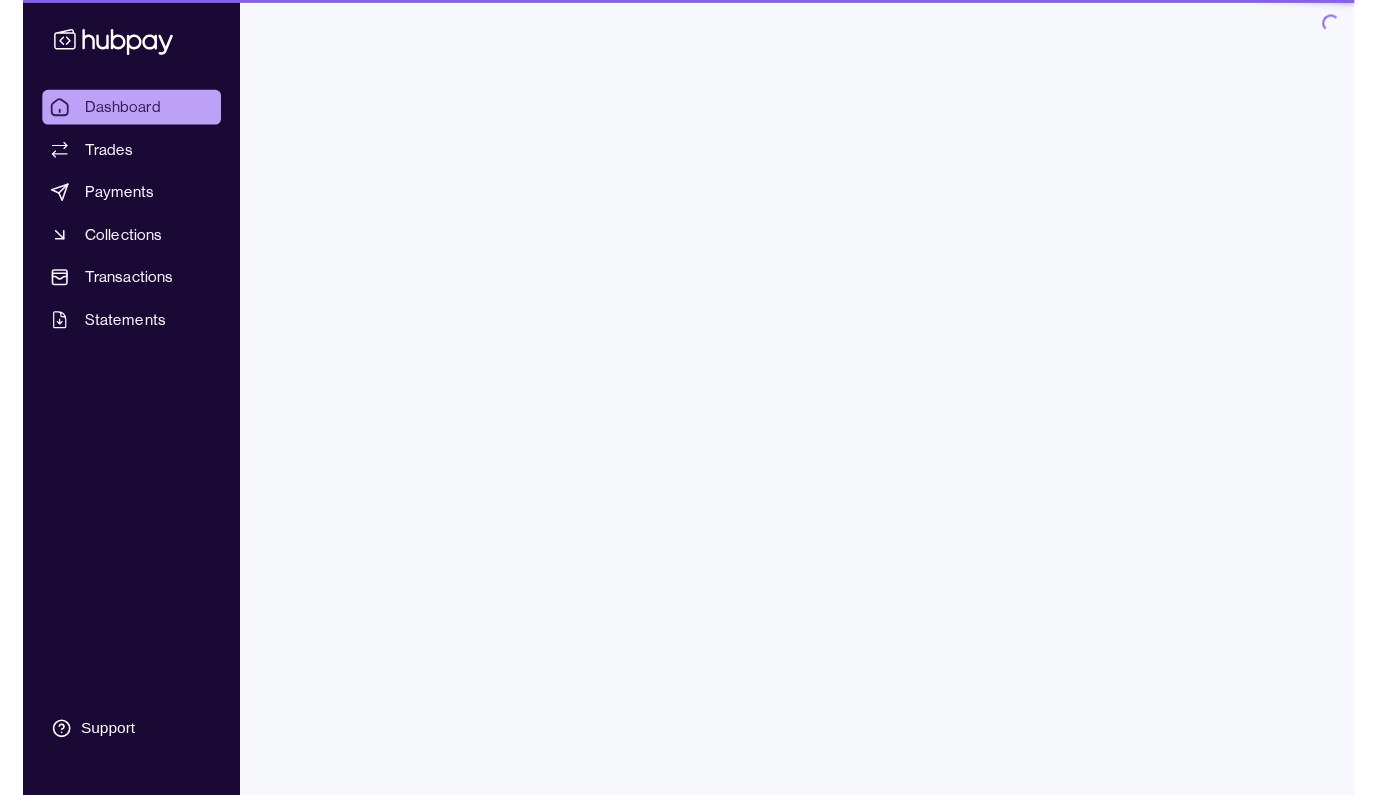 scroll, scrollTop: 0, scrollLeft: 0, axis: both 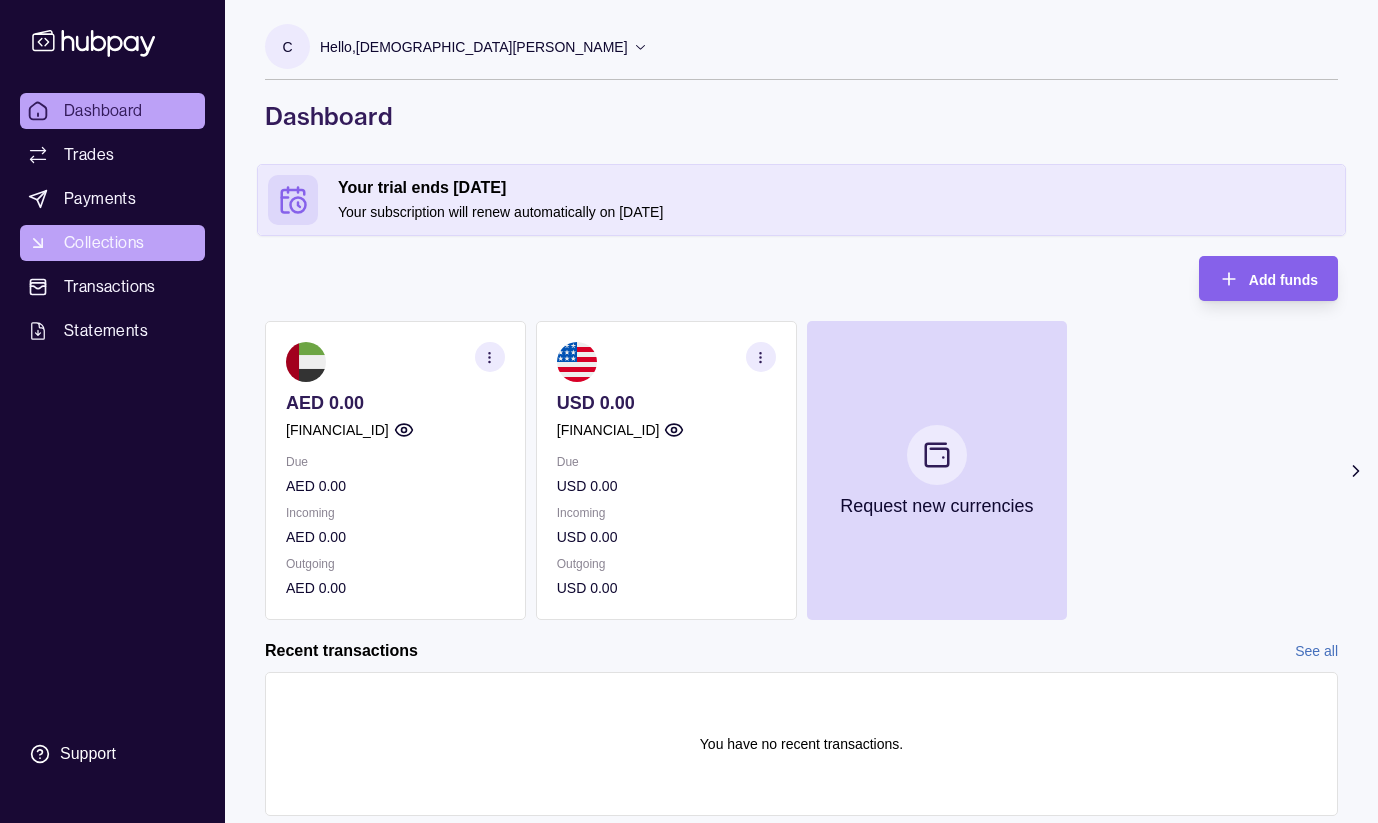 click on "Collections" at bounding box center [104, 243] 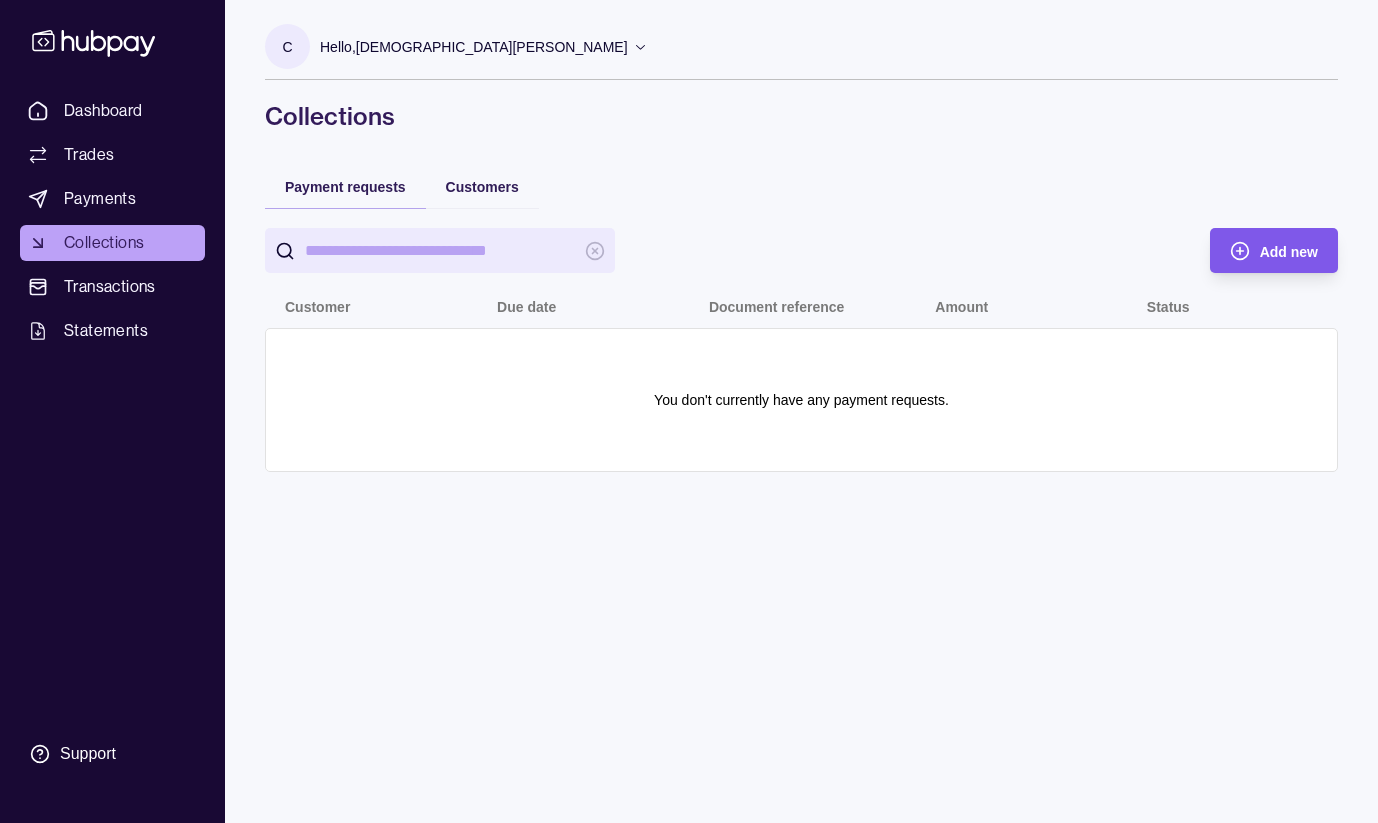 click on "Add new" at bounding box center (1259, 250) 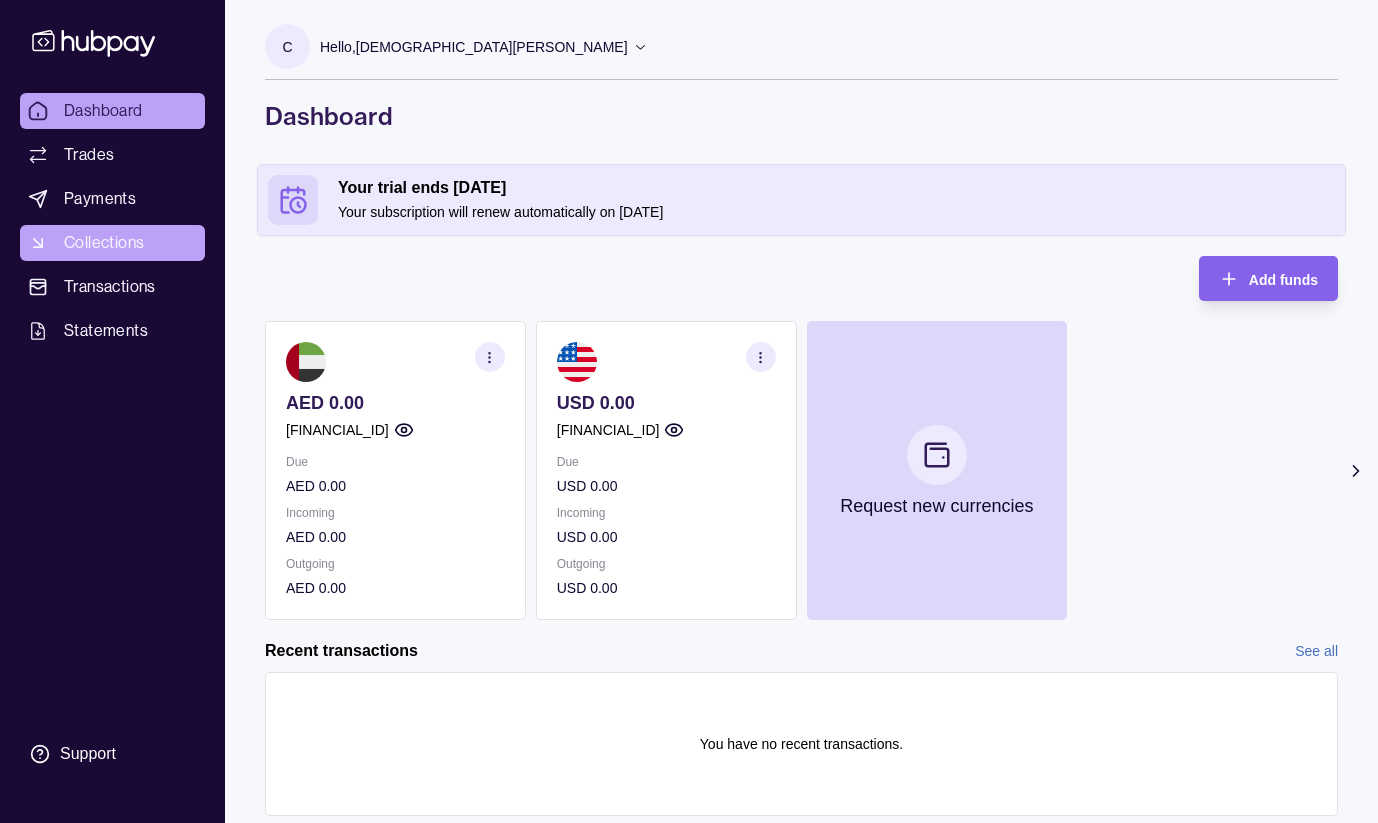 click on "Collections" at bounding box center [104, 243] 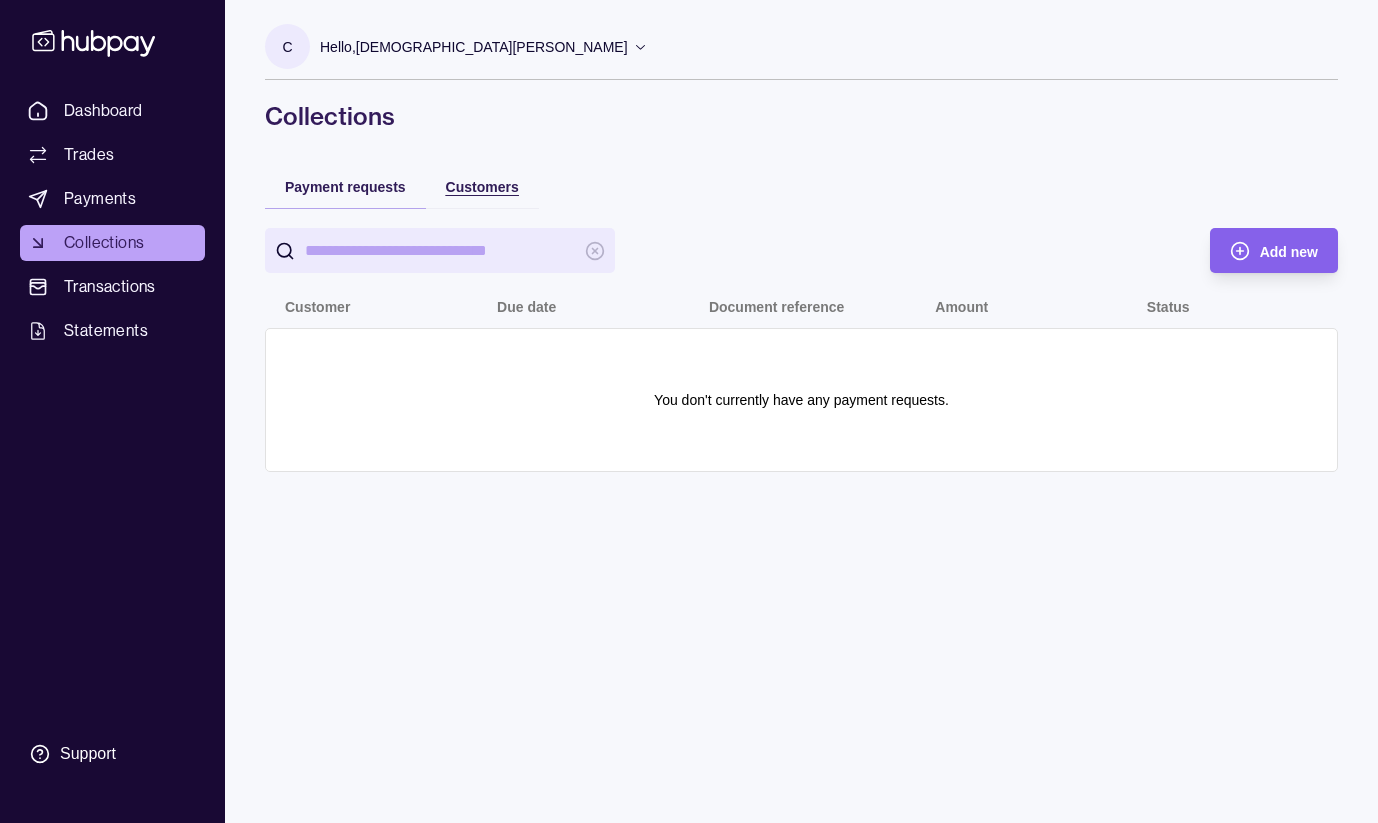 click on "Customers" at bounding box center [482, 186] 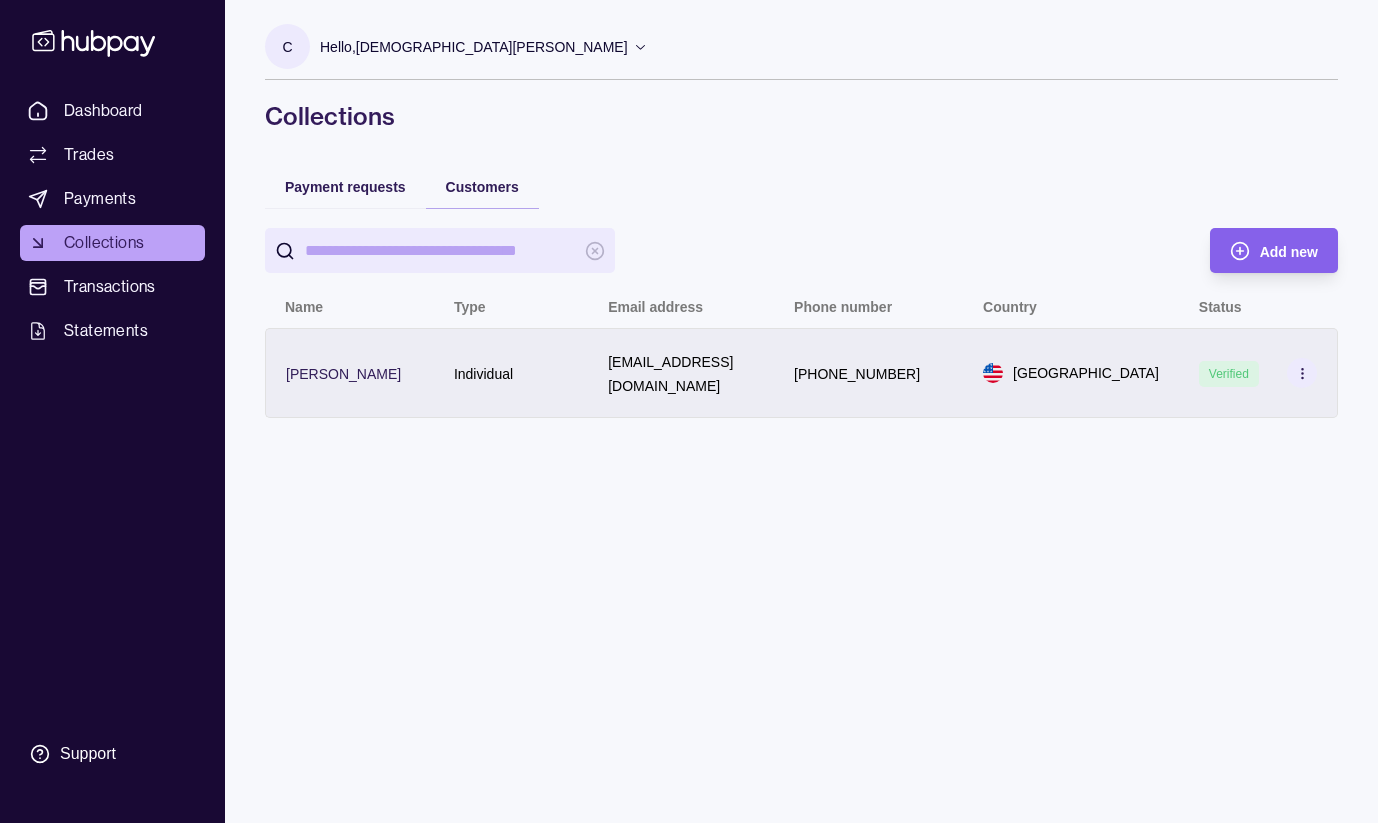 click 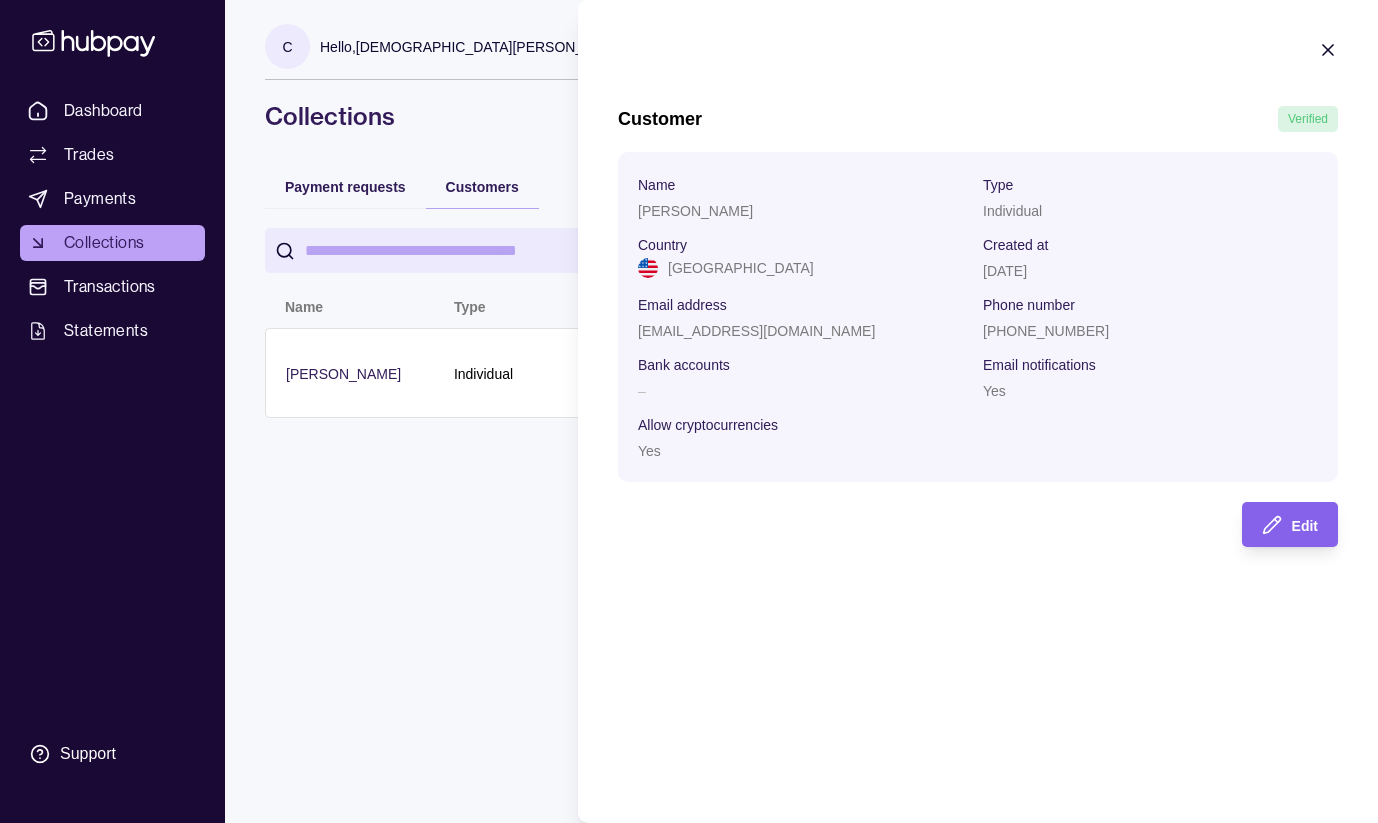 click on "Dashboard Trades Payments Collections Transactions Statements Support C Hello,  [PERSON_NAME] [DEMOGRAPHIC_DATA][PERSON_NAME] Solutions Lifestyle Development Consultancy Account Terms and conditions Privacy policy Sign out Collections Payment requests Customers Add new Name Type Email address Phone number Country Status [PERSON_NAME] Individual [EMAIL_ADDRESS][DOMAIN_NAME] [PHONE_NUMBER] [GEOGRAPHIC_DATA] Verified Collections | Hubpay" at bounding box center (689, 411) 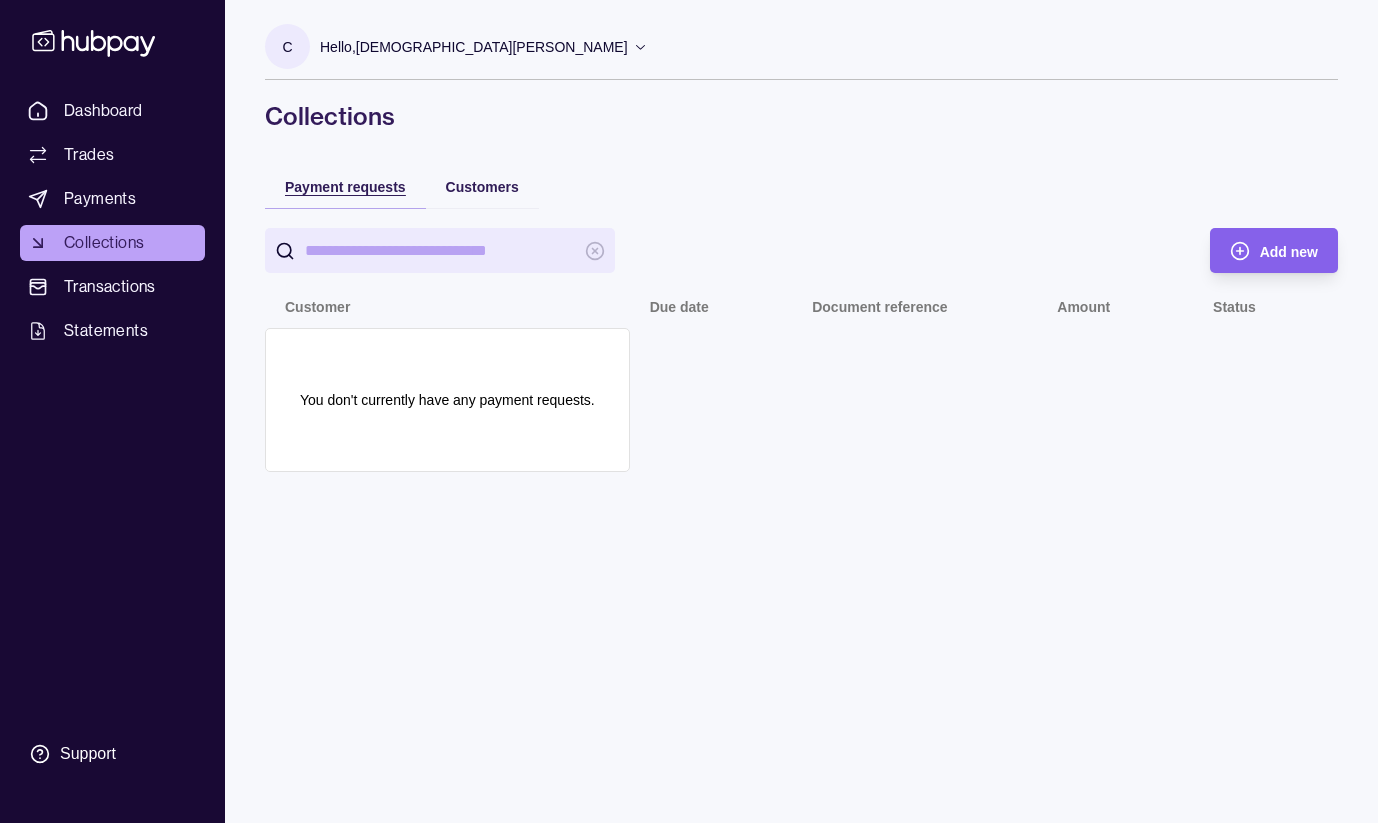 click on "Payment requests" at bounding box center (345, 187) 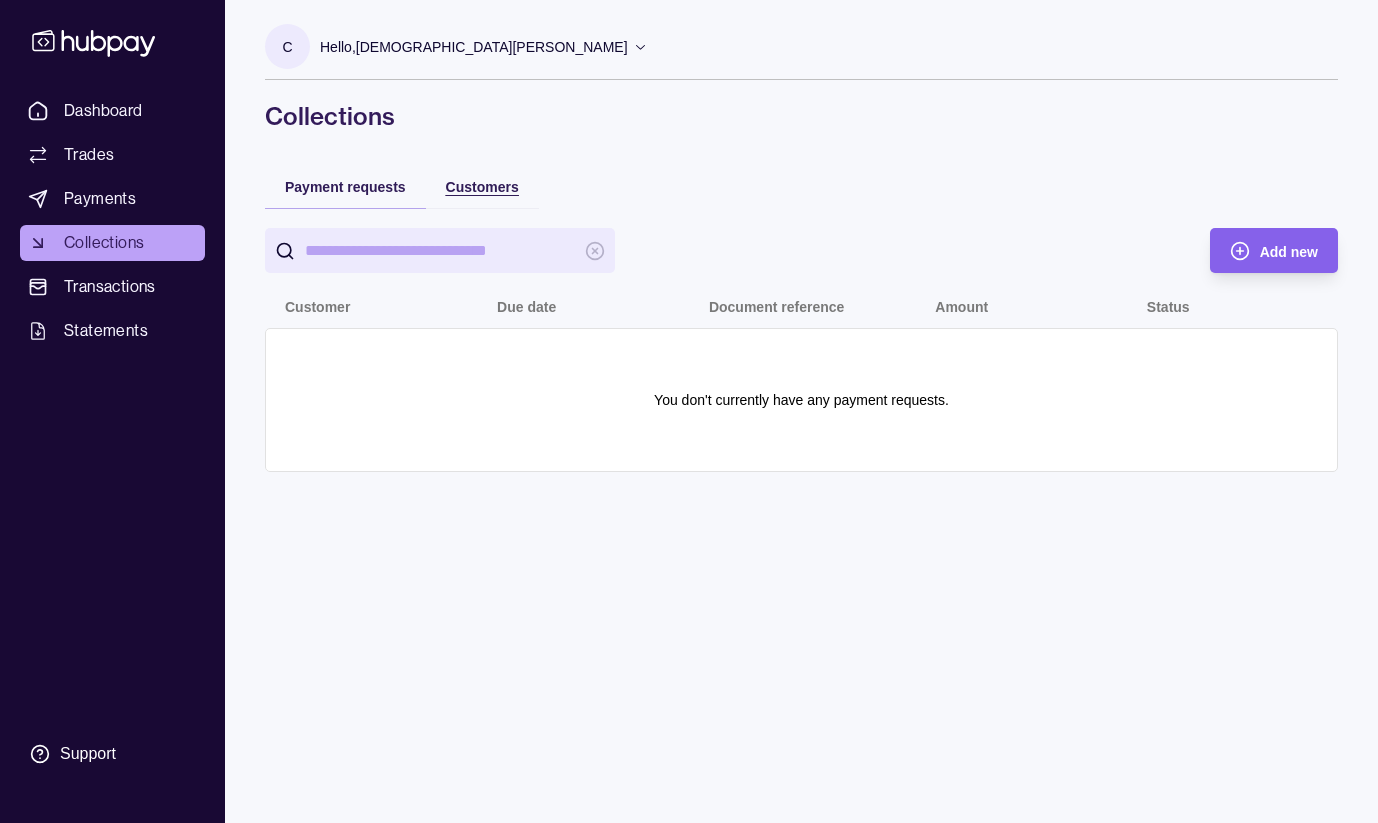 click on "Customers" at bounding box center (482, 186) 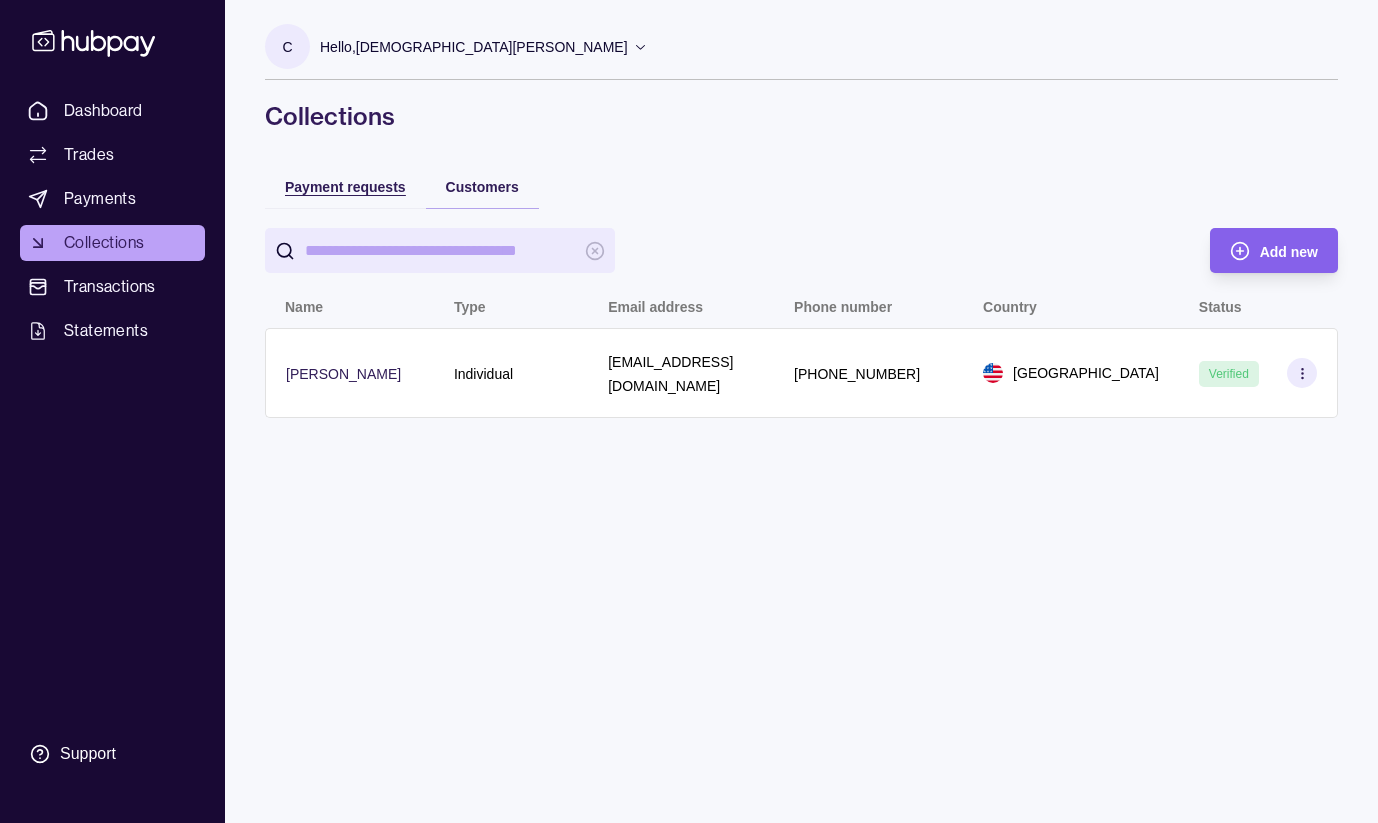 click on "Payment requests" at bounding box center (345, 187) 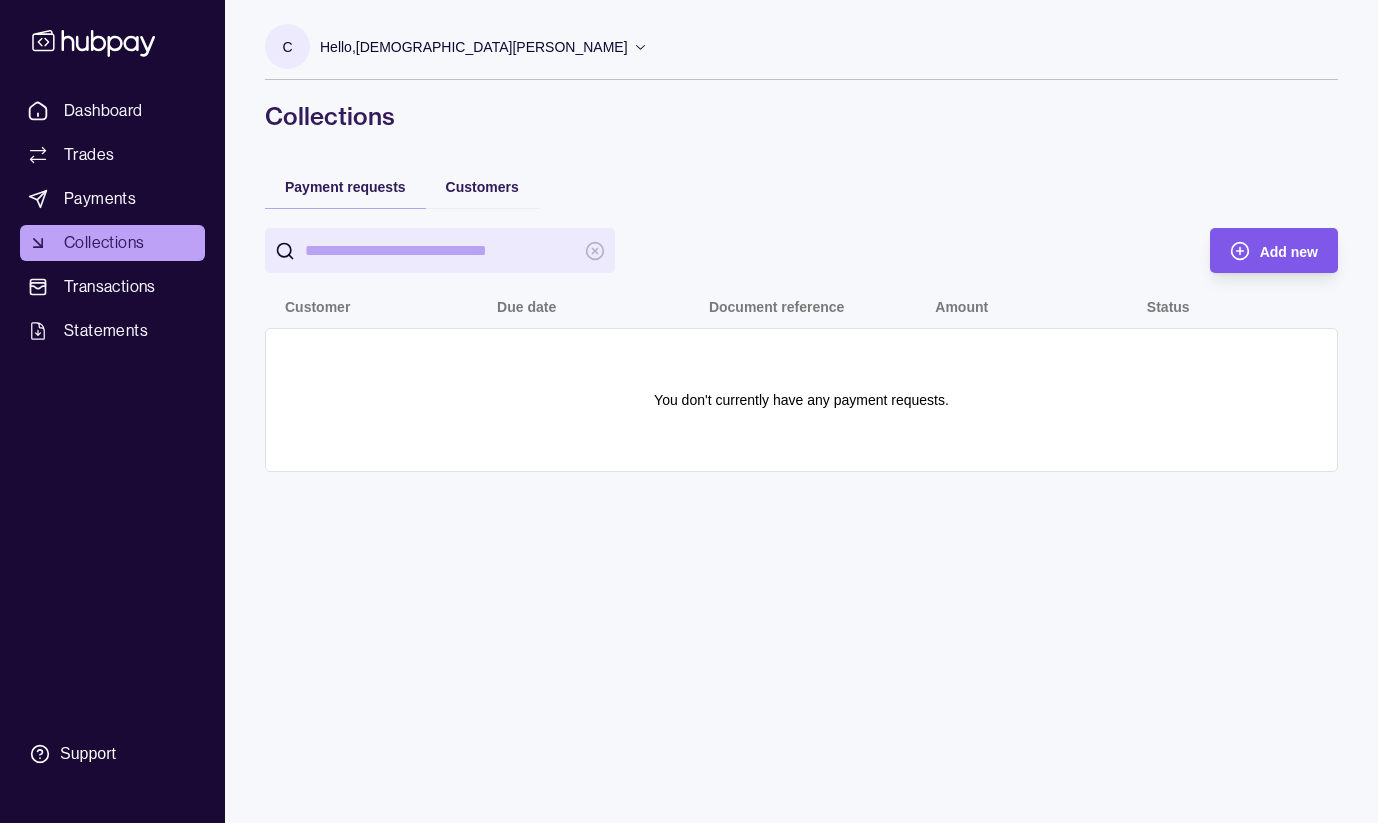 click on "Add new" at bounding box center (1259, 250) 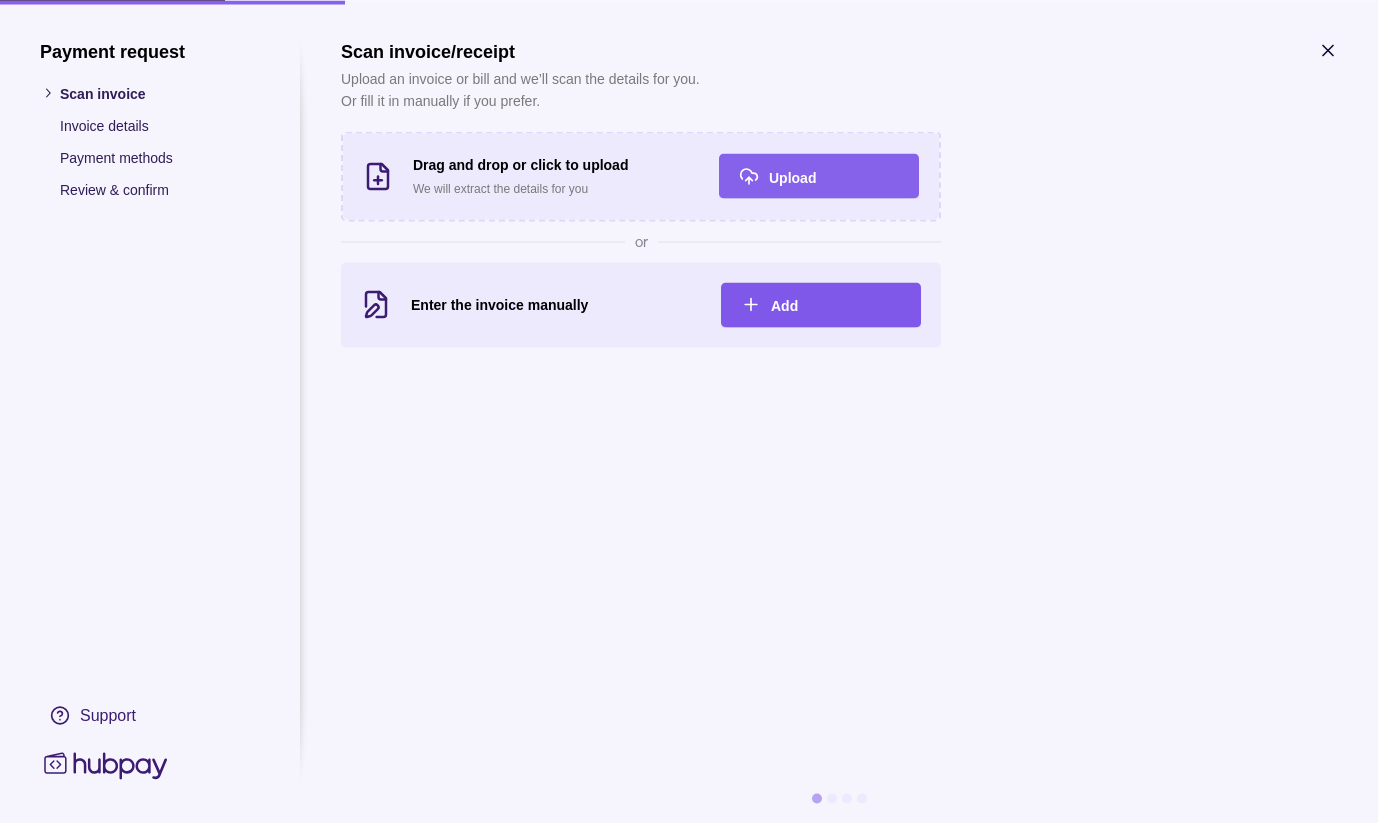 click 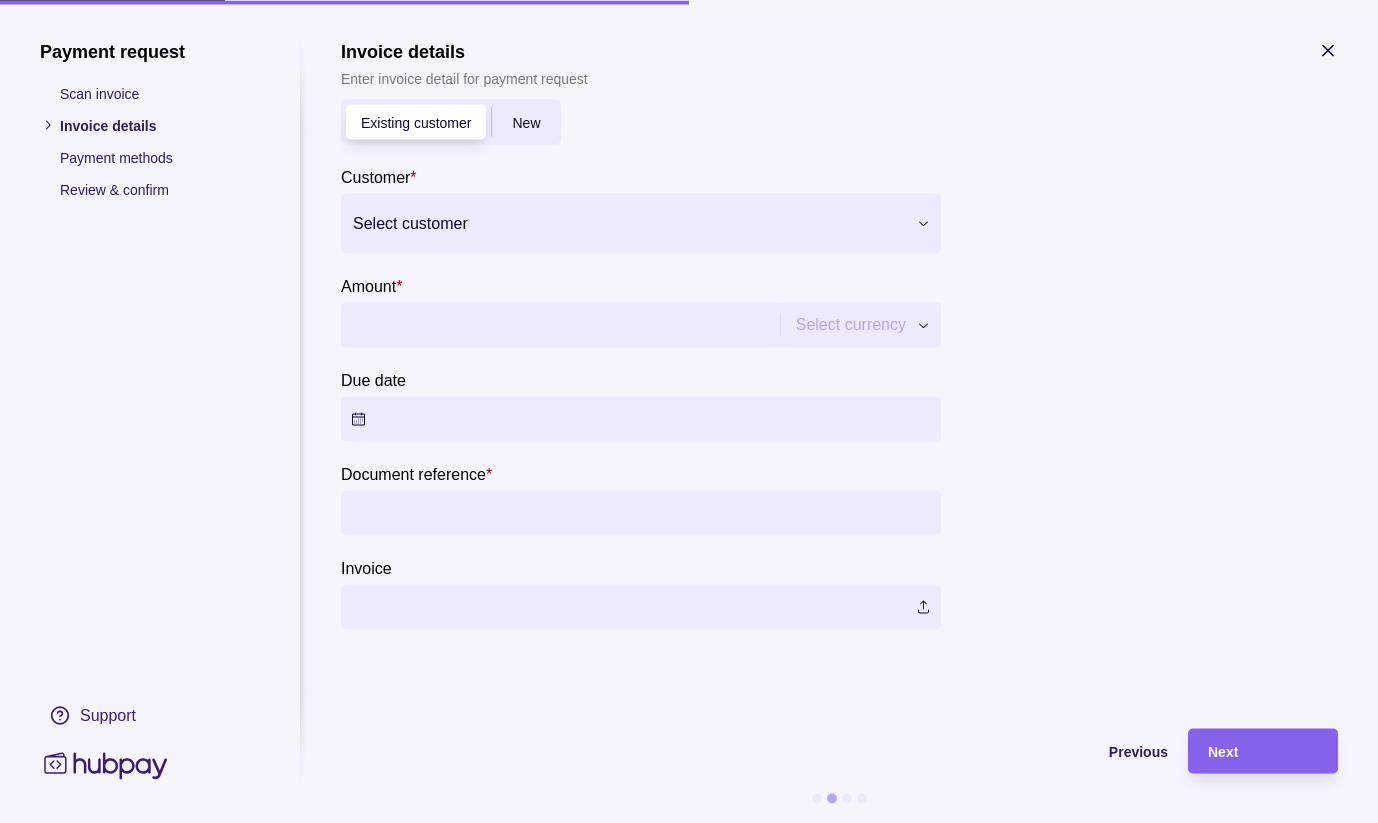 click on "Select customer" at bounding box center (623, 223) 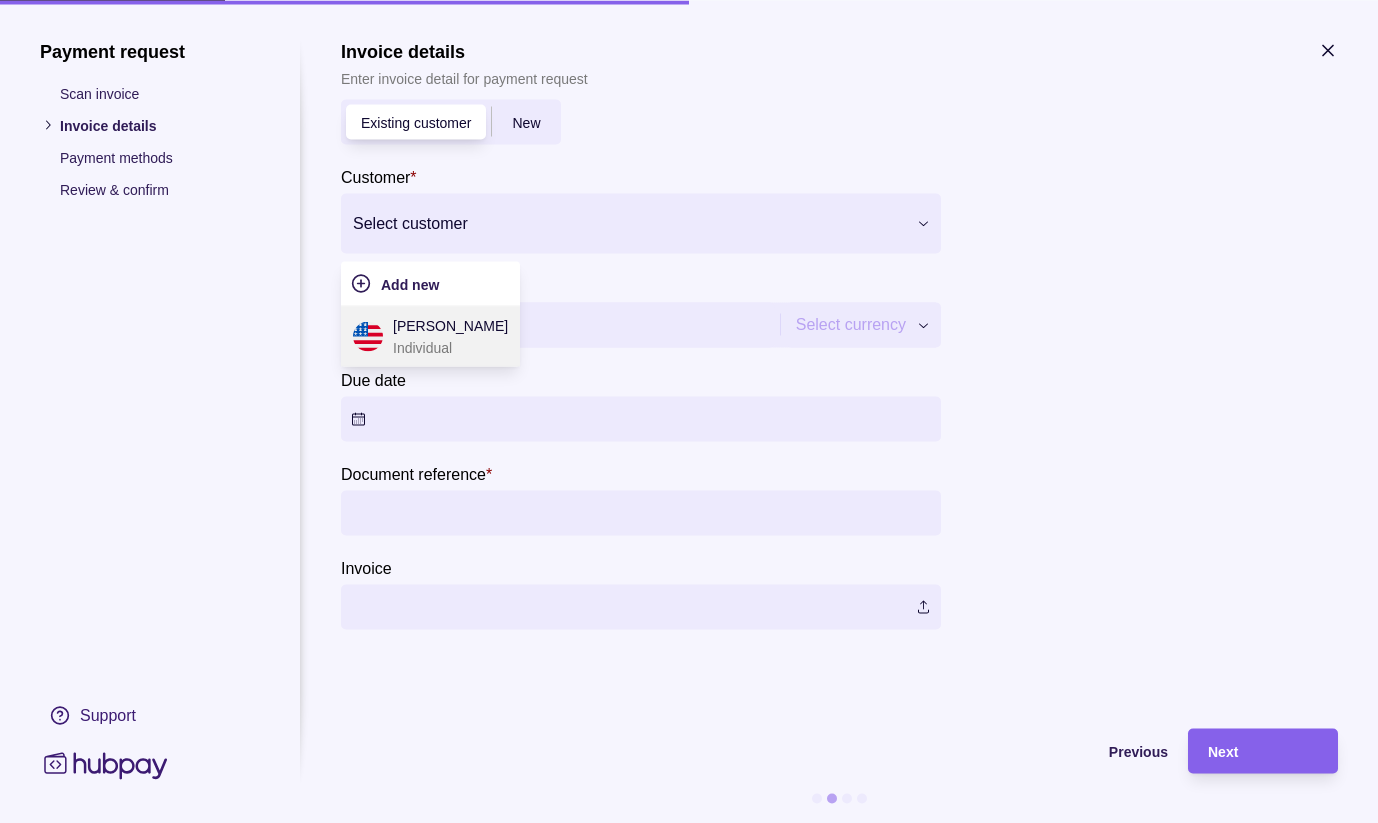 click on "[PERSON_NAME]" at bounding box center [450, 325] 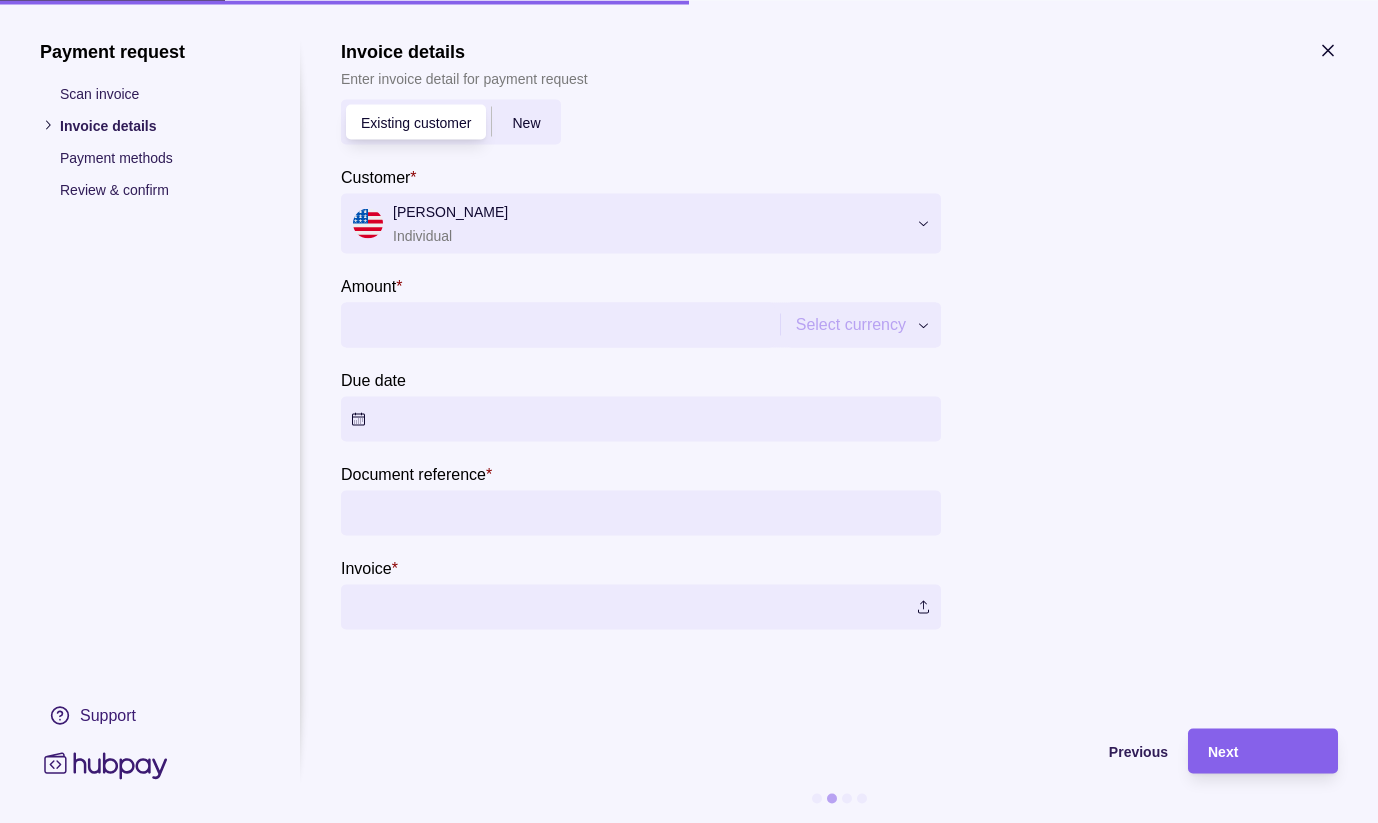 click on "Amount  *" at bounding box center (558, 324) 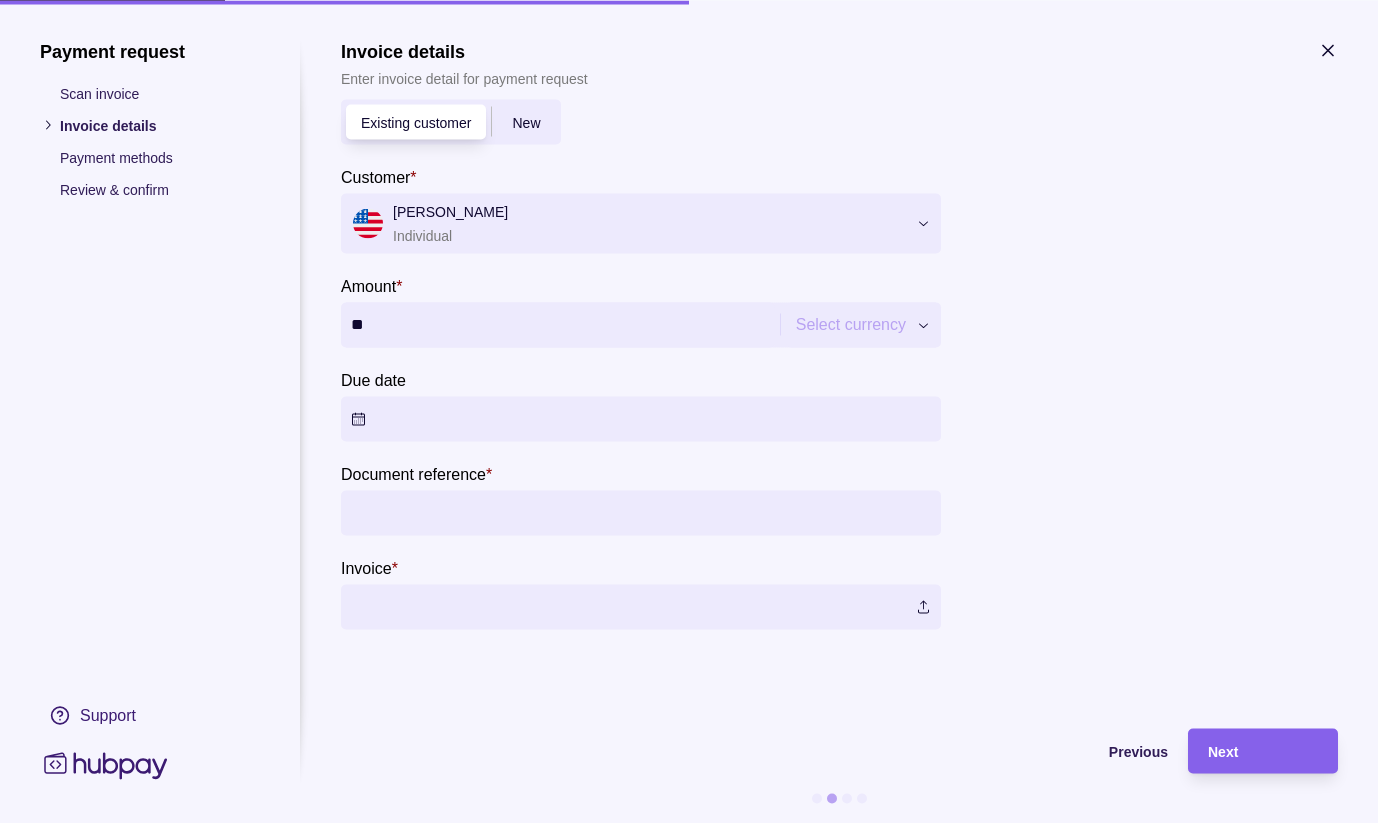 click on "Select currency" at bounding box center [863, 324] 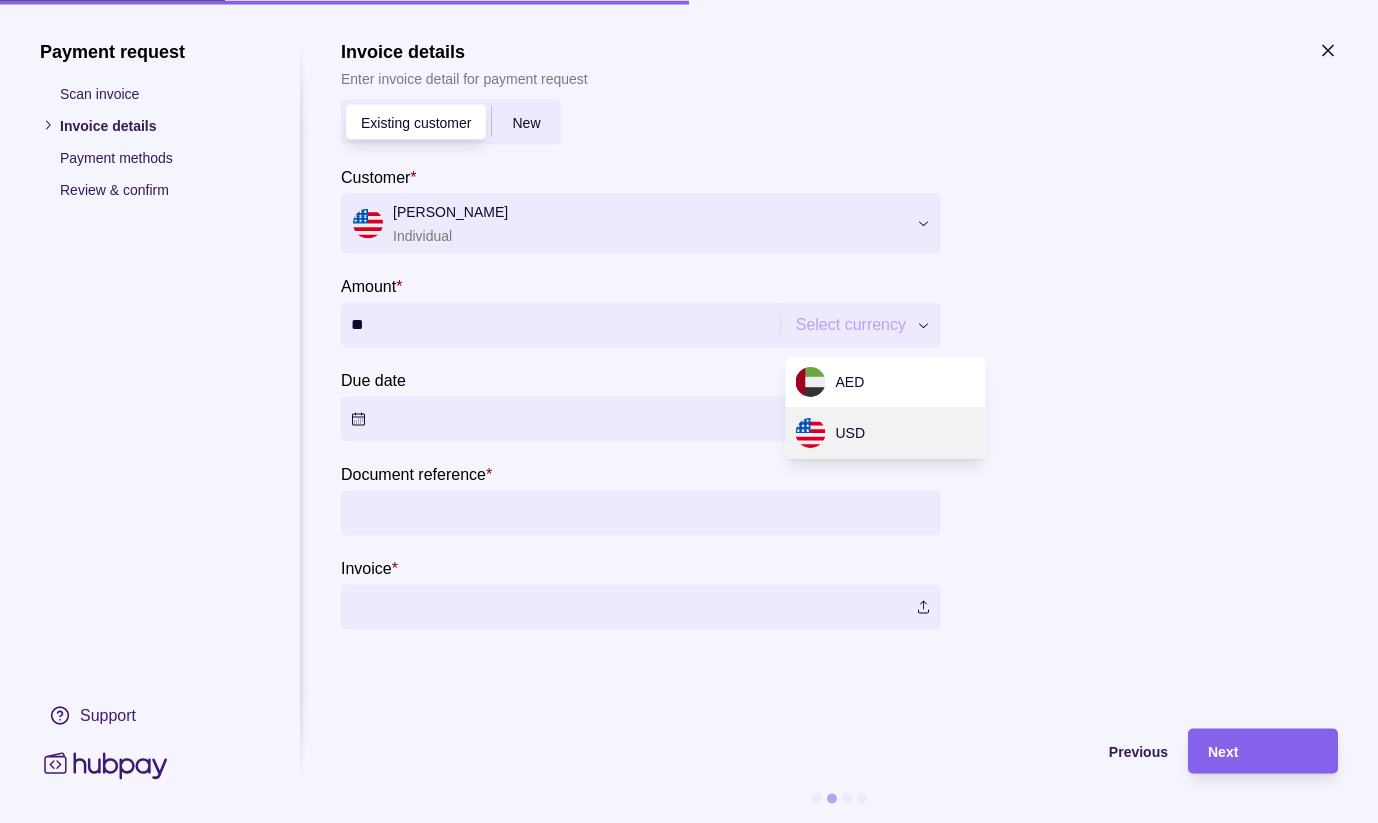 type on "*****" 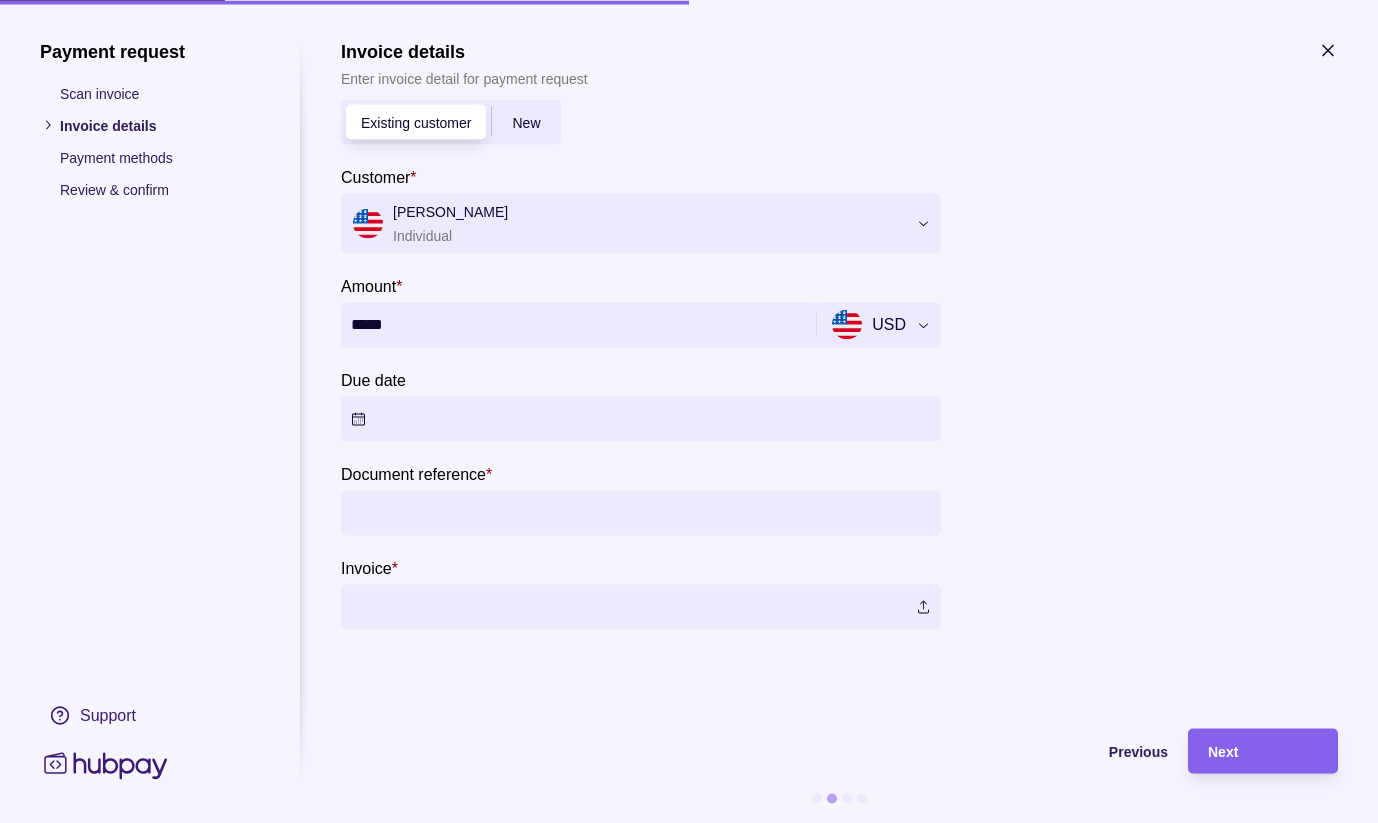 click on "Due date" at bounding box center (641, 418) 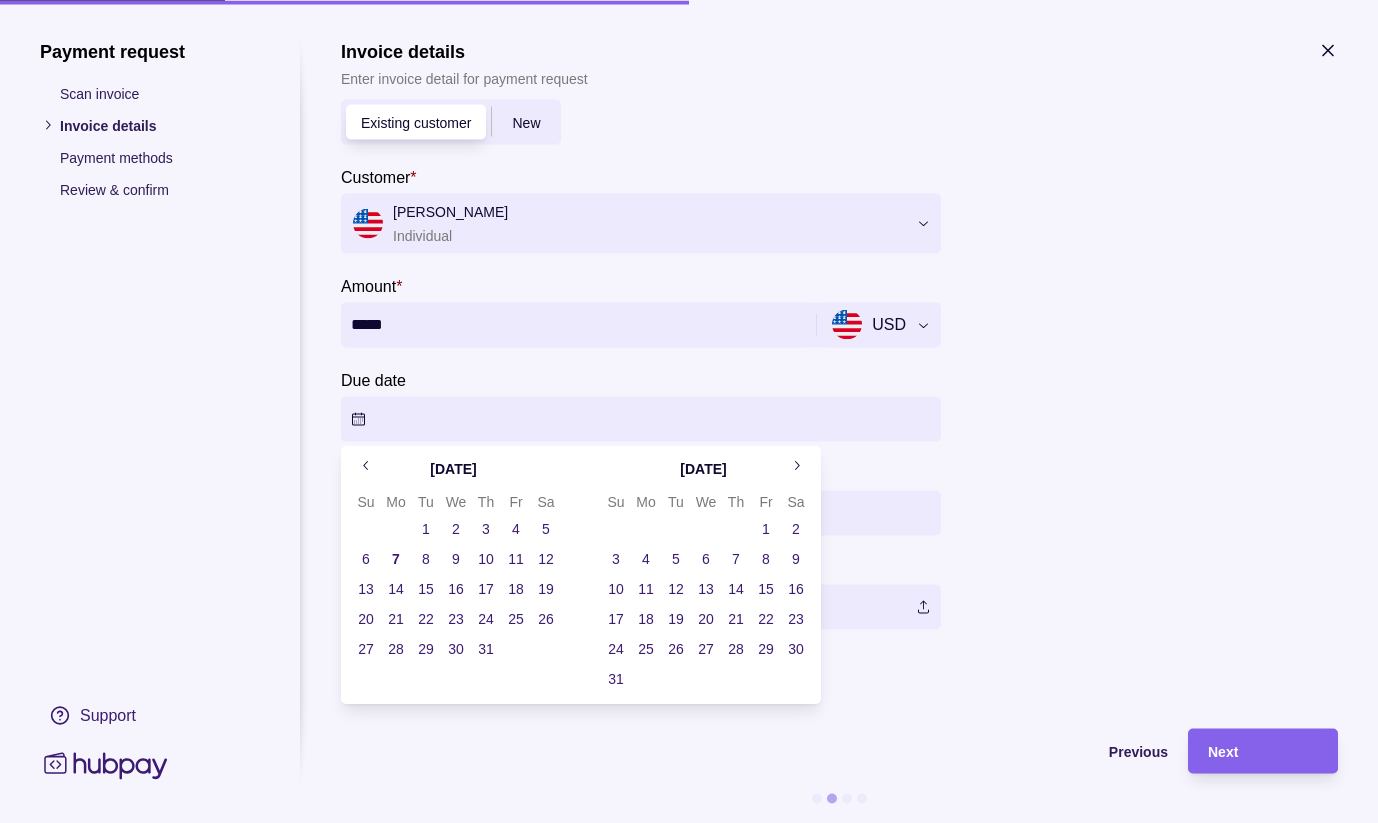 click on "7" at bounding box center (396, 559) 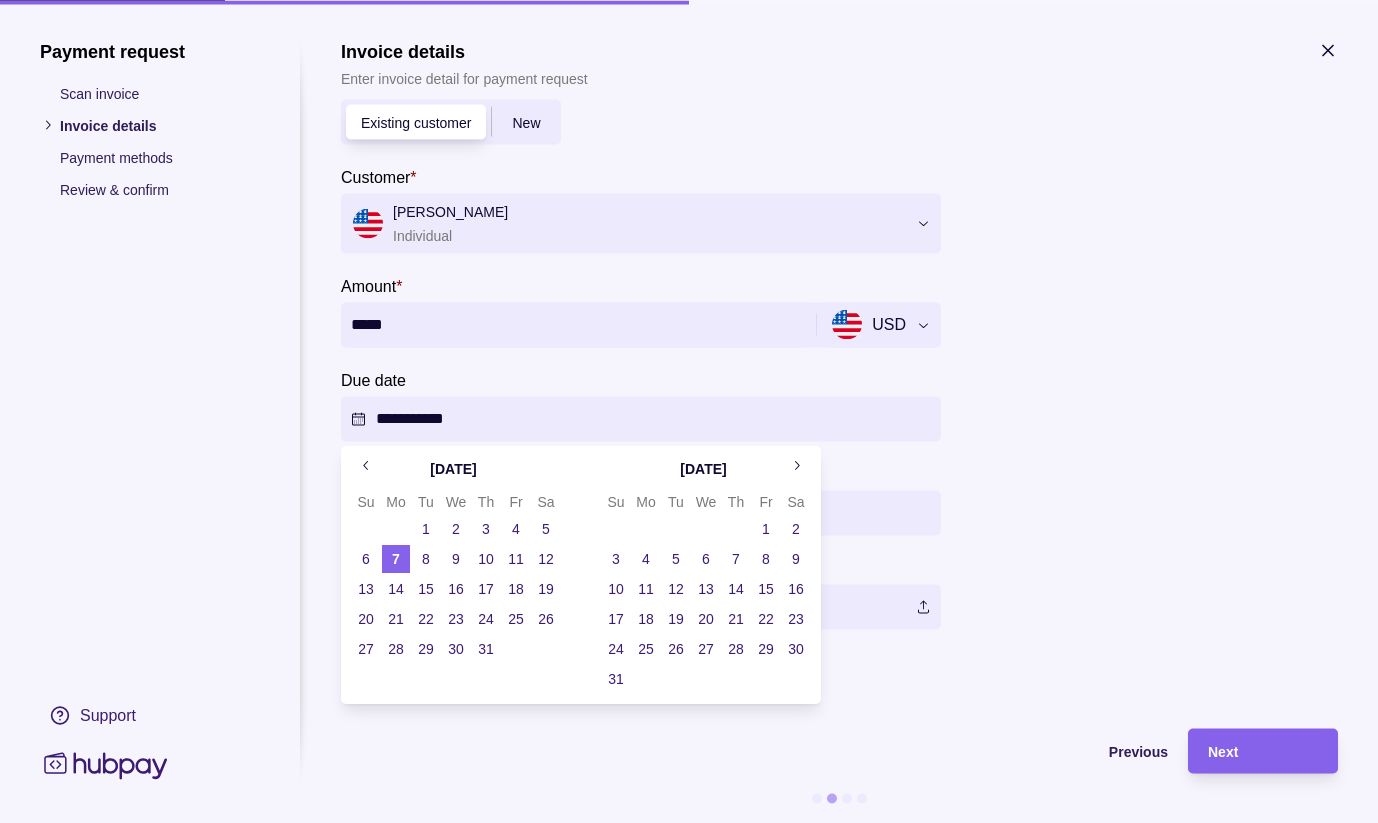 click on "**********" at bounding box center [689, 411] 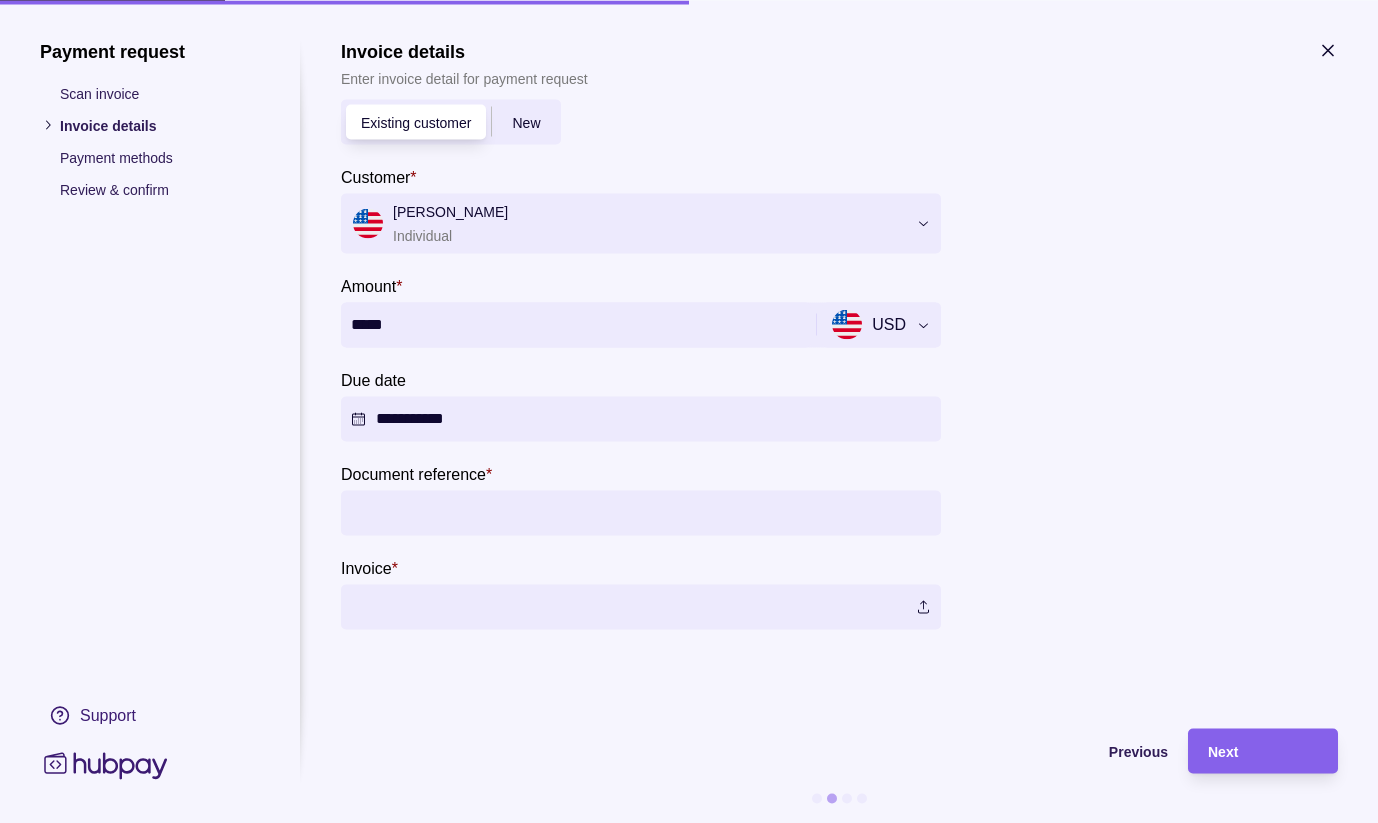 click on "Document reference  *" at bounding box center (641, 512) 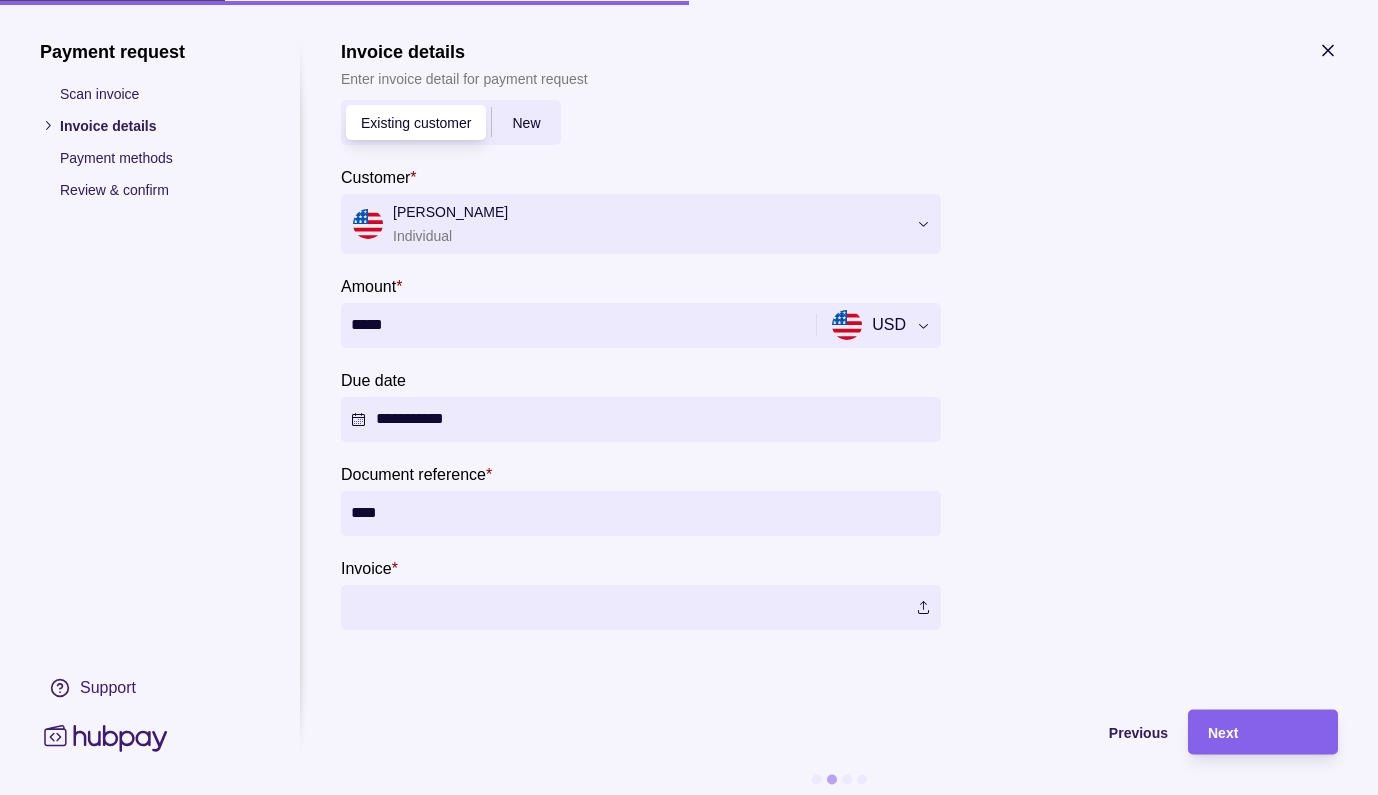 type on "****" 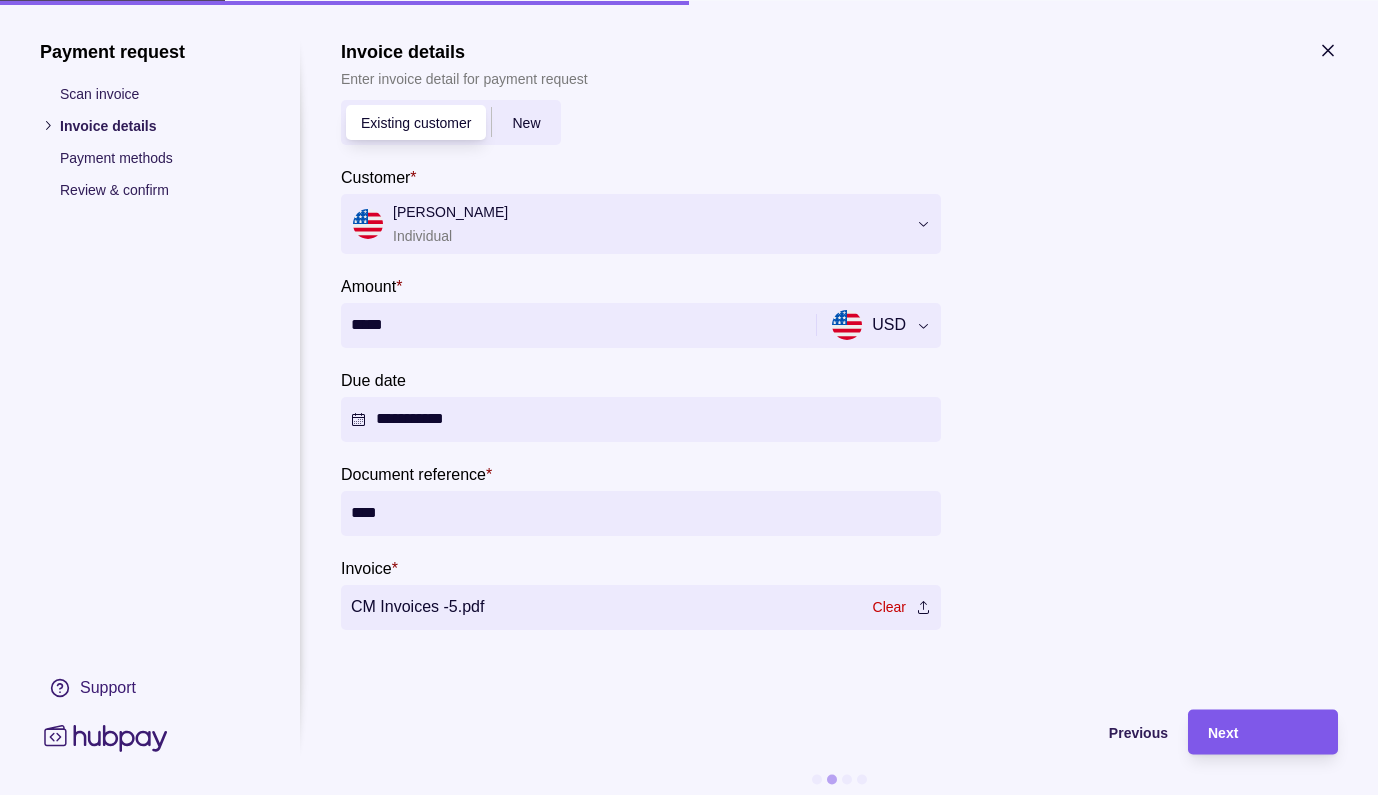 click on "Next" at bounding box center (1248, 731) 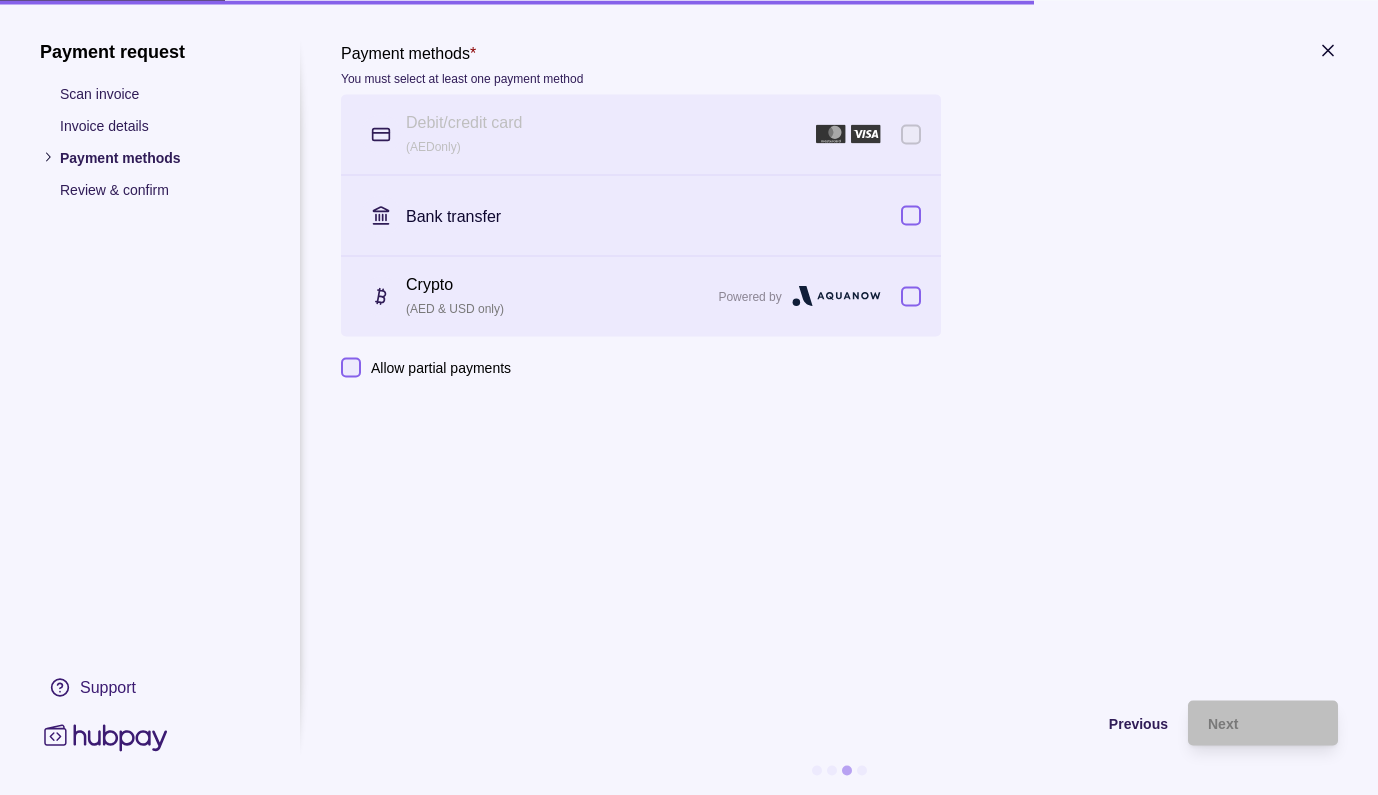 click on "Crypto (AED & USD only)   Powered by" at bounding box center [641, 296] 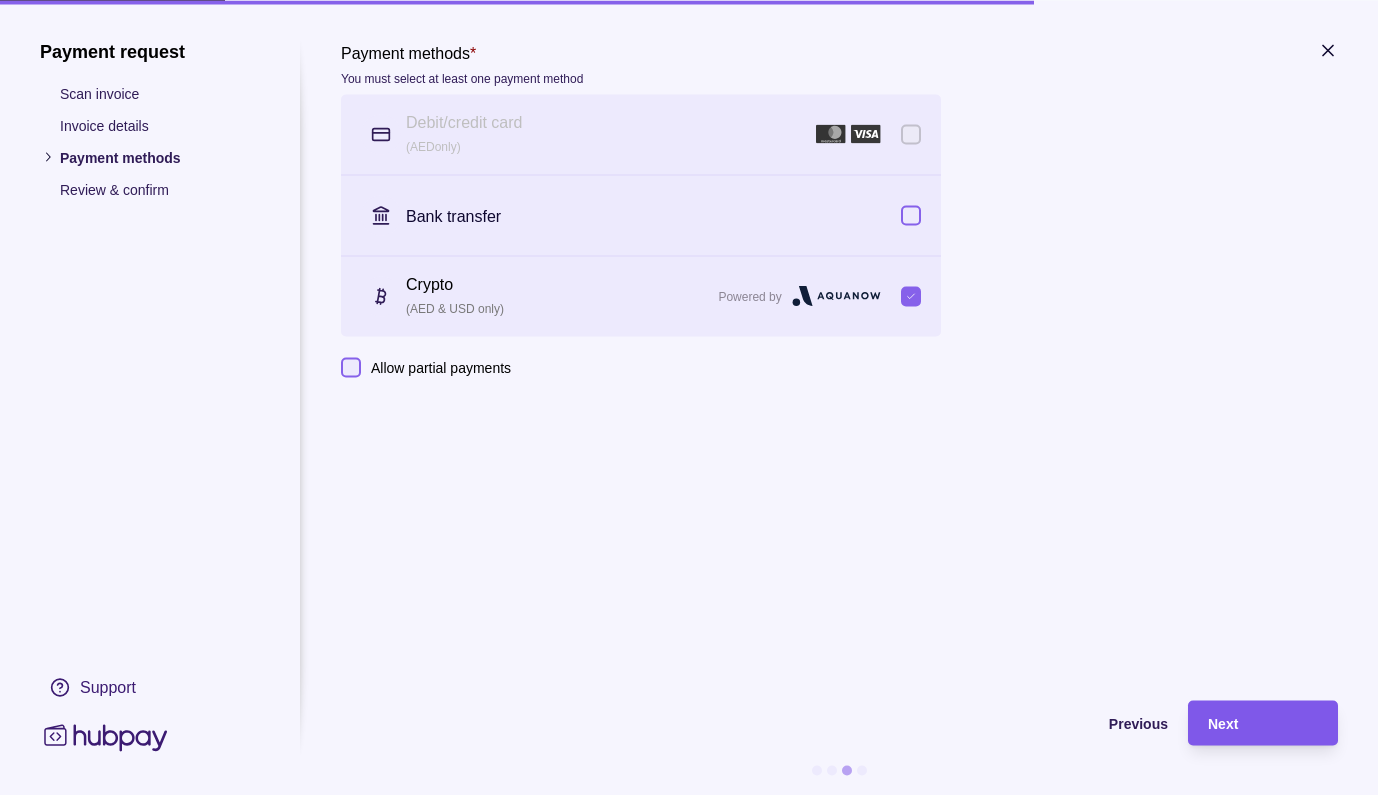click on "Next" at bounding box center (1223, 724) 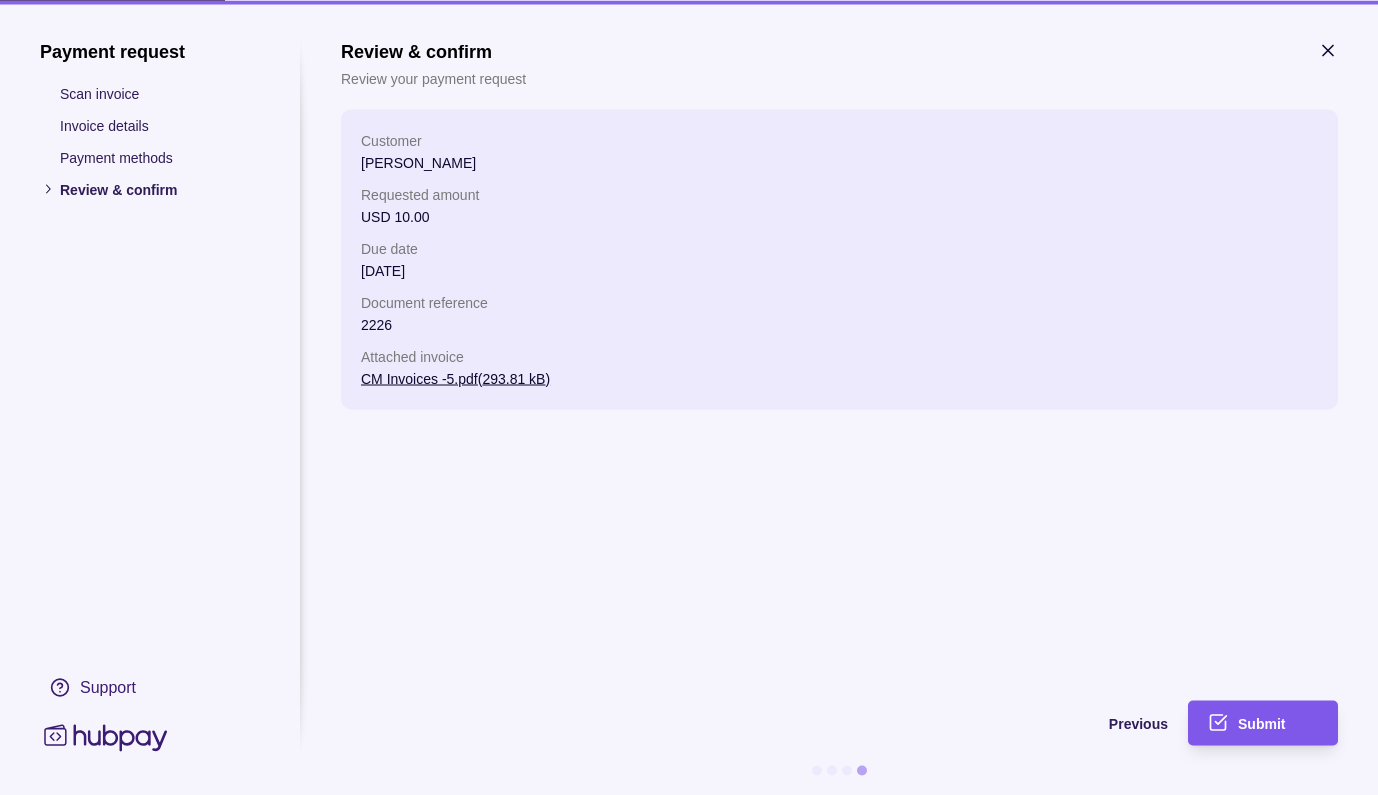 click on "Submit" at bounding box center (1261, 724) 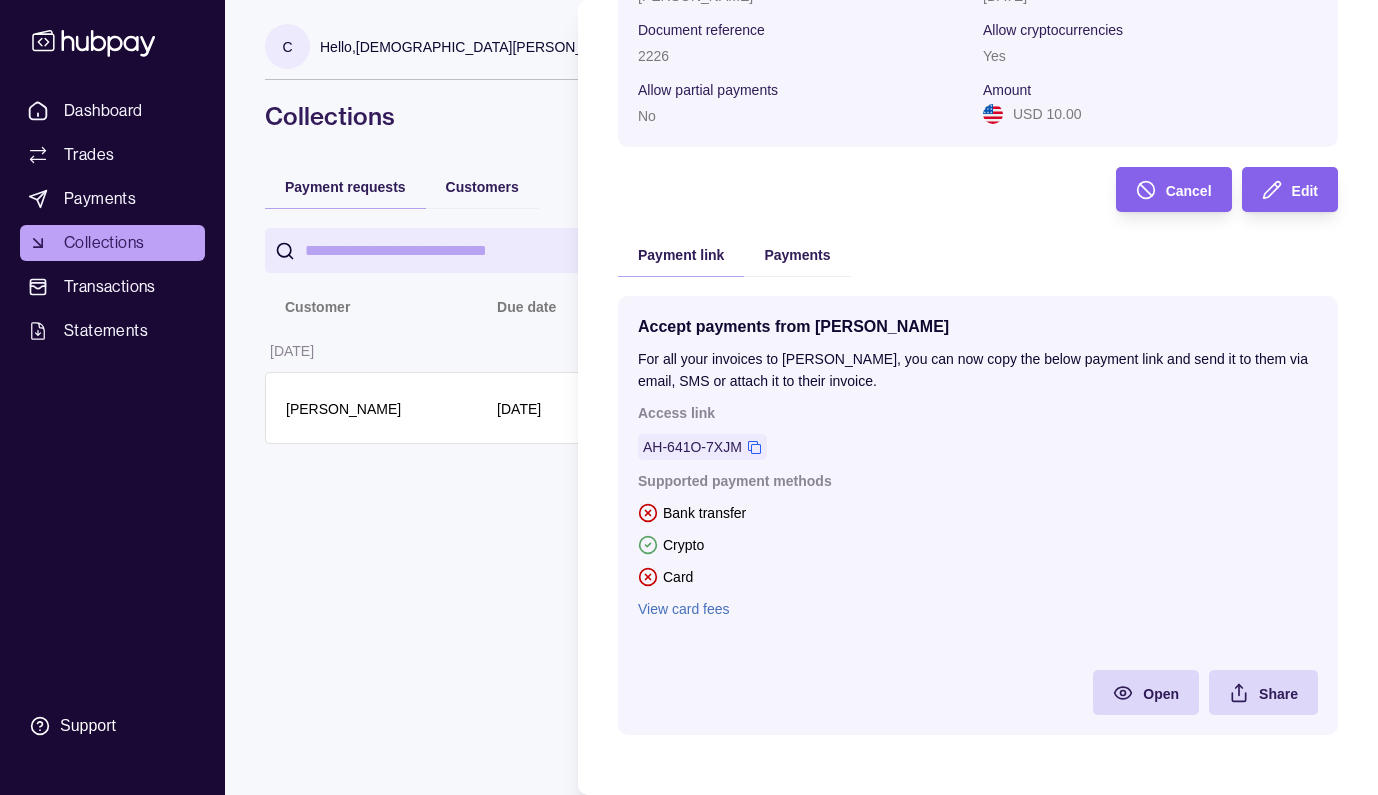 scroll, scrollTop: 215, scrollLeft: 0, axis: vertical 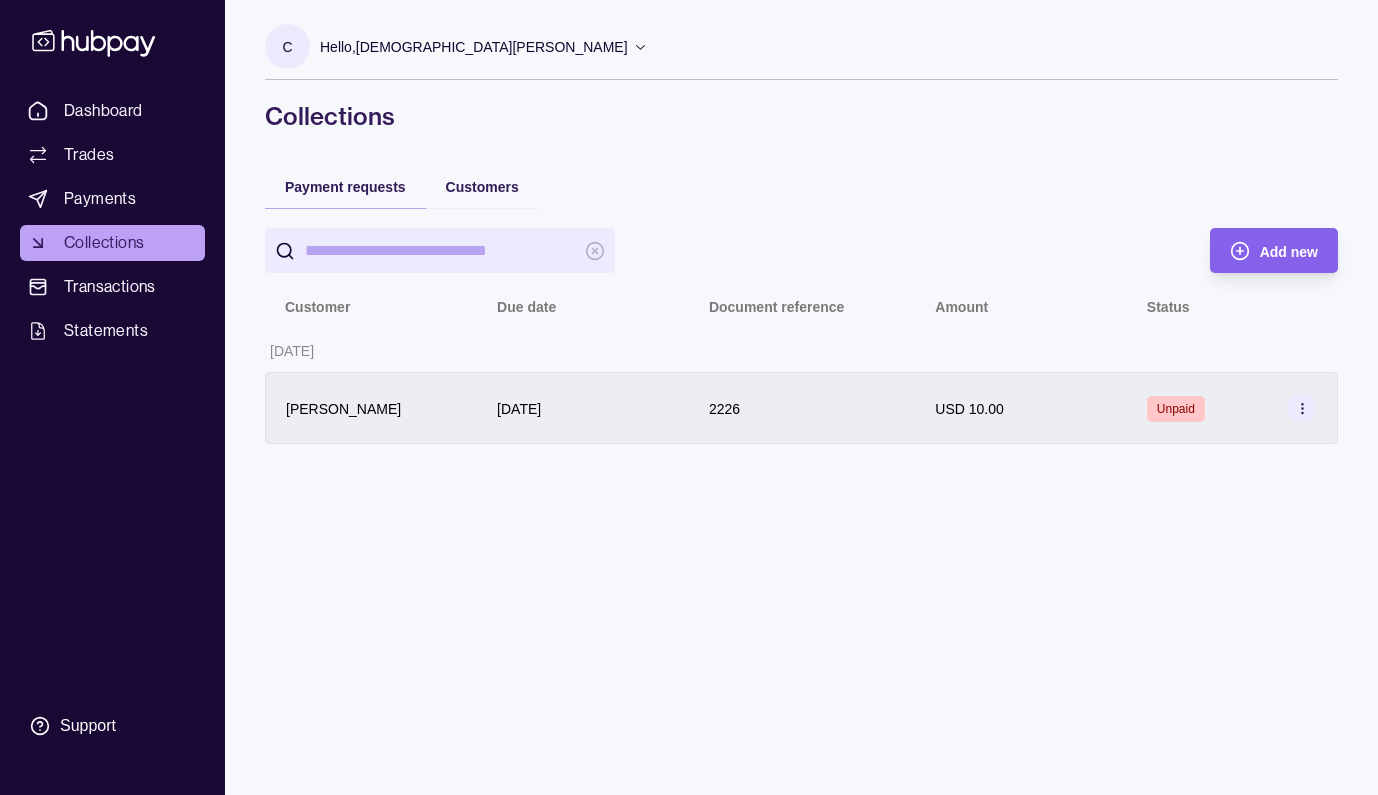 click 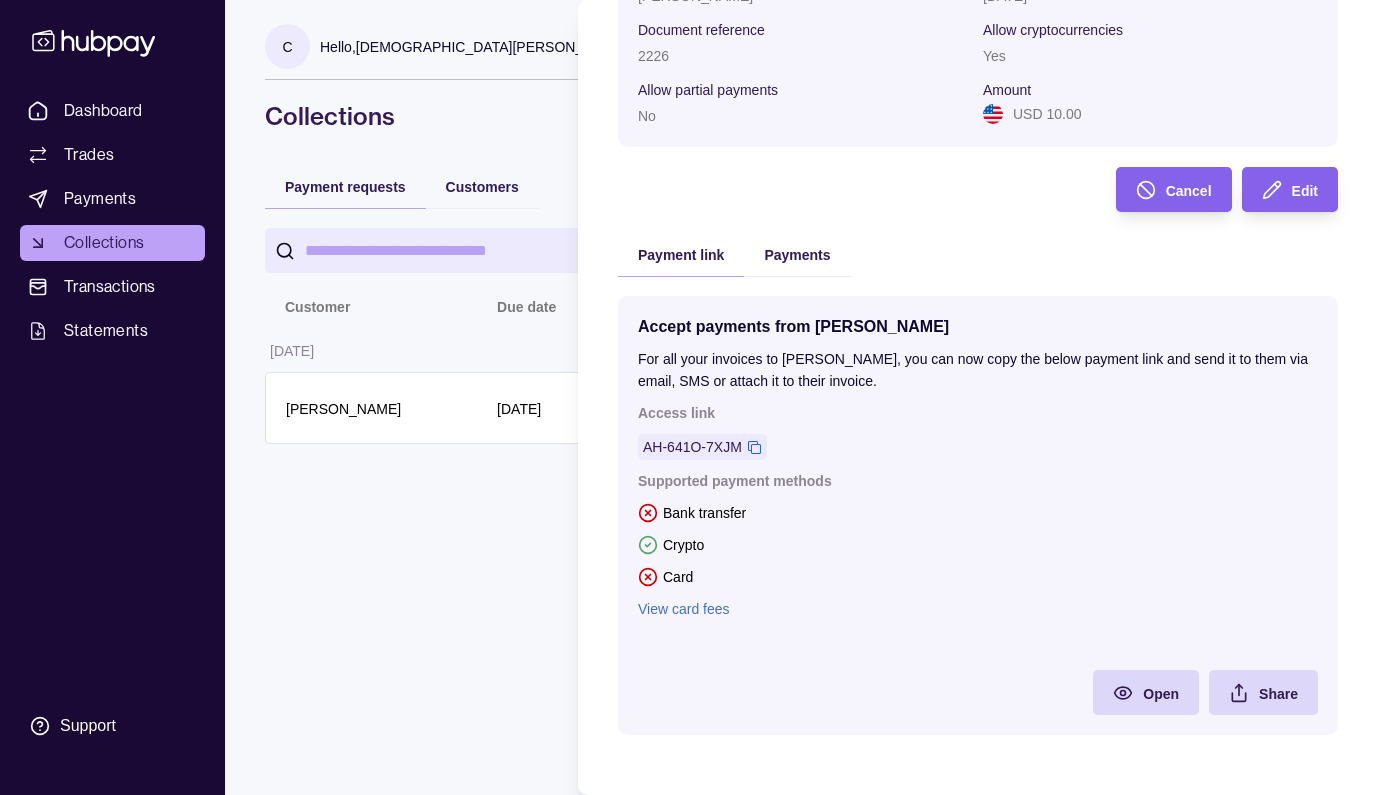 scroll, scrollTop: 215, scrollLeft: 0, axis: vertical 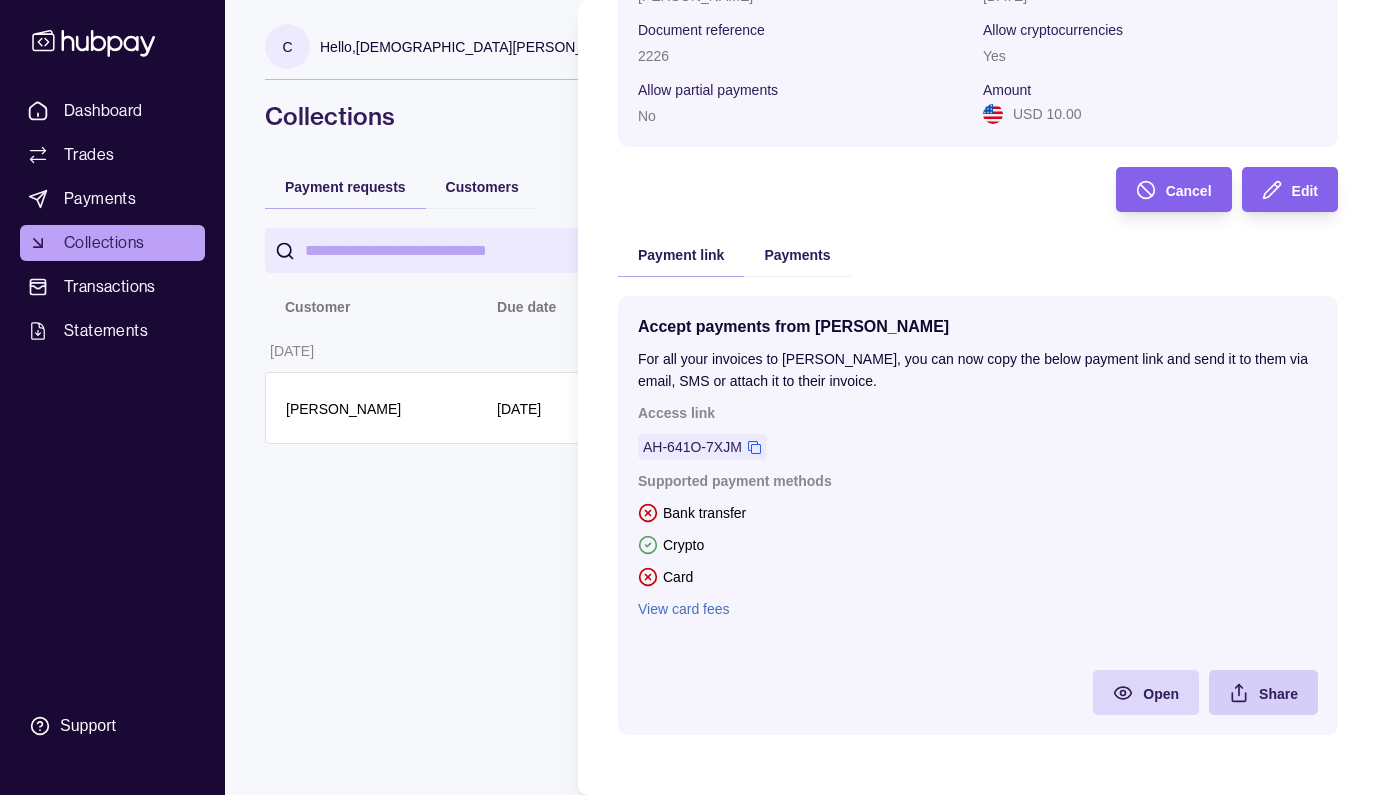 click 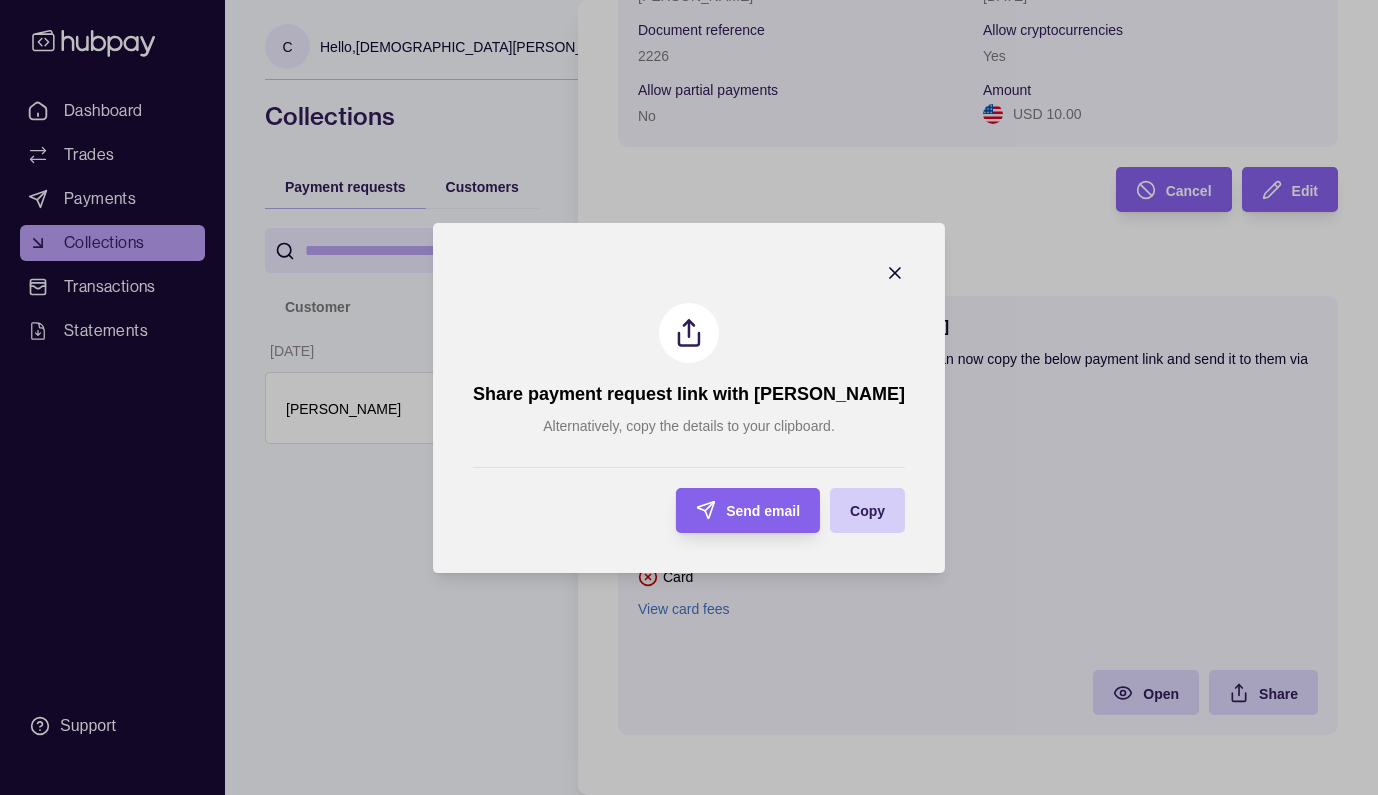 click on "Copy" at bounding box center (867, 511) 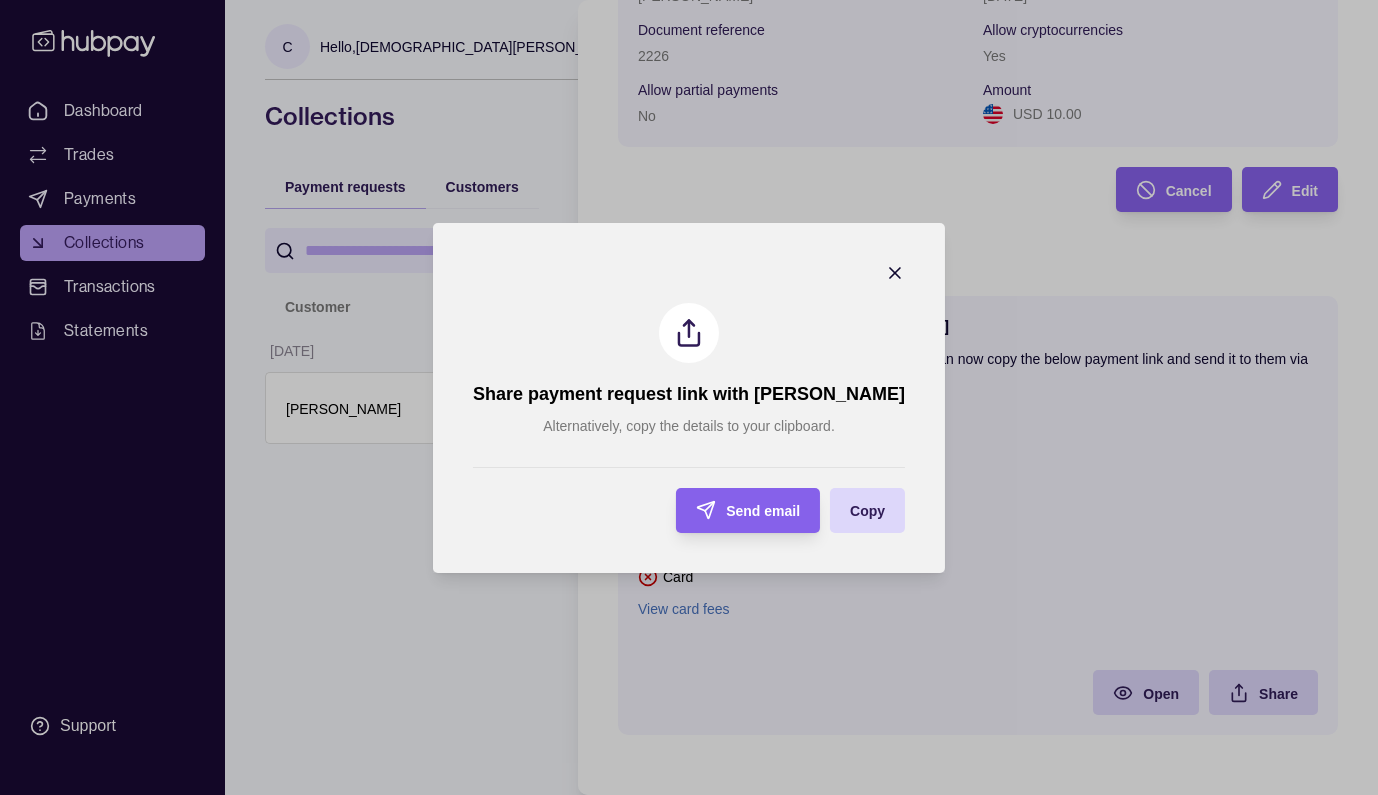 click 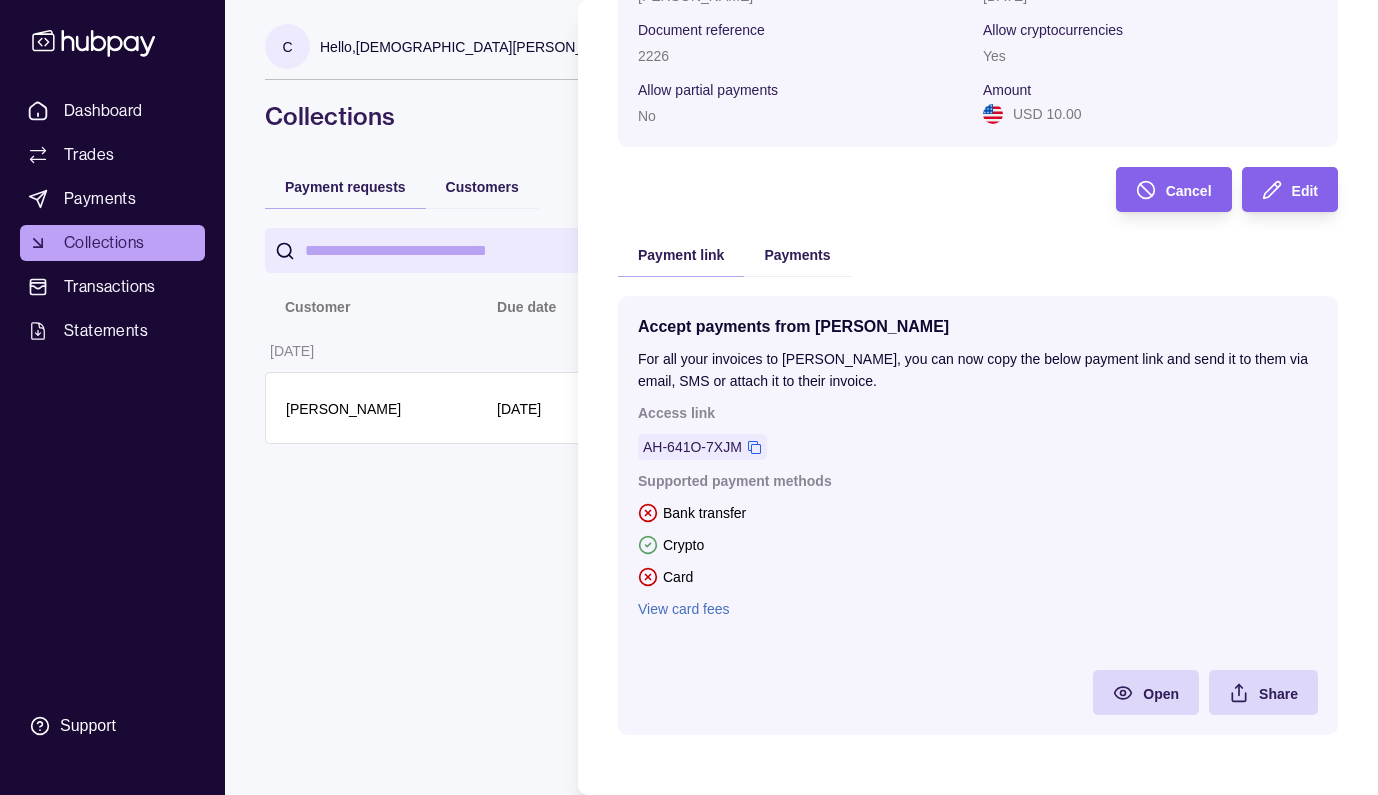 scroll, scrollTop: 0, scrollLeft: 0, axis: both 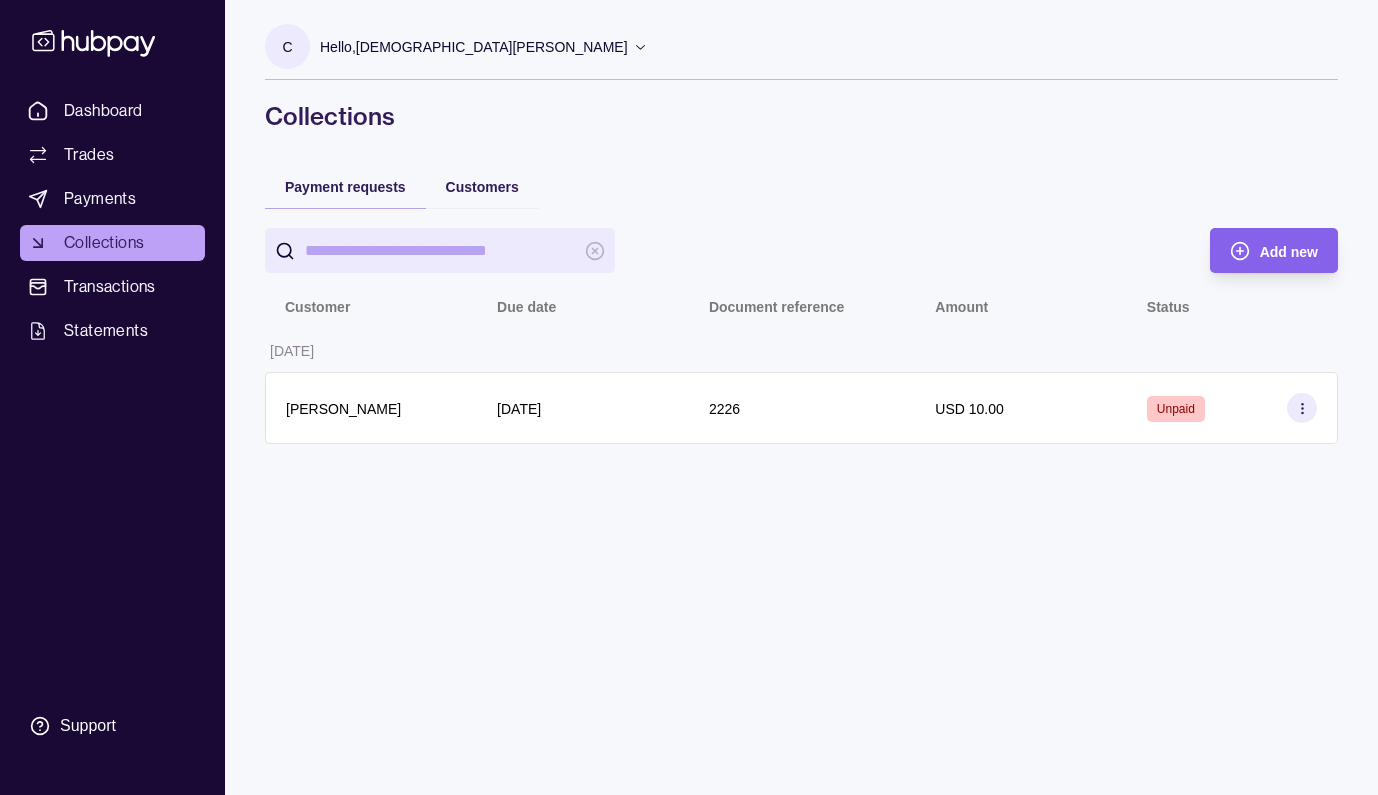 click on "Collections" at bounding box center [104, 243] 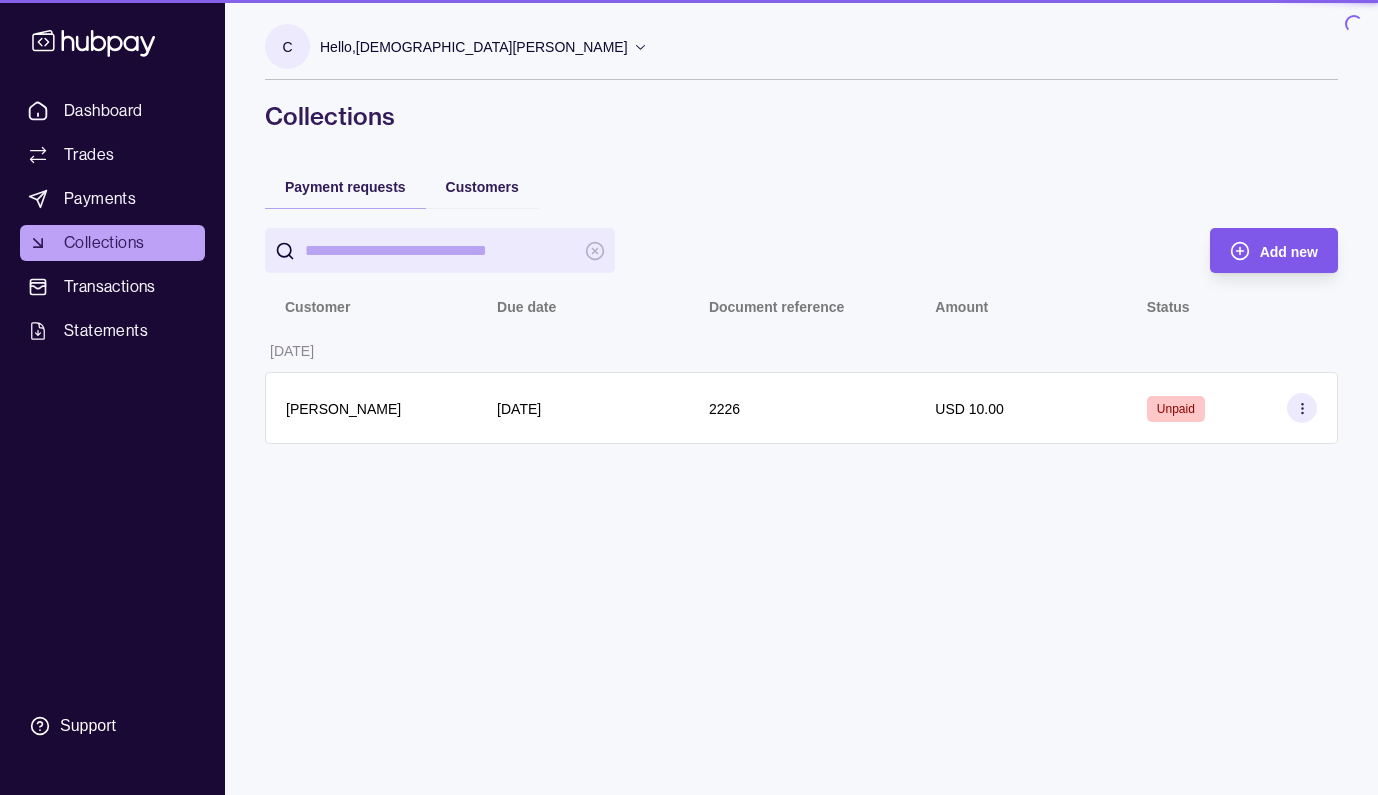 click on "Add new" at bounding box center (1289, 252) 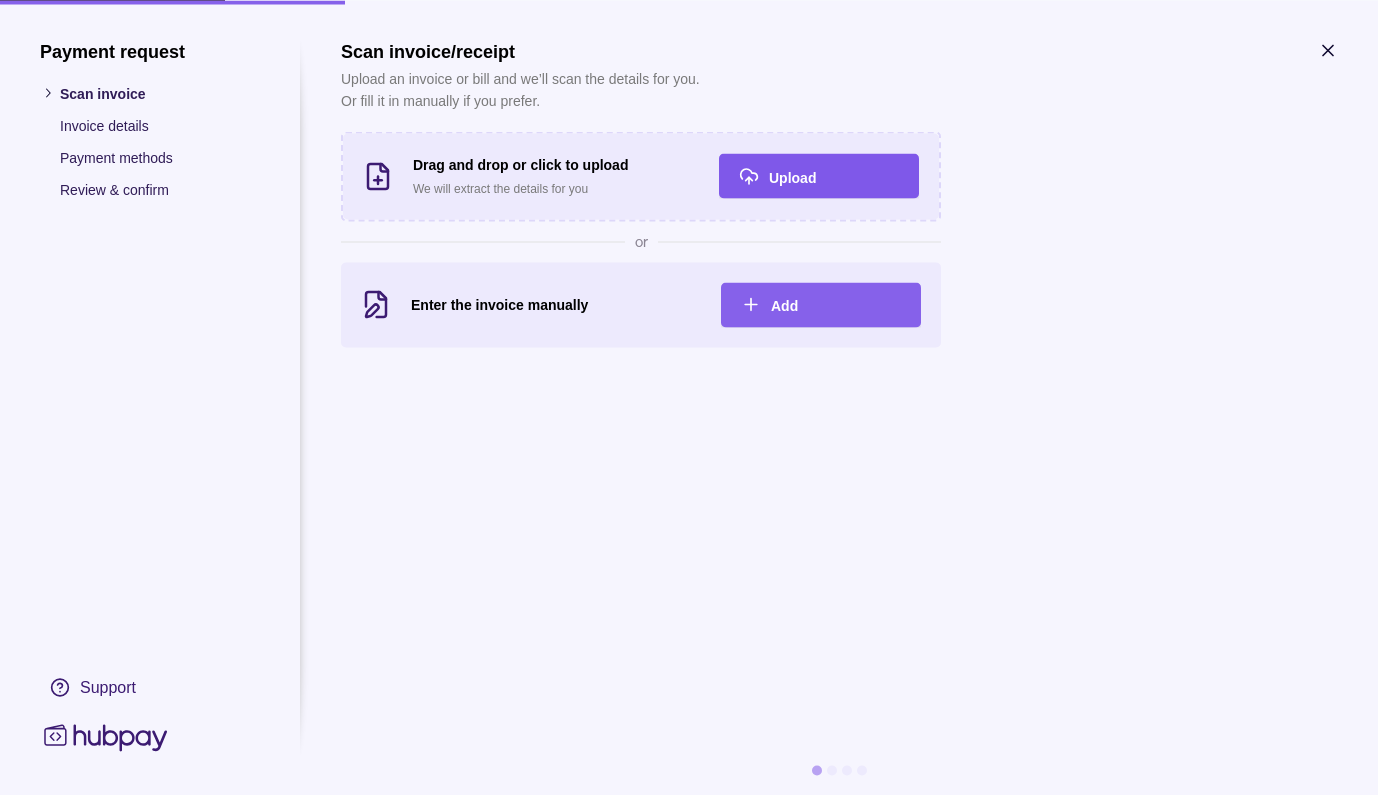 click on "Upload" at bounding box center [792, 177] 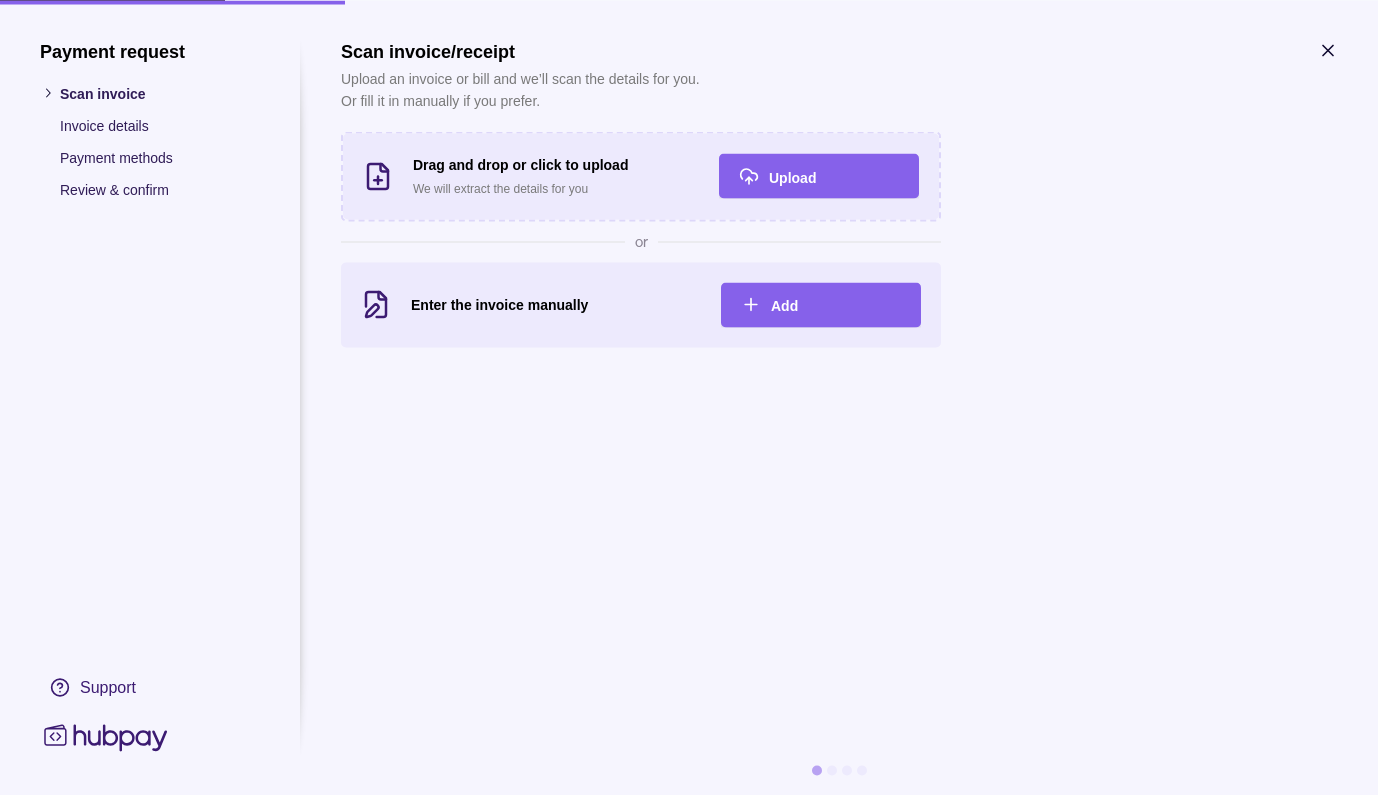 click 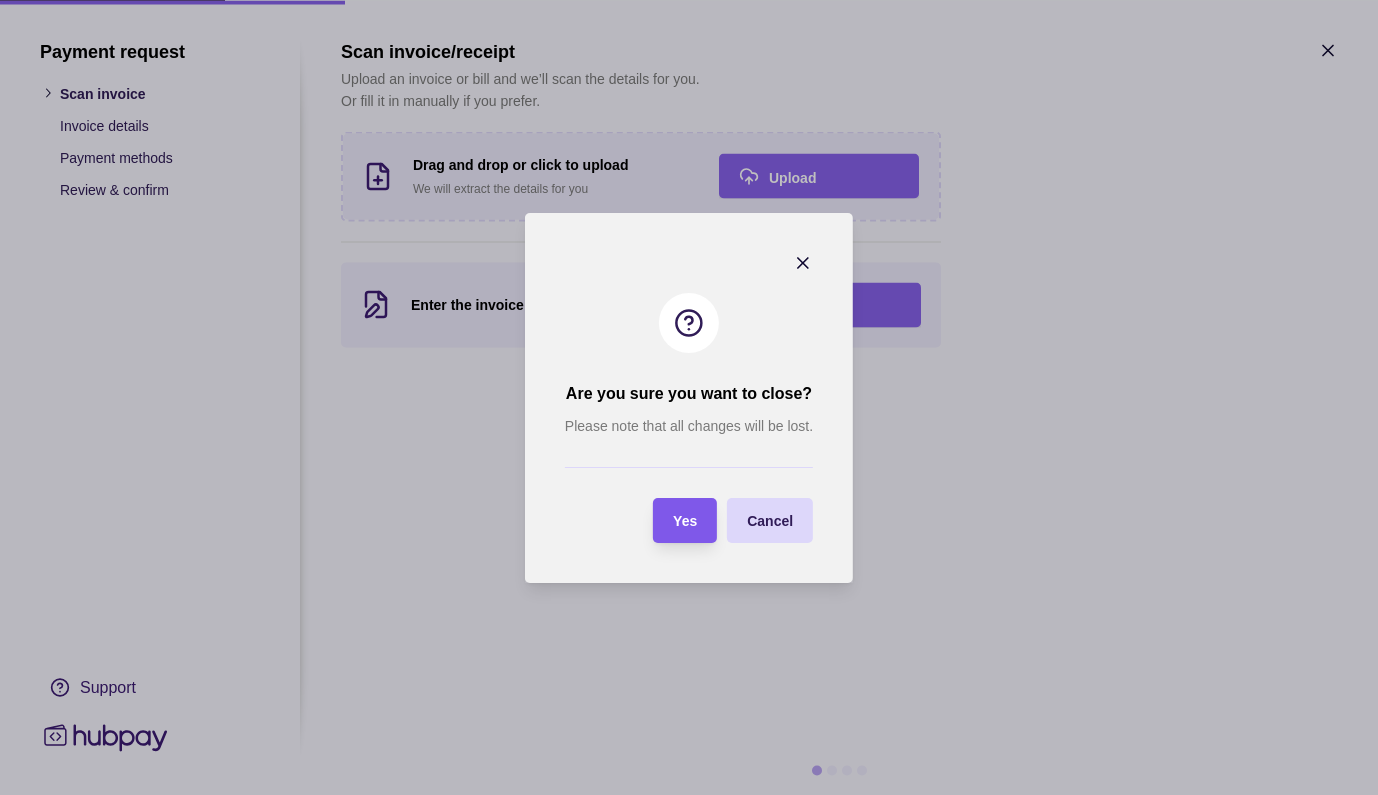 click on "Yes" at bounding box center [685, 520] 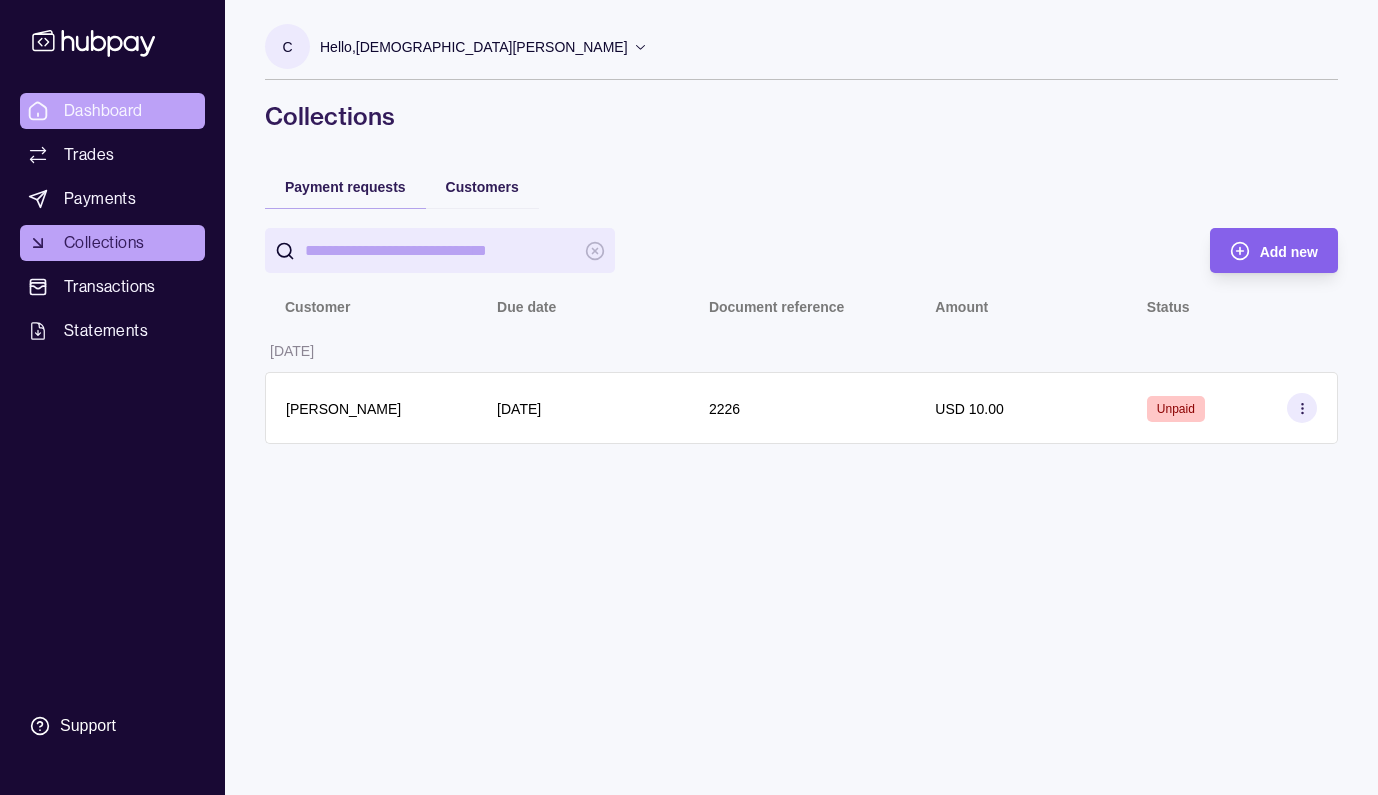 click on "Dashboard" at bounding box center (103, 111) 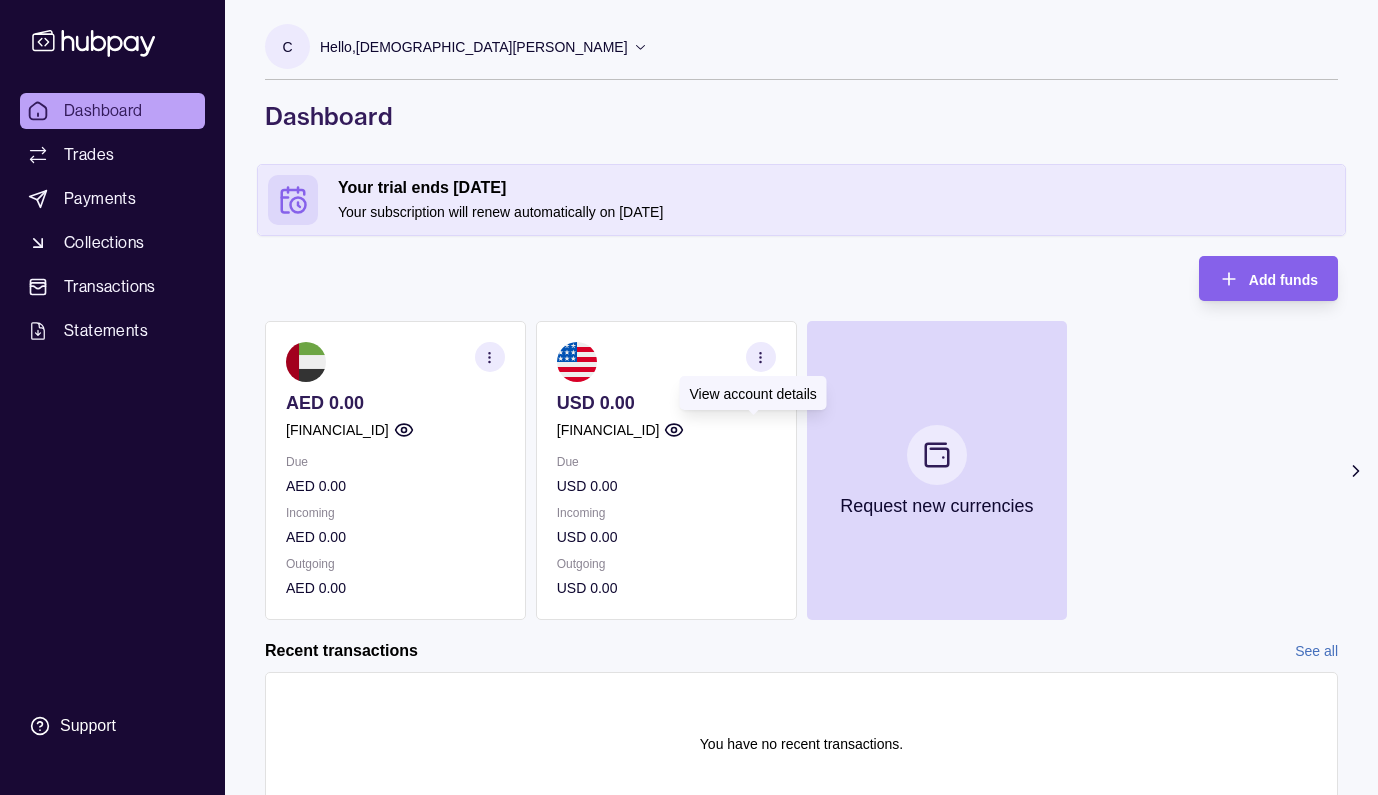 click 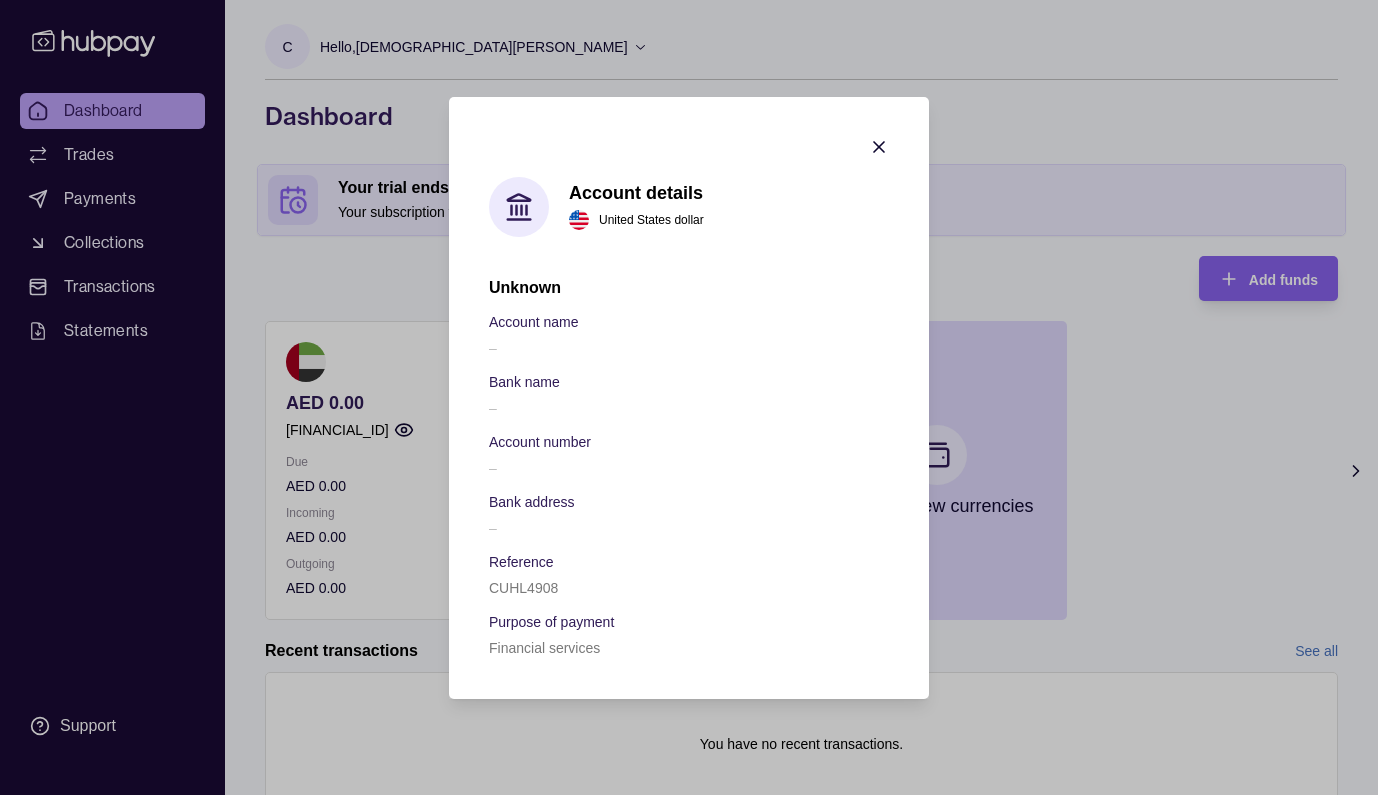 click 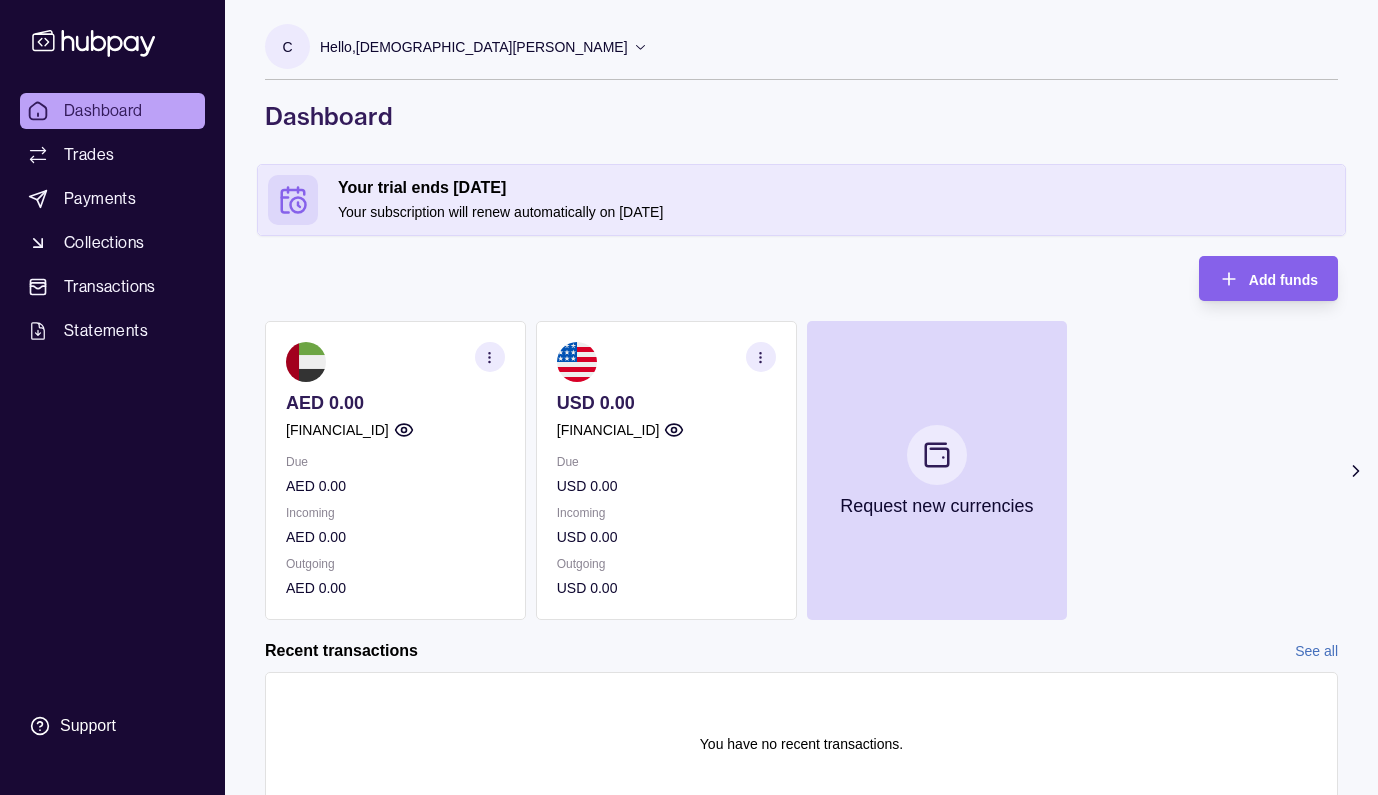 click 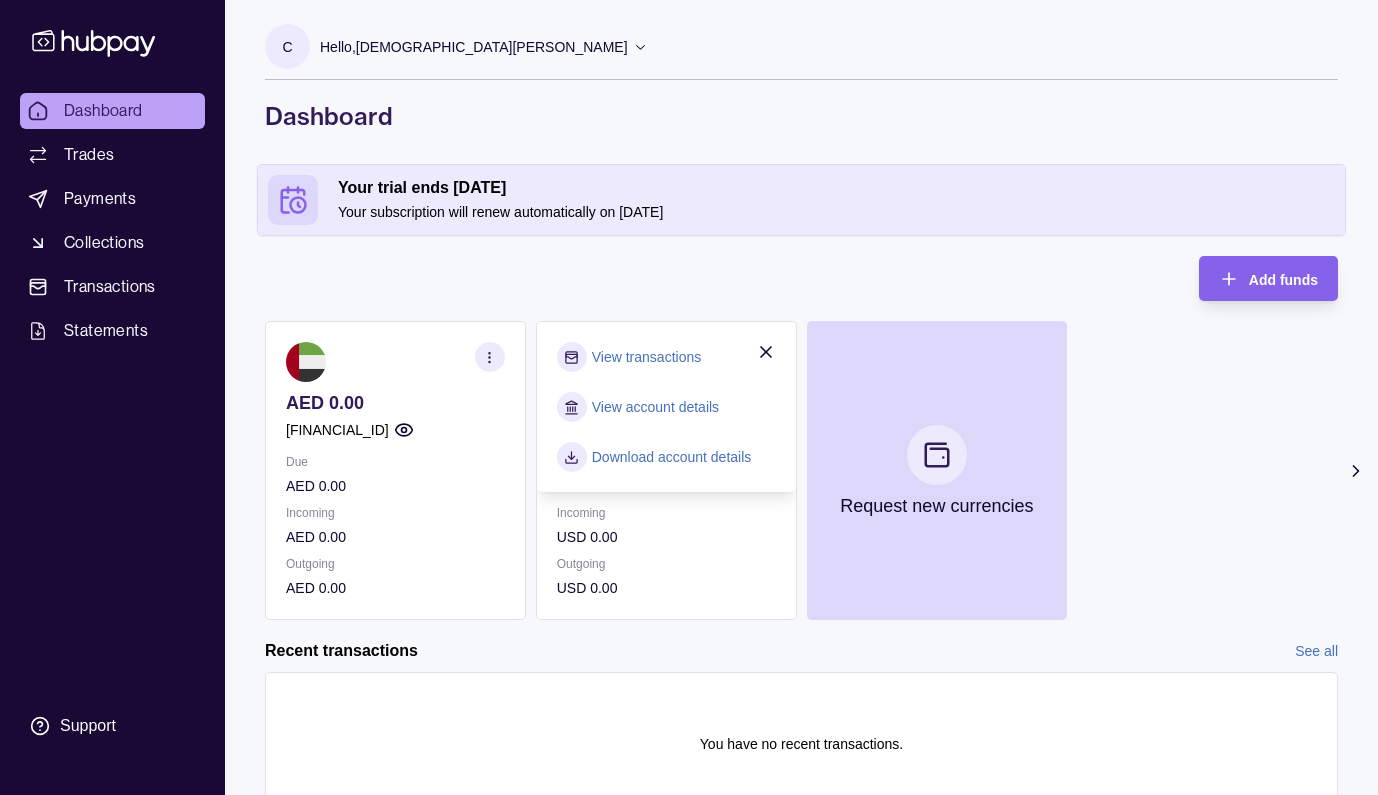 click on "View account details" at bounding box center (655, 407) 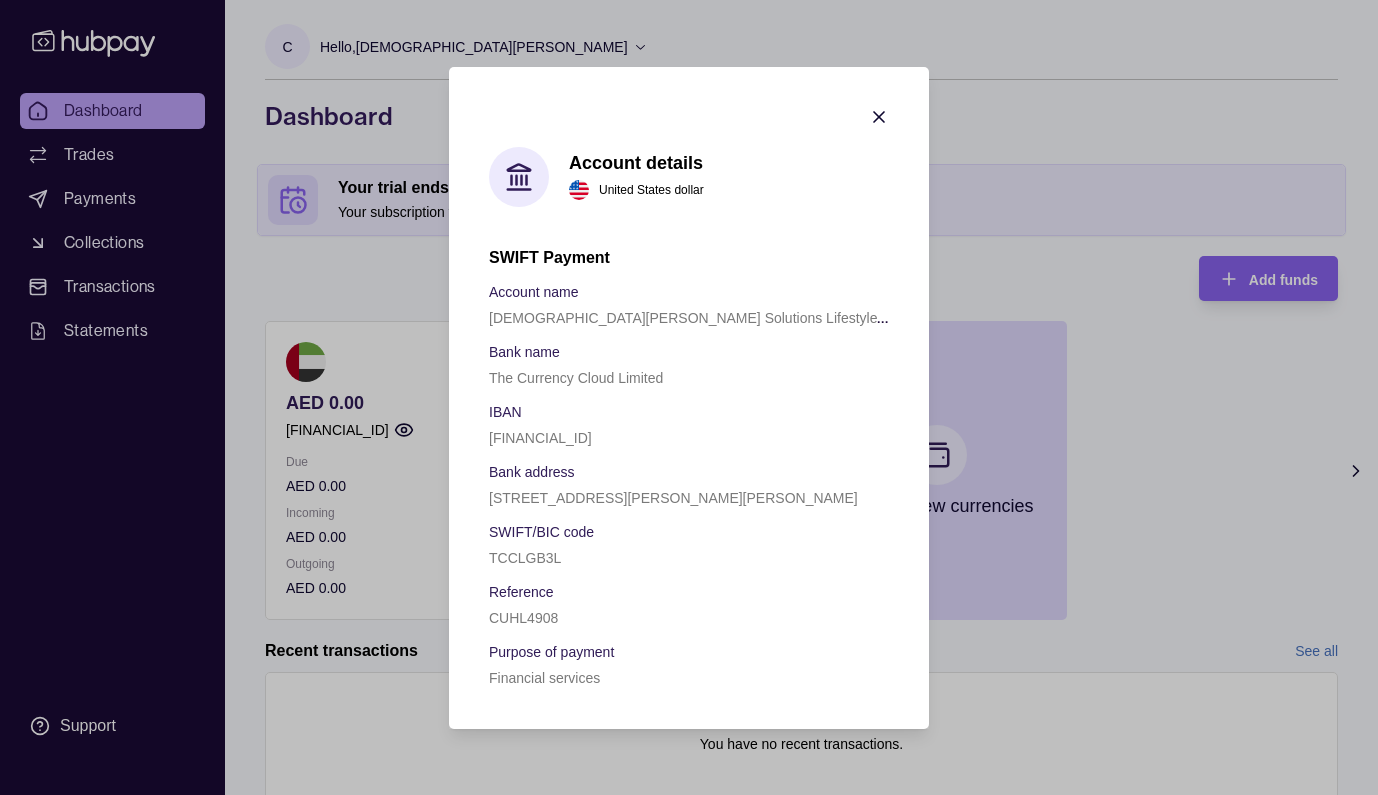 click 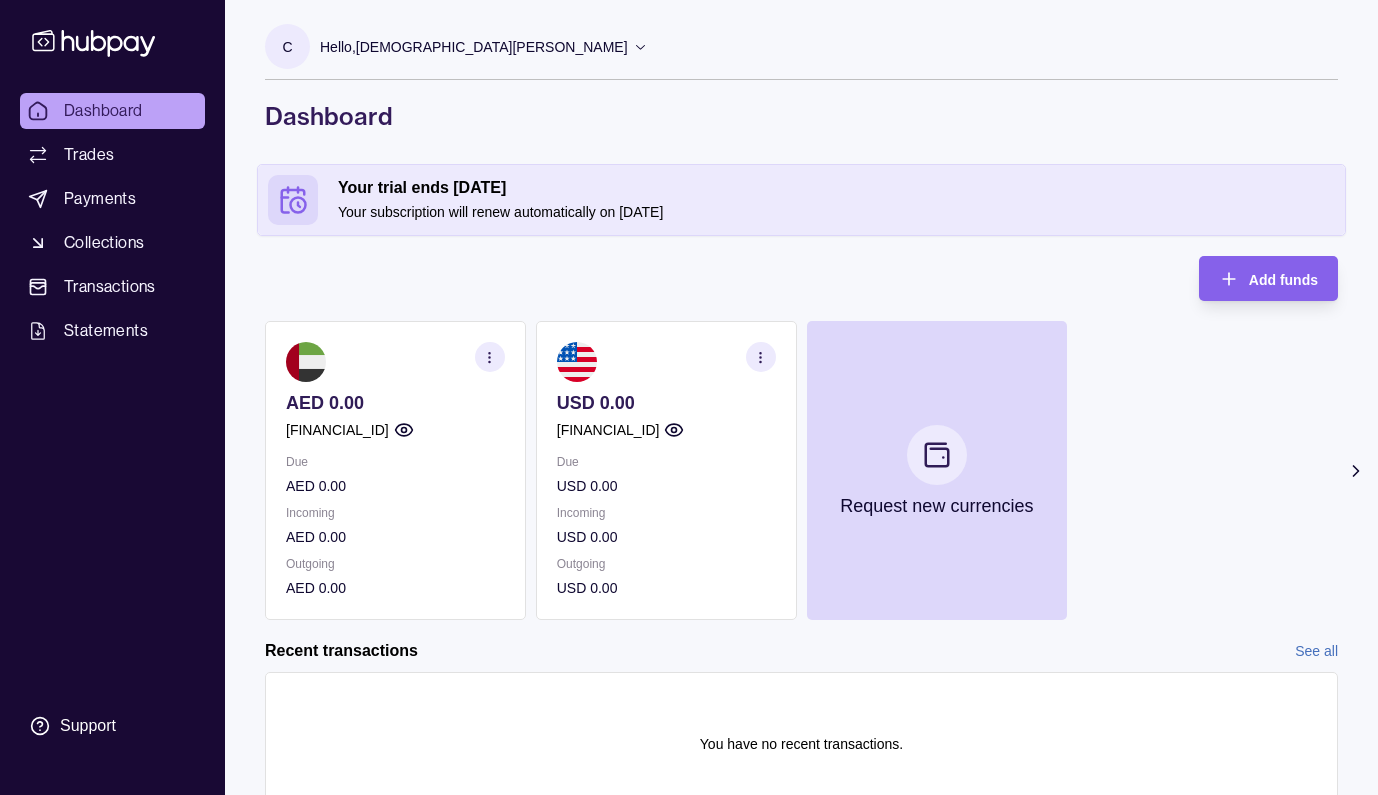 click 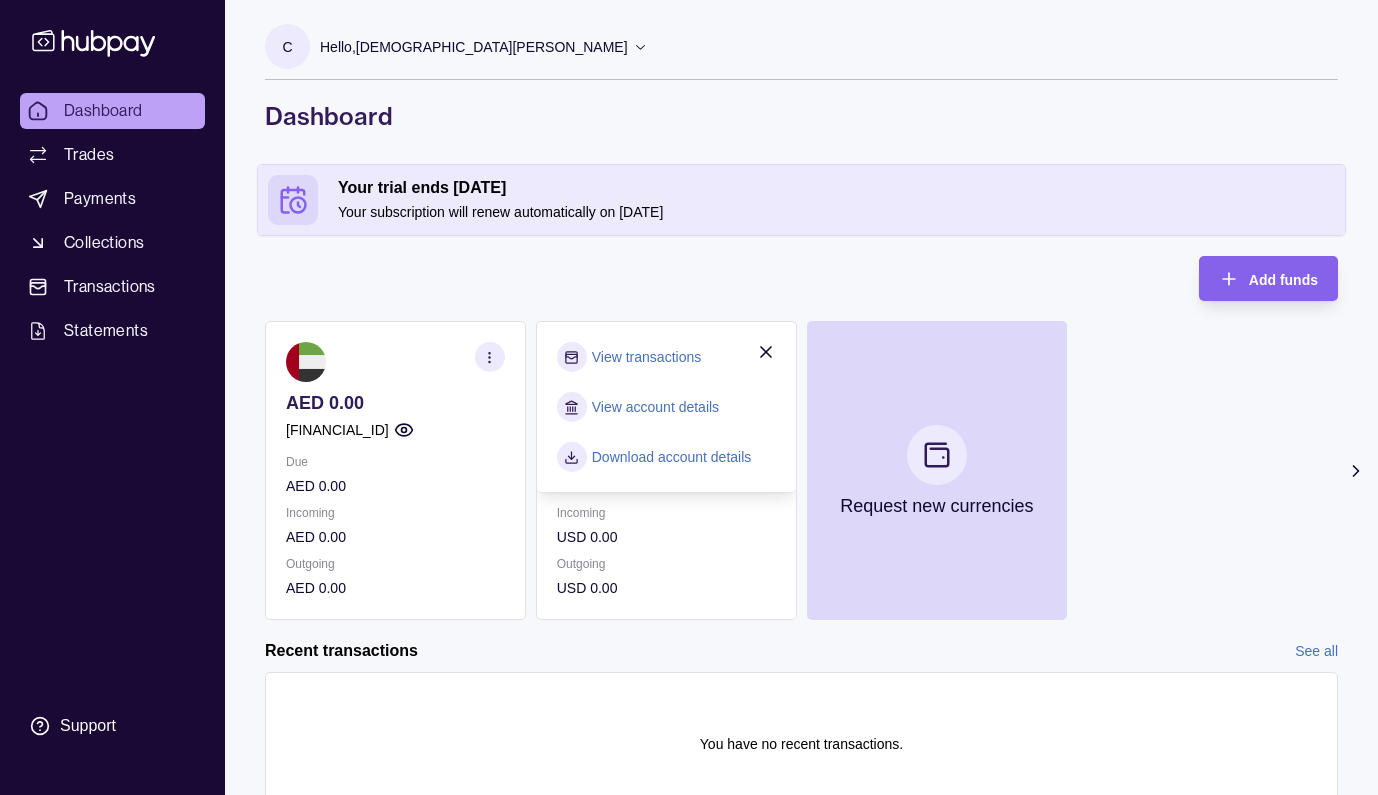 click on "Due USD 0.00 Incoming USD 0.00 Outgoing USD 0.00" at bounding box center [666, 525] 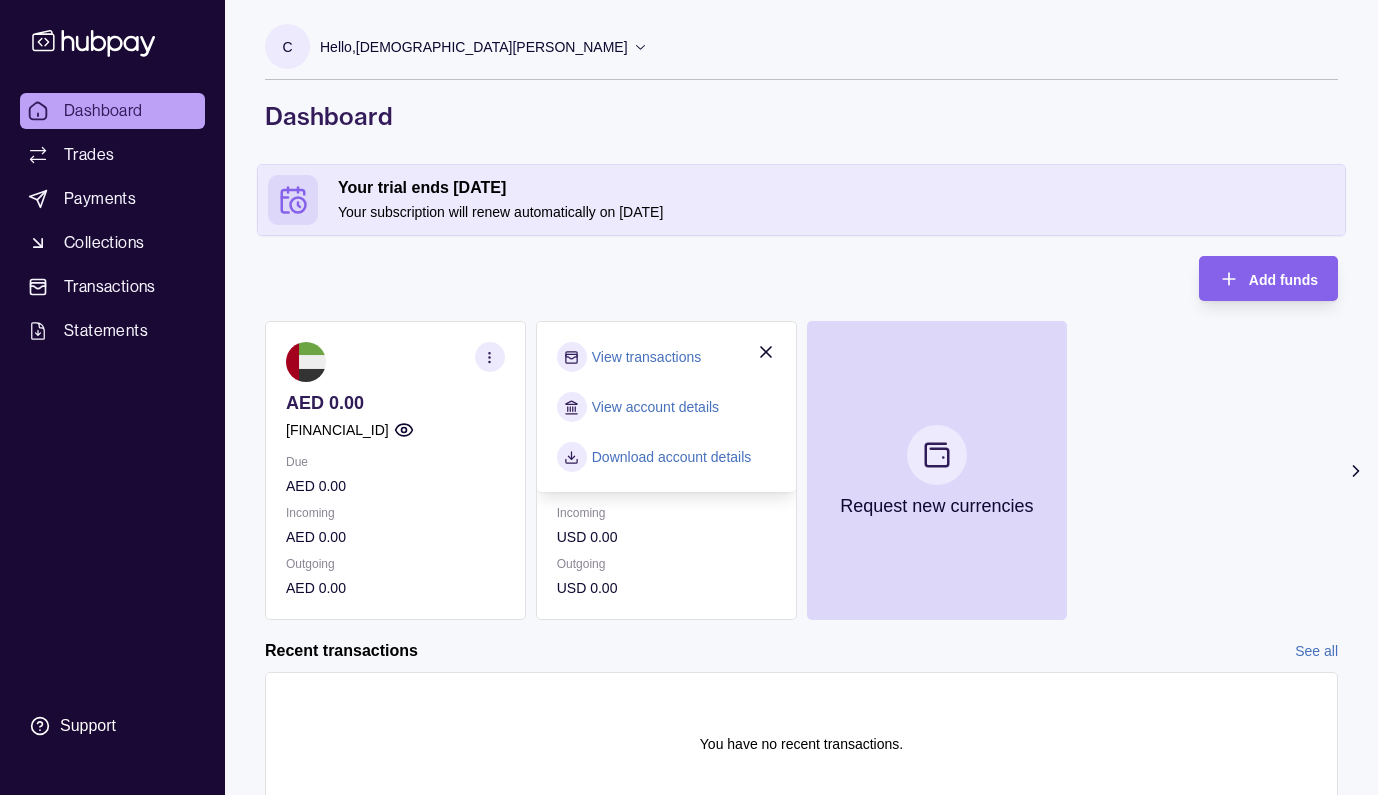 click 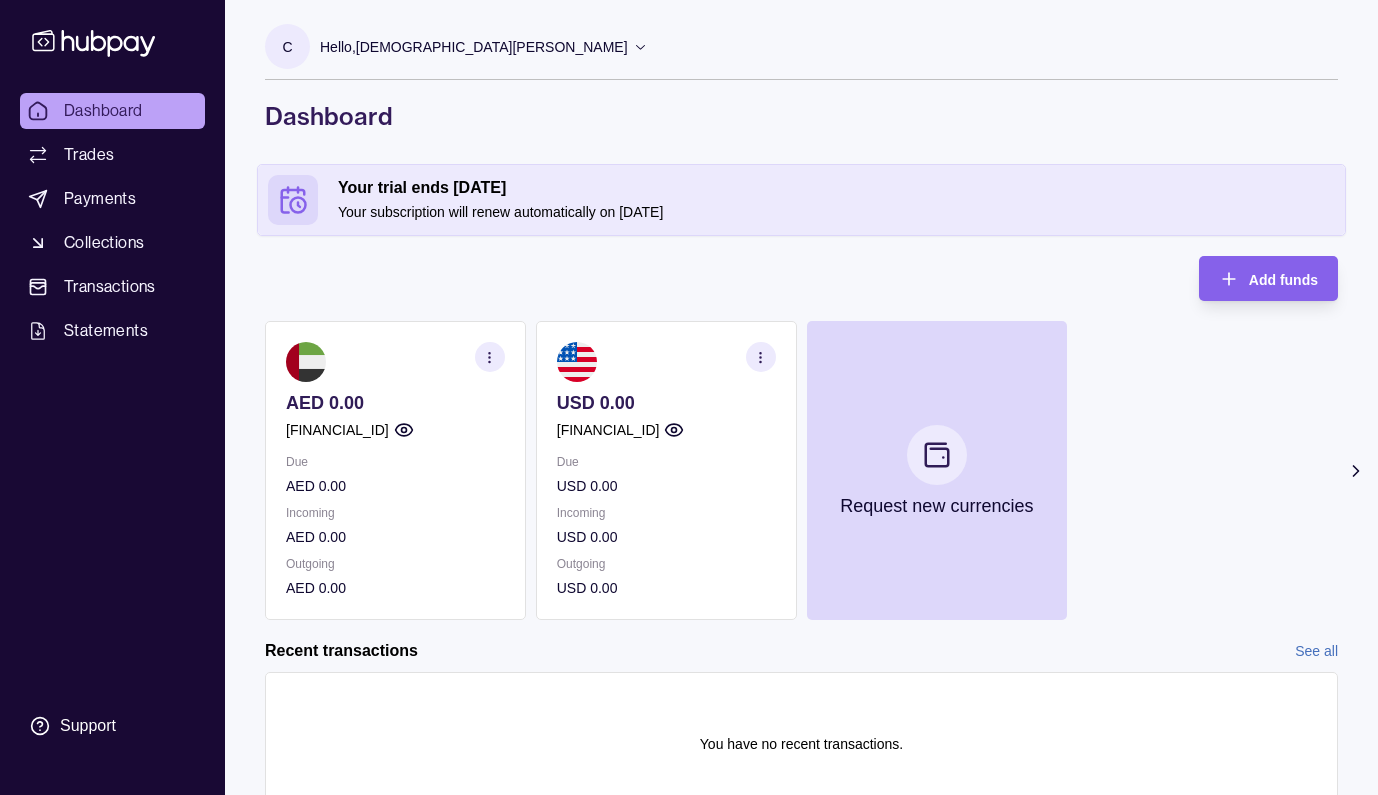 click on "[FINANCIAL_ID]" at bounding box center [608, 430] 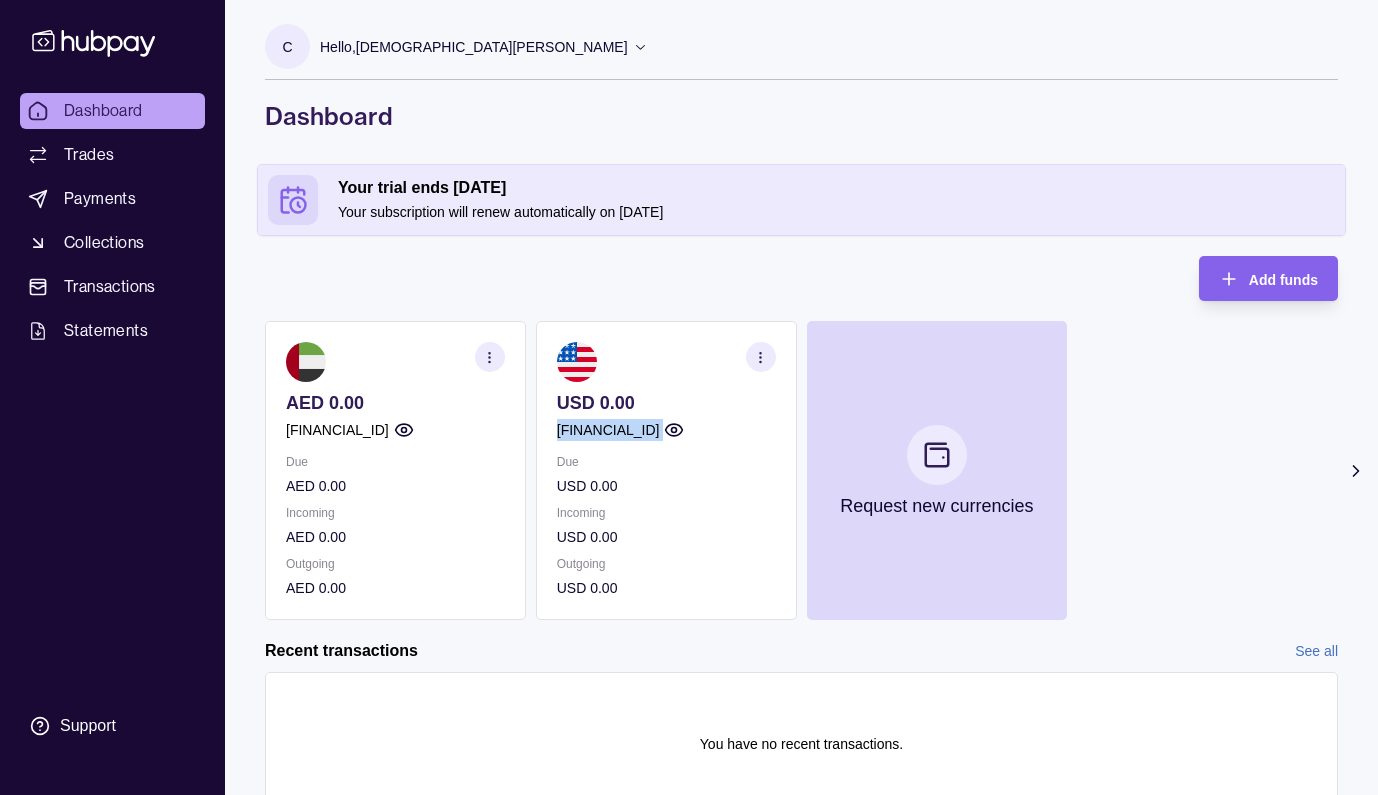 copy on "[FINANCIAL_ID]" 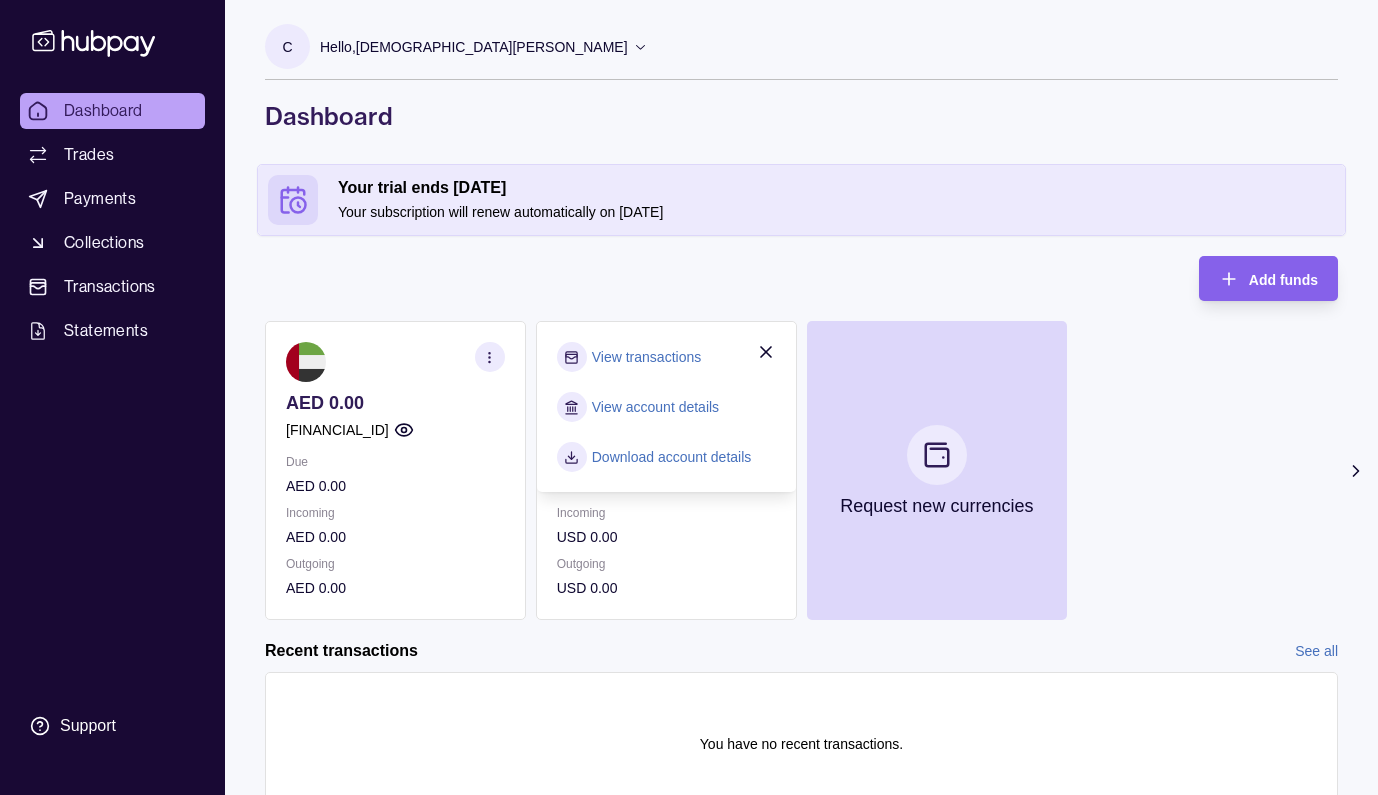 click on "View account details" at bounding box center [655, 407] 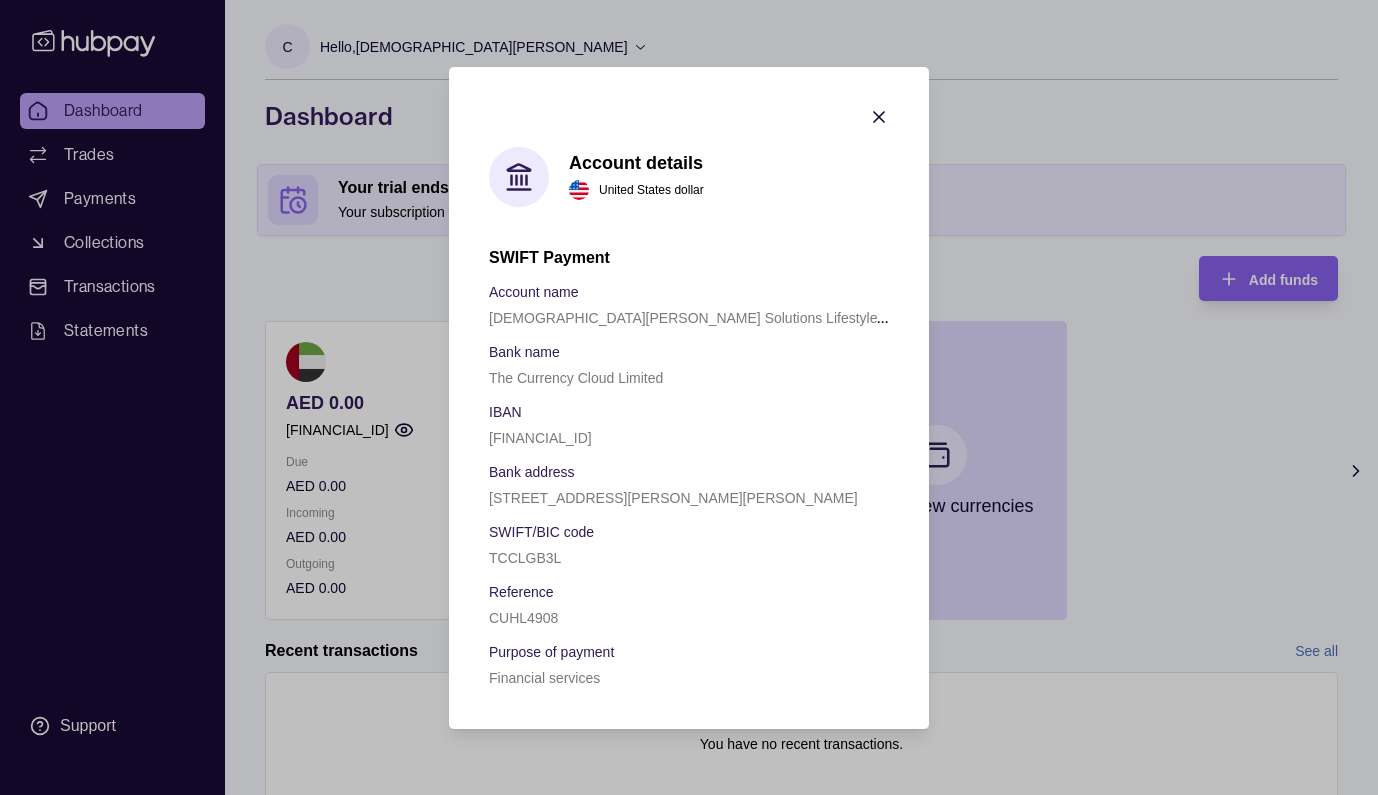 click on "TCCLGB3L" at bounding box center (689, 557) 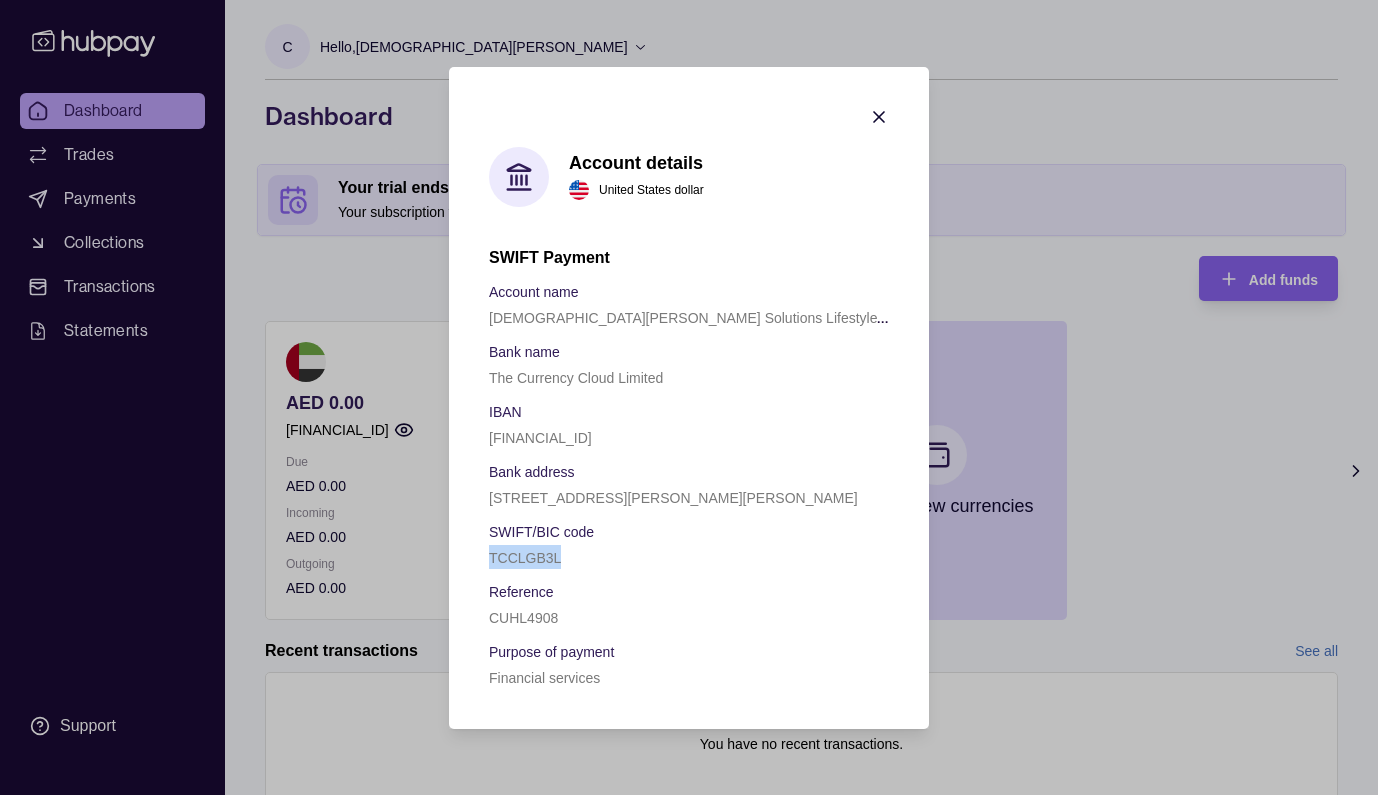 drag, startPoint x: 569, startPoint y: 556, endPoint x: 489, endPoint y: 556, distance: 80 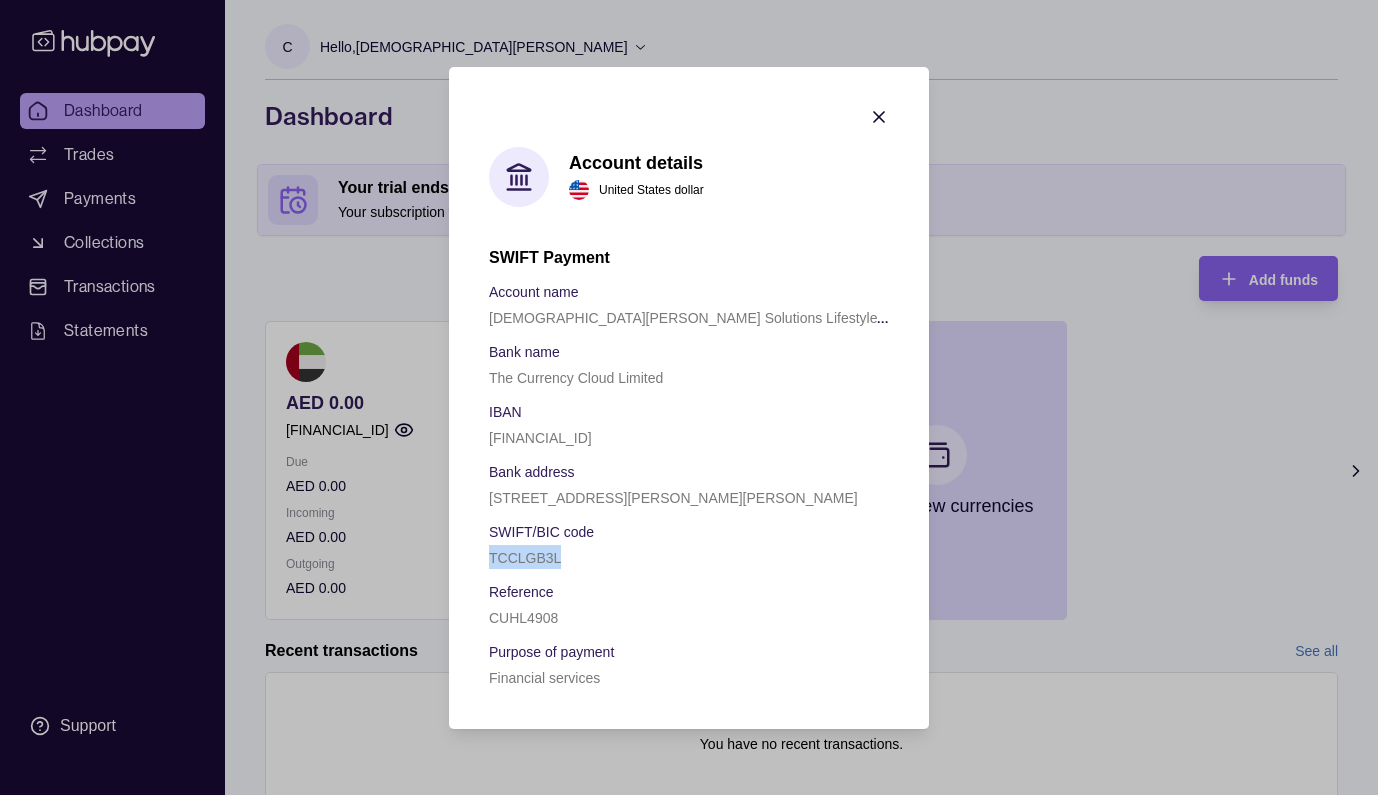 copy on "TCCLGB3L" 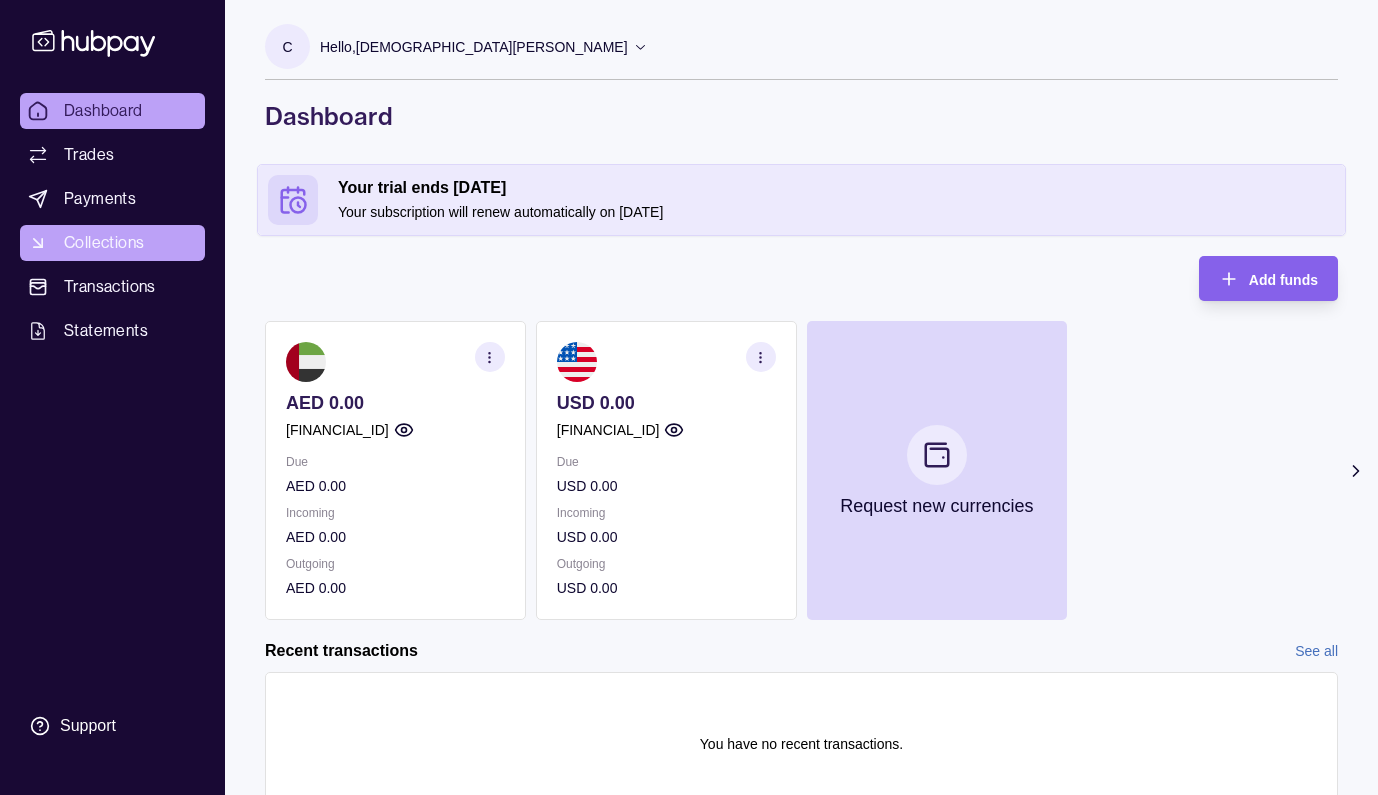 click on "Collections" at bounding box center (104, 243) 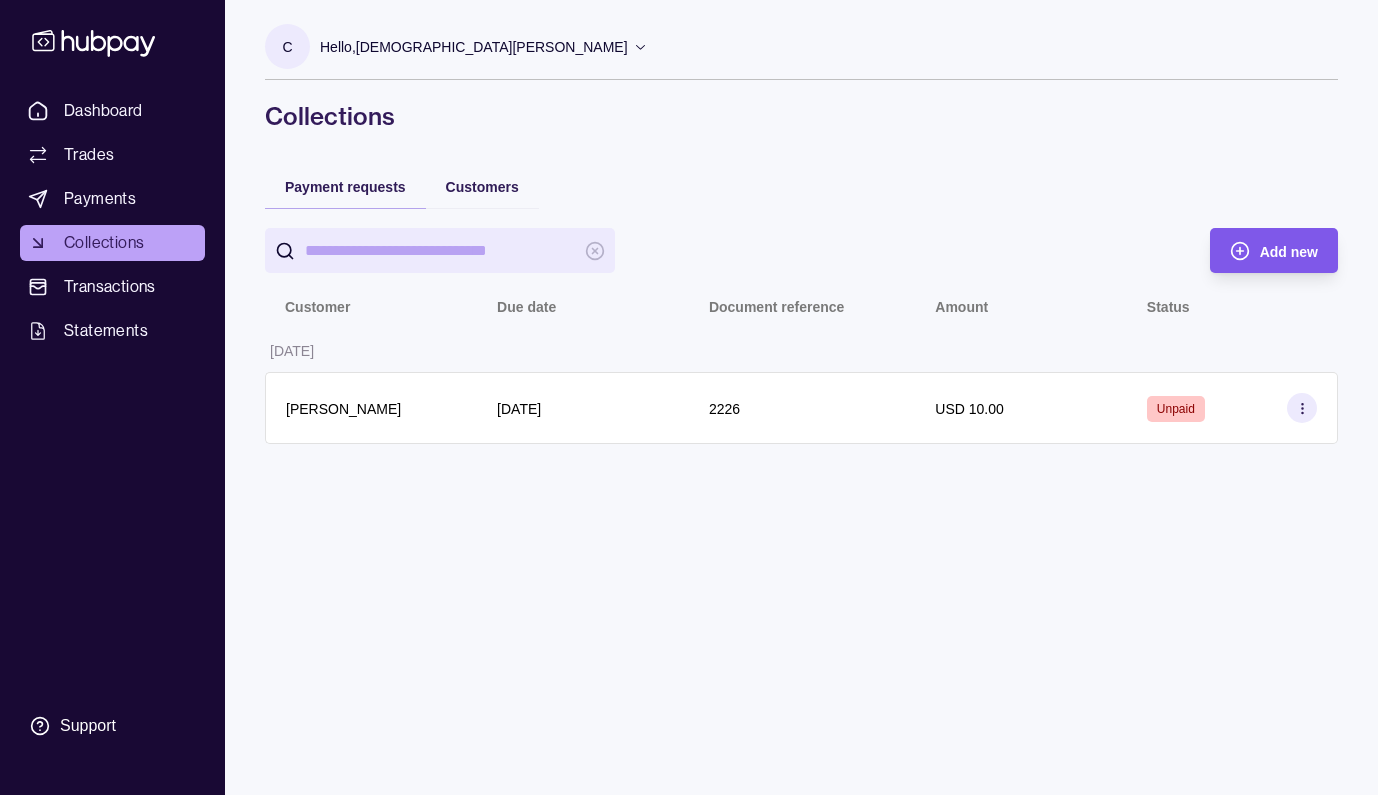 click on "Add new" at bounding box center [1289, 252] 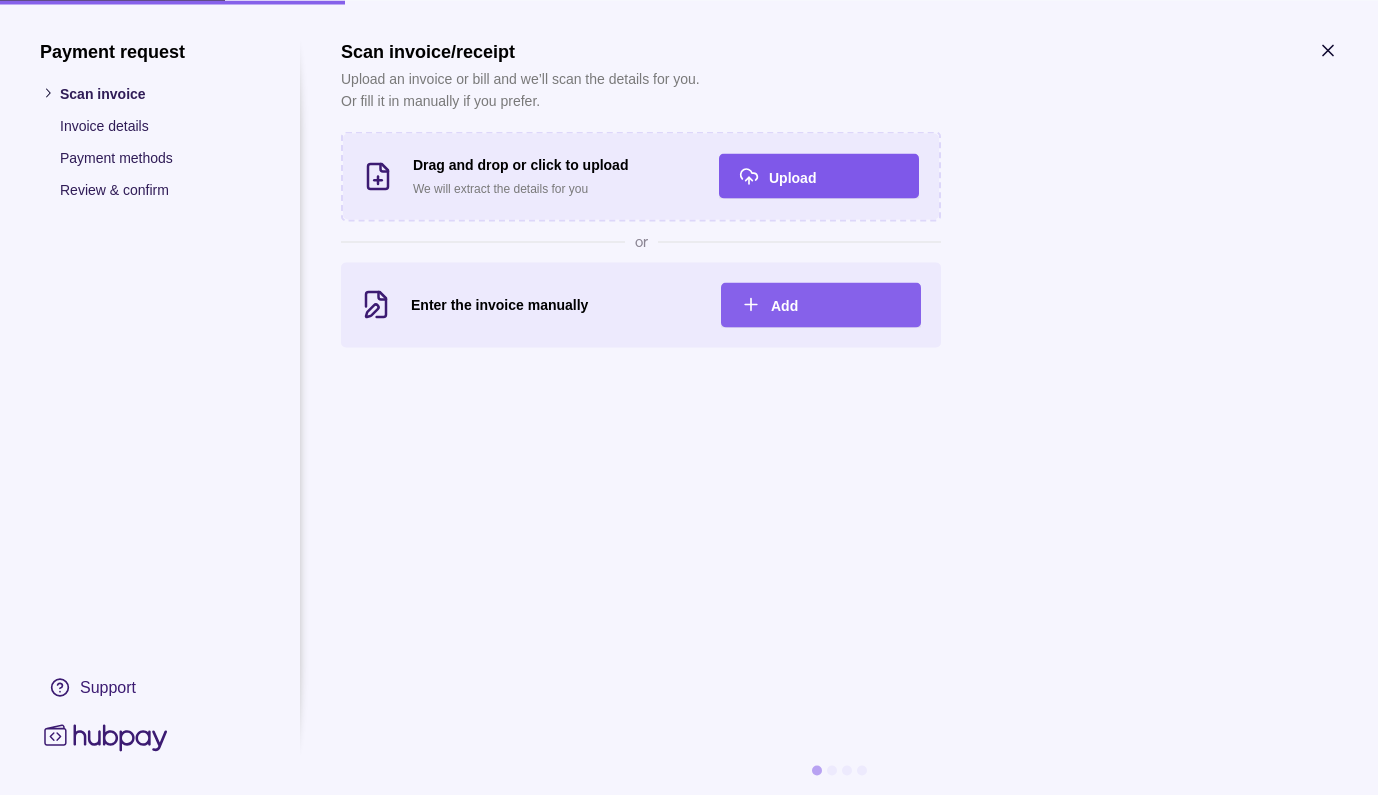 click on "Upload" at bounding box center (792, 177) 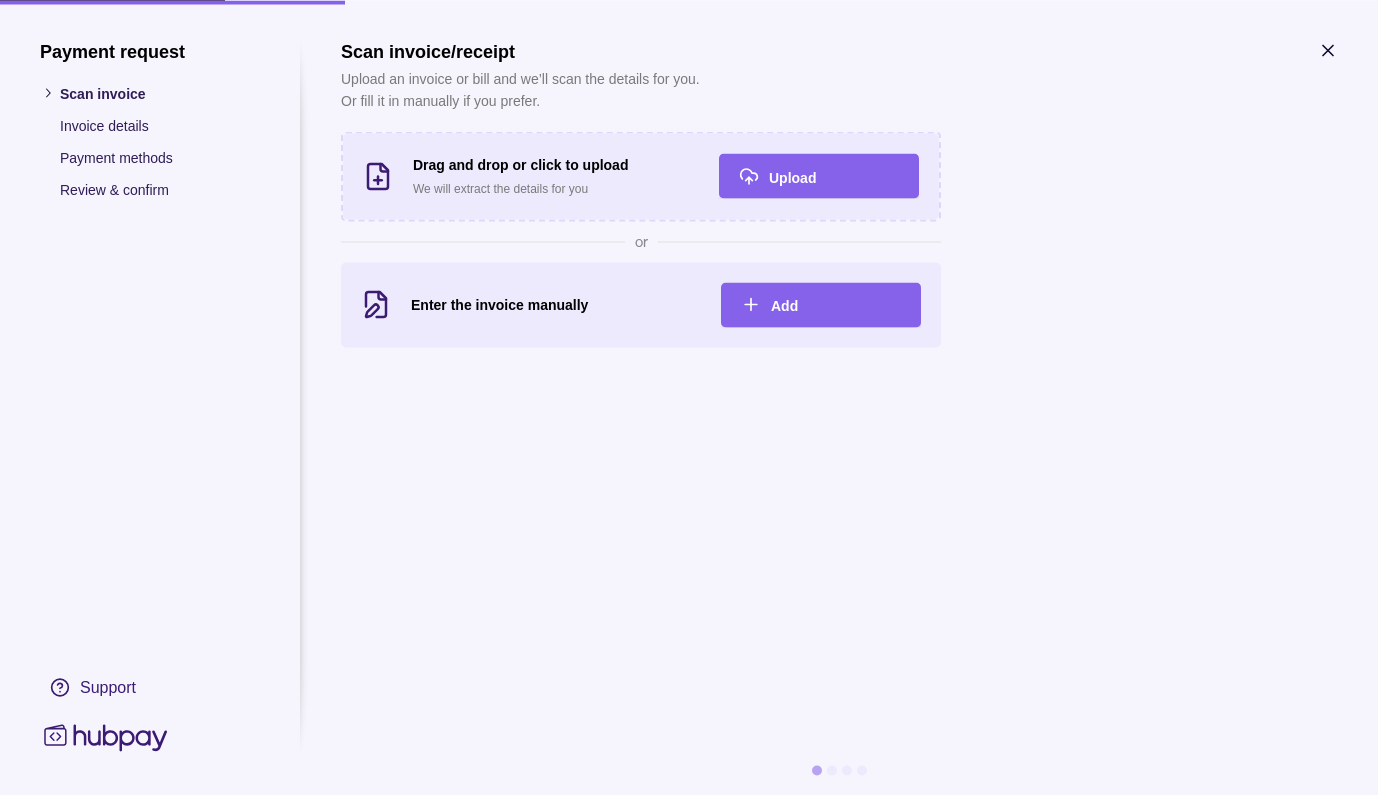 click 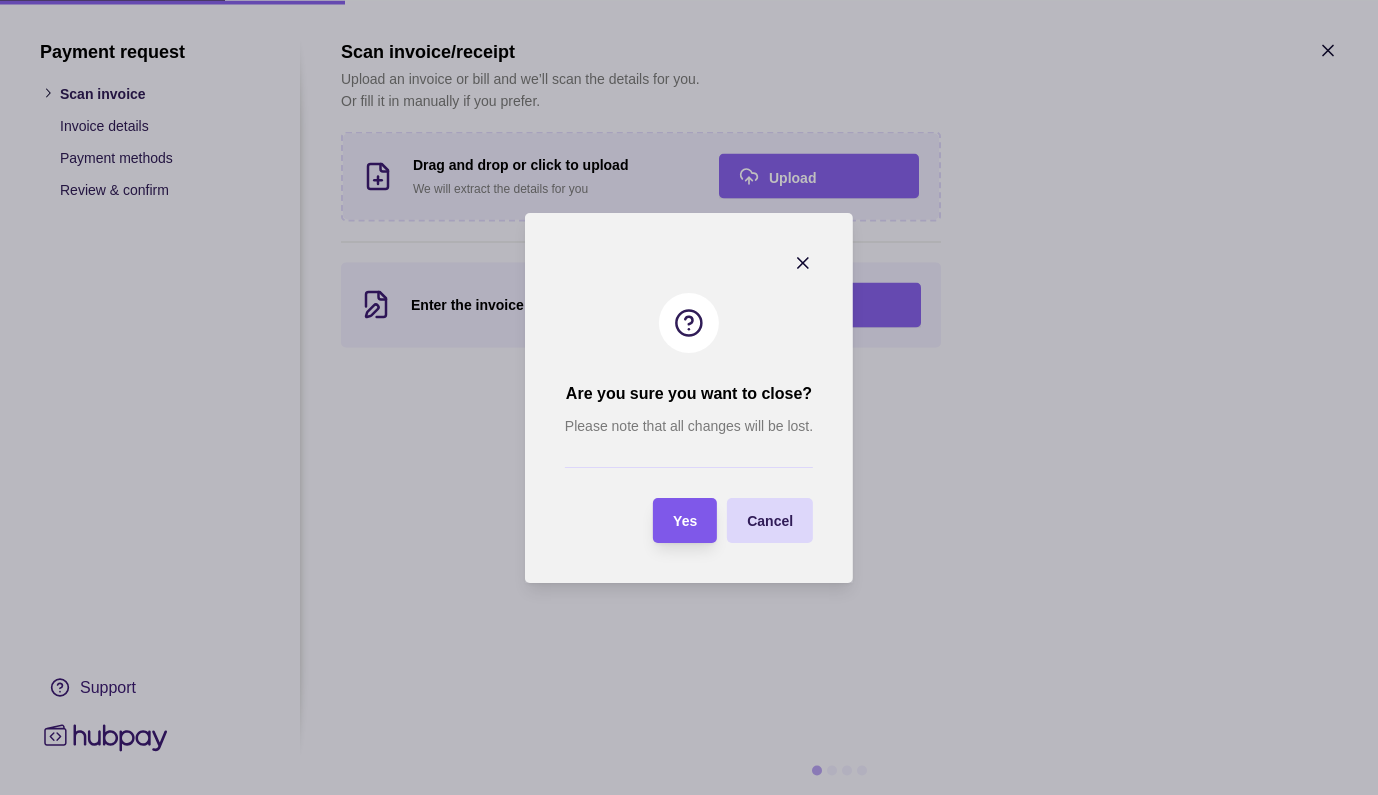 click on "Yes" at bounding box center (685, 521) 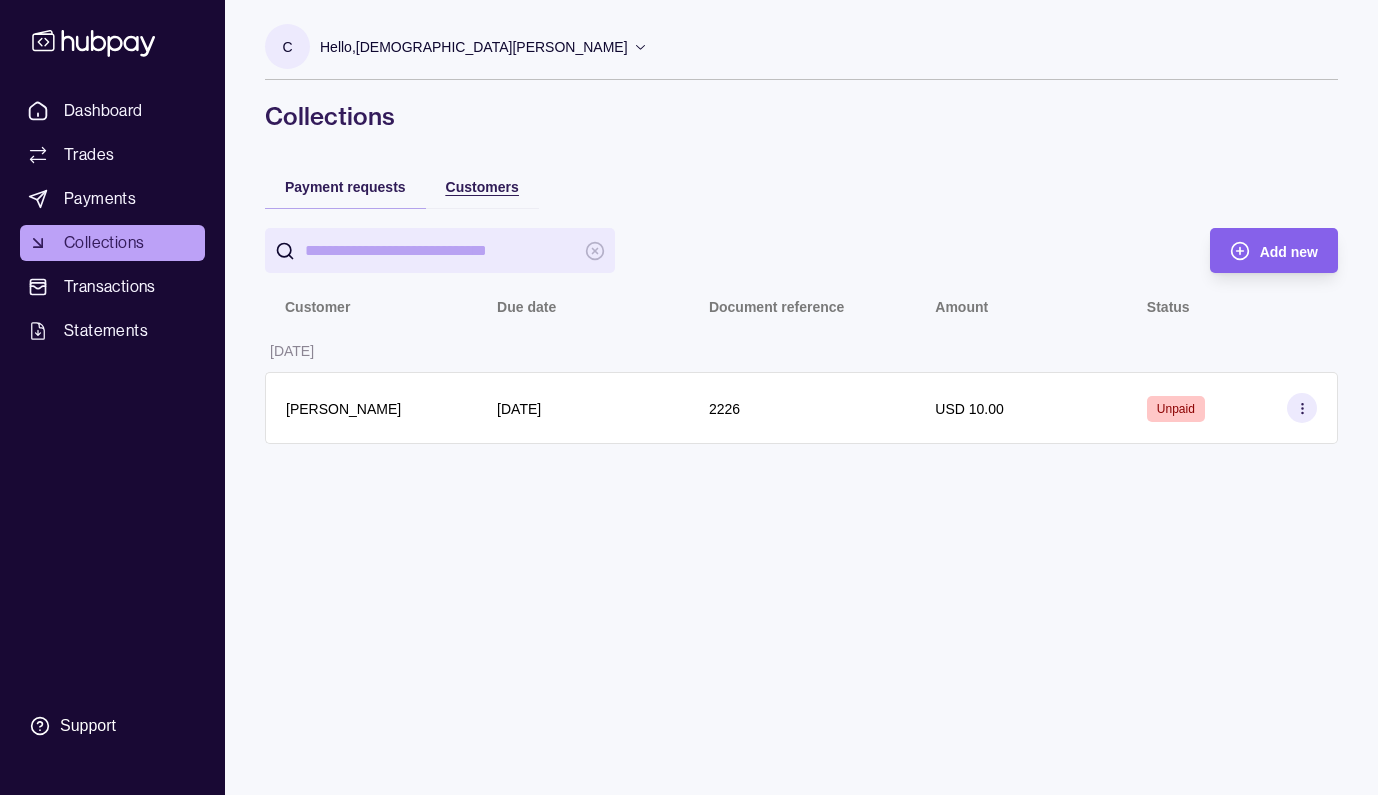 click on "Customers" at bounding box center [482, 187] 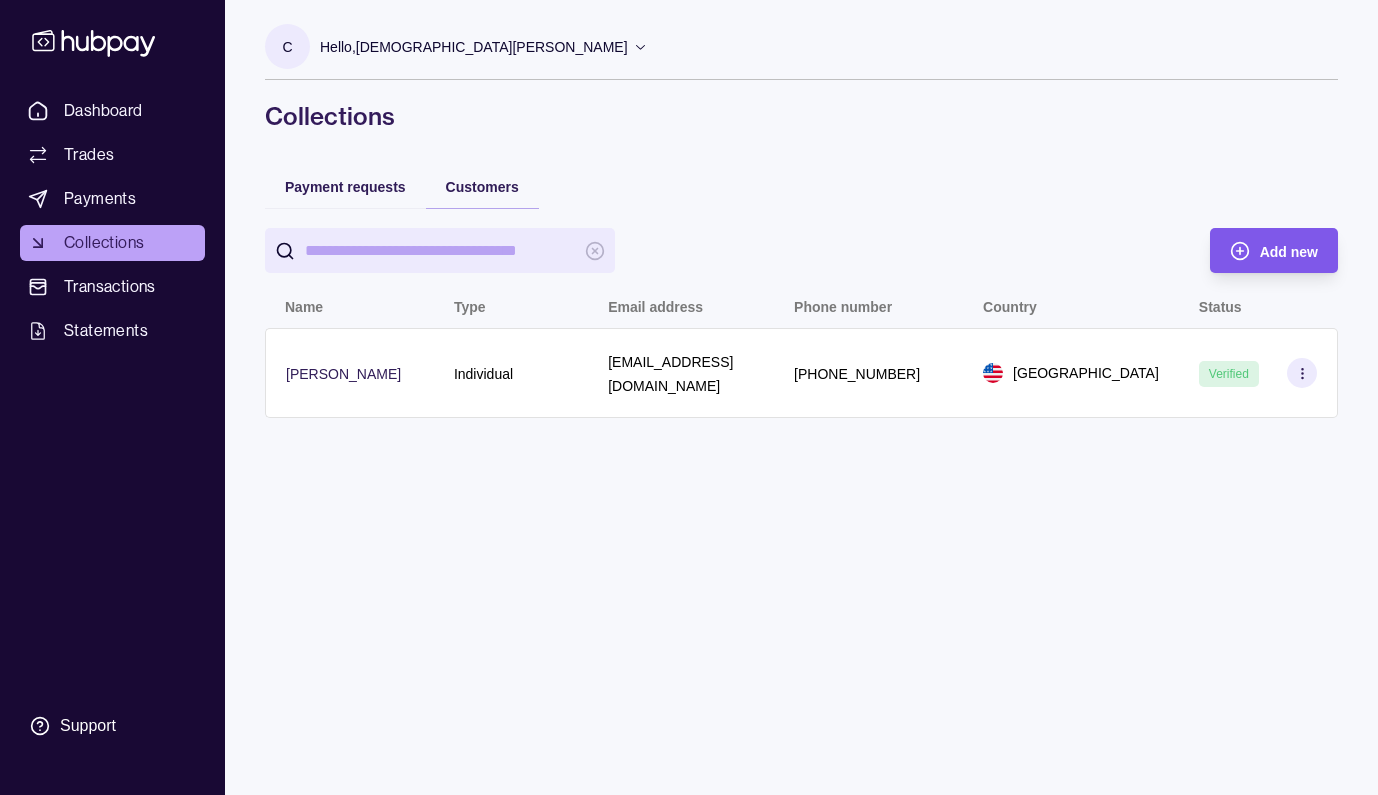 click on "Add new" at bounding box center [1259, 250] 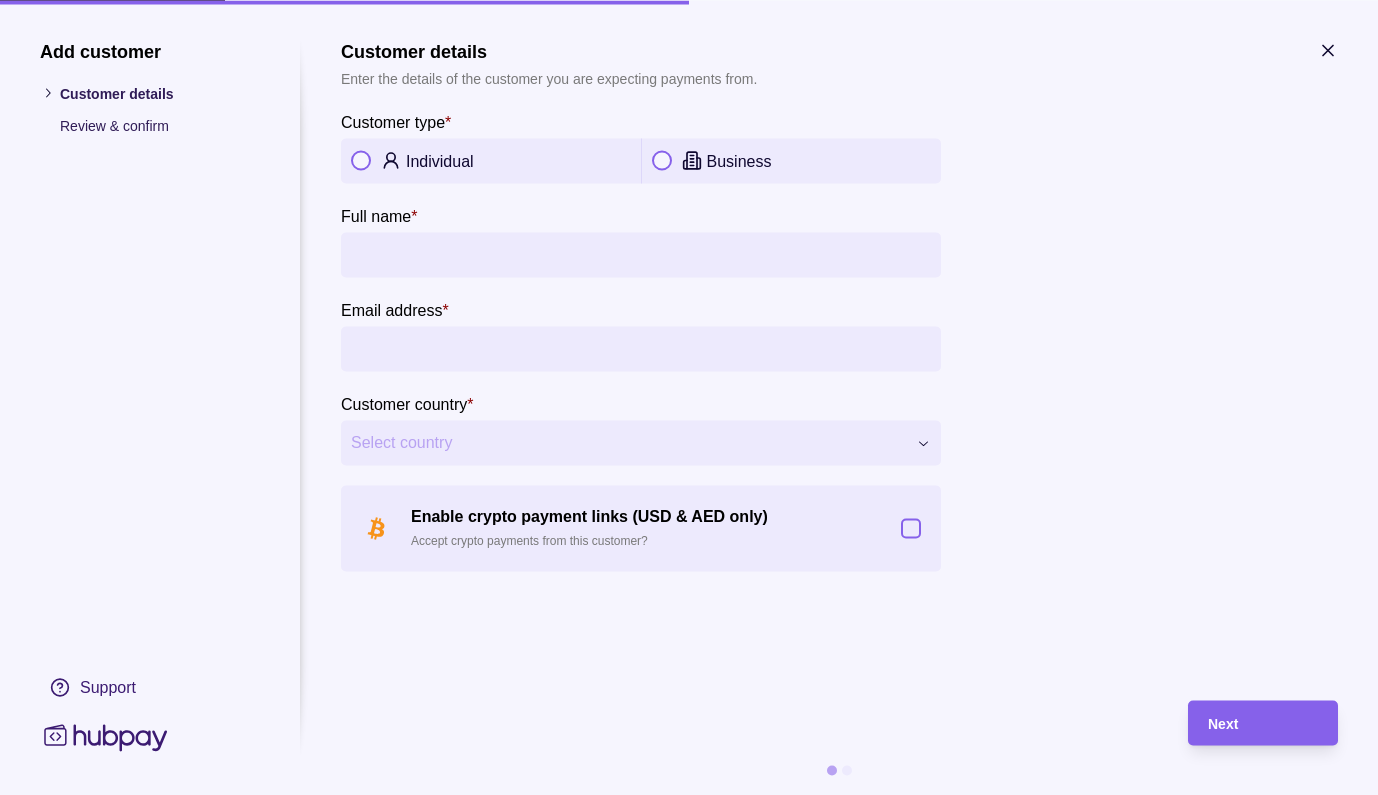 click on "Individual" at bounding box center (440, 161) 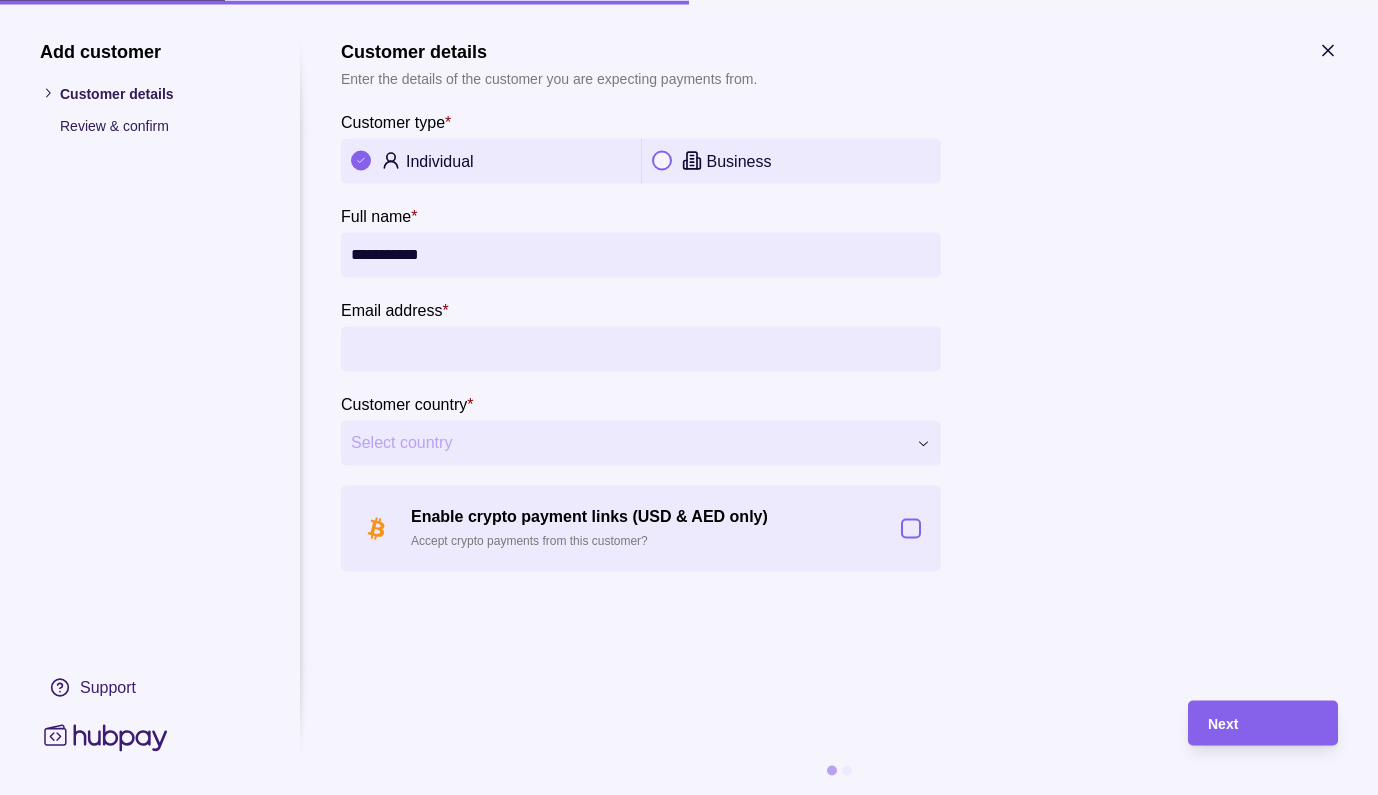 type on "**********" 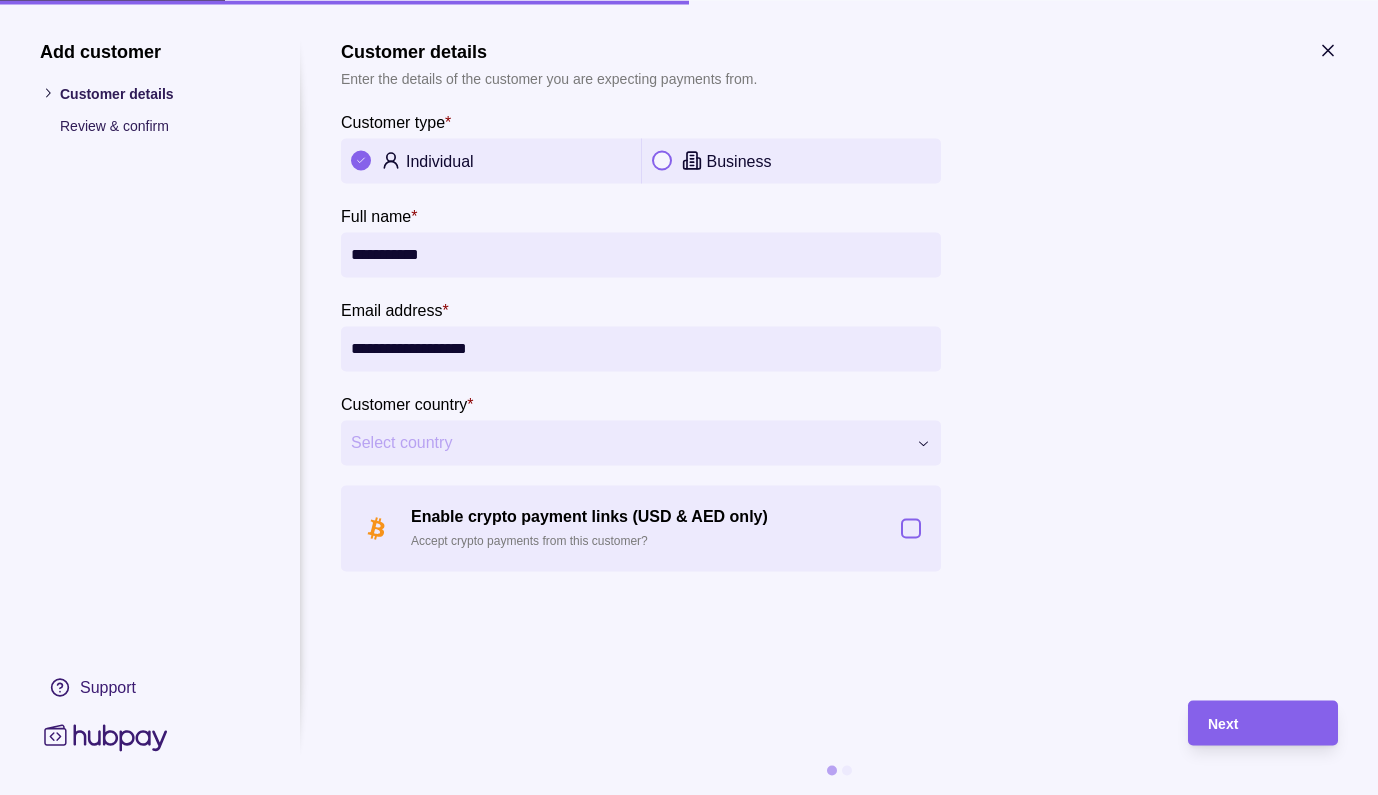 type on "**********" 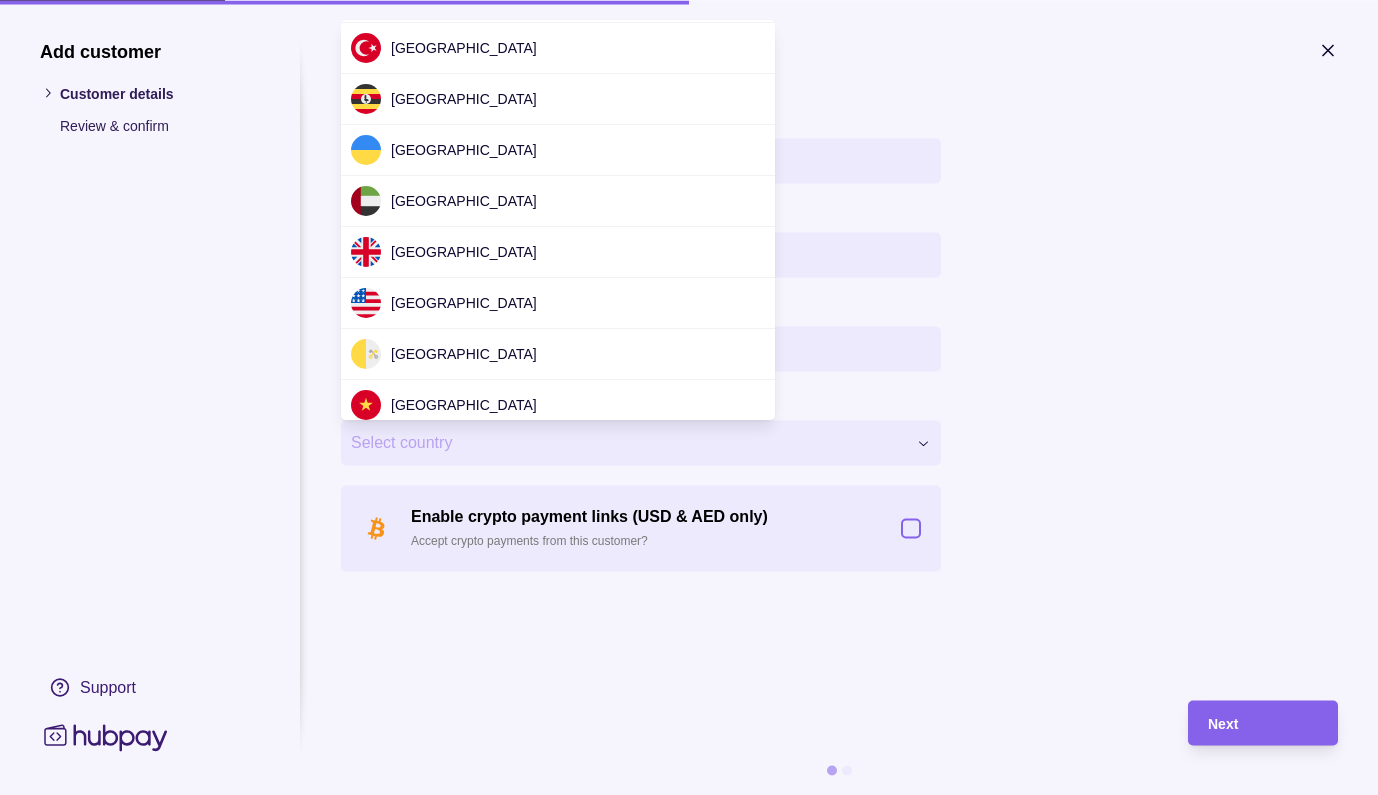 scroll, scrollTop: 6065, scrollLeft: 0, axis: vertical 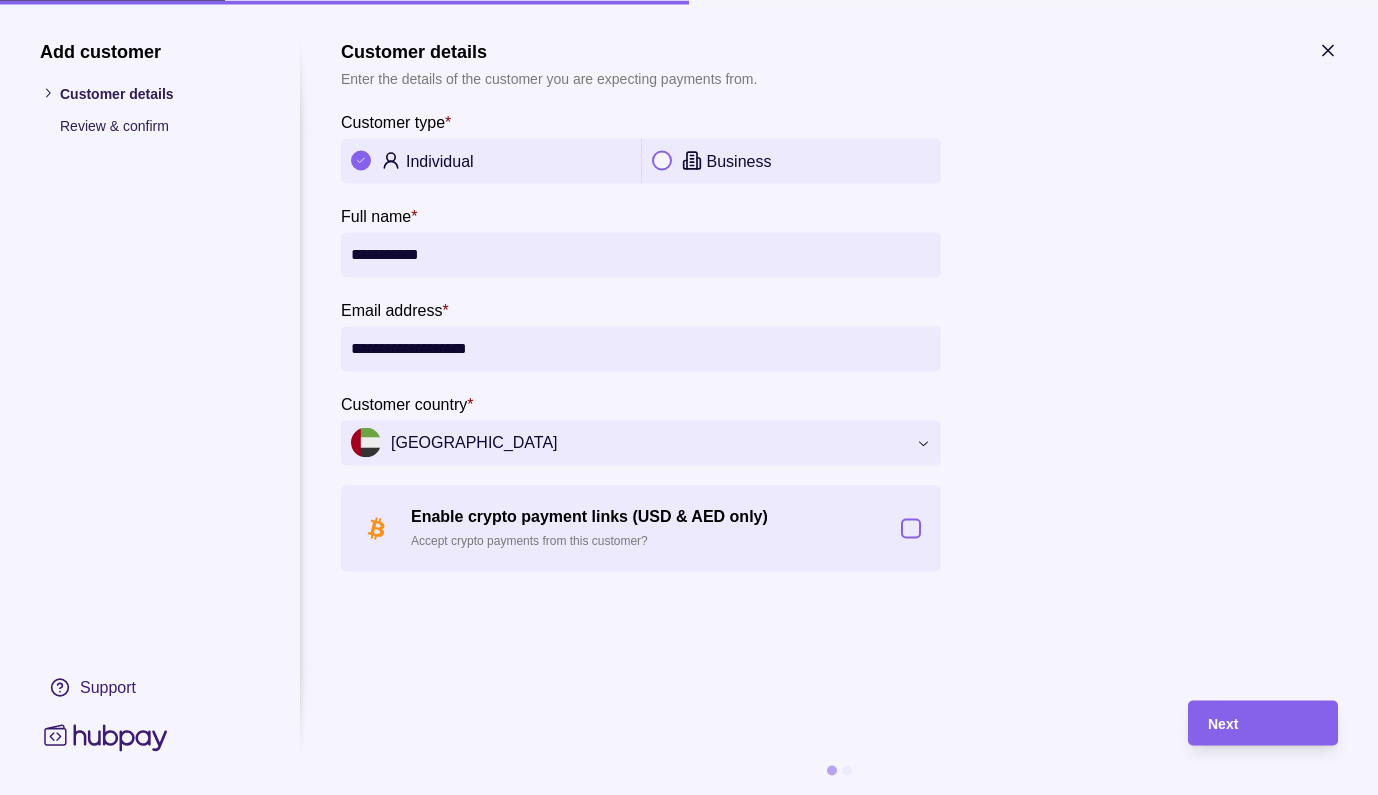 click on "Enable crypto payment links (USD & AED only) Accept crypto payments from this customer?" at bounding box center (911, 528) 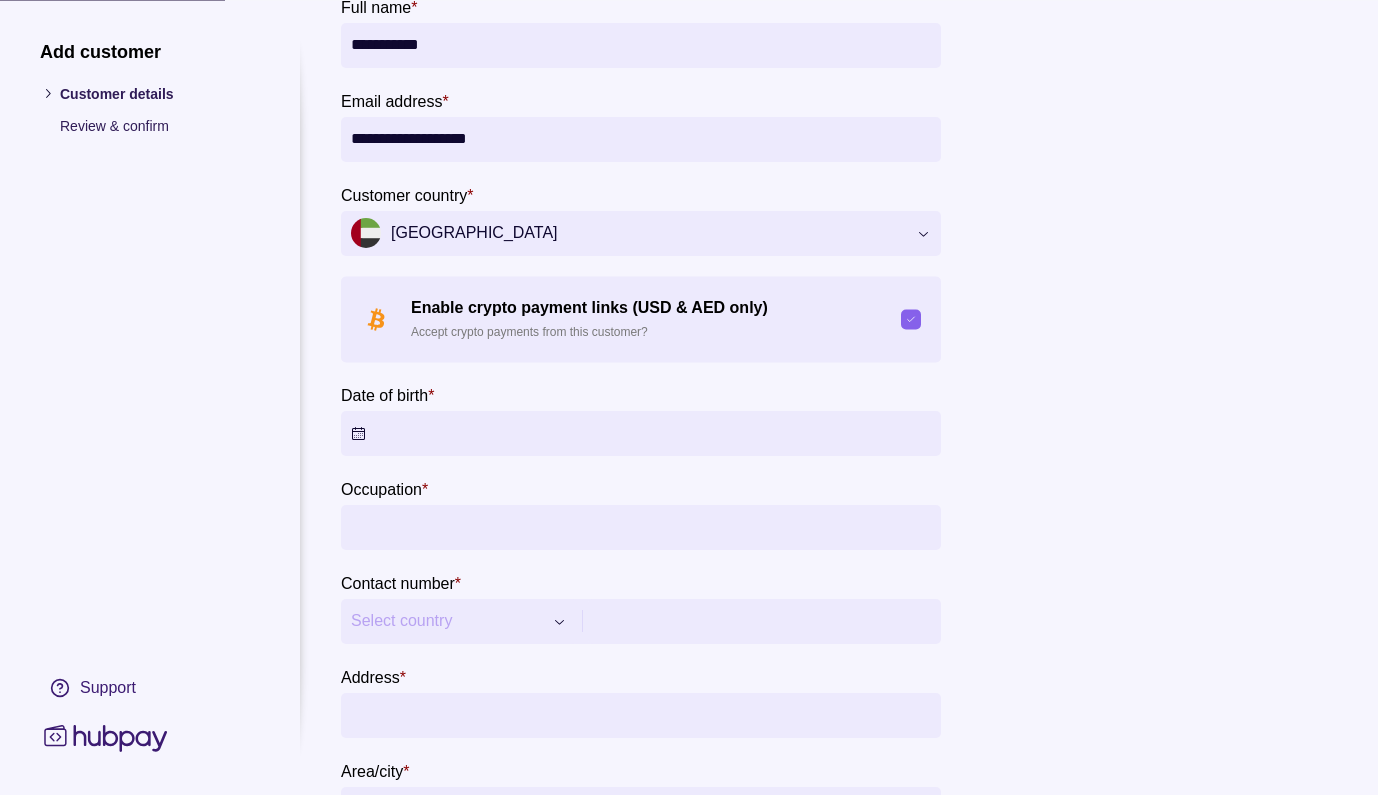 scroll, scrollTop: 447, scrollLeft: 0, axis: vertical 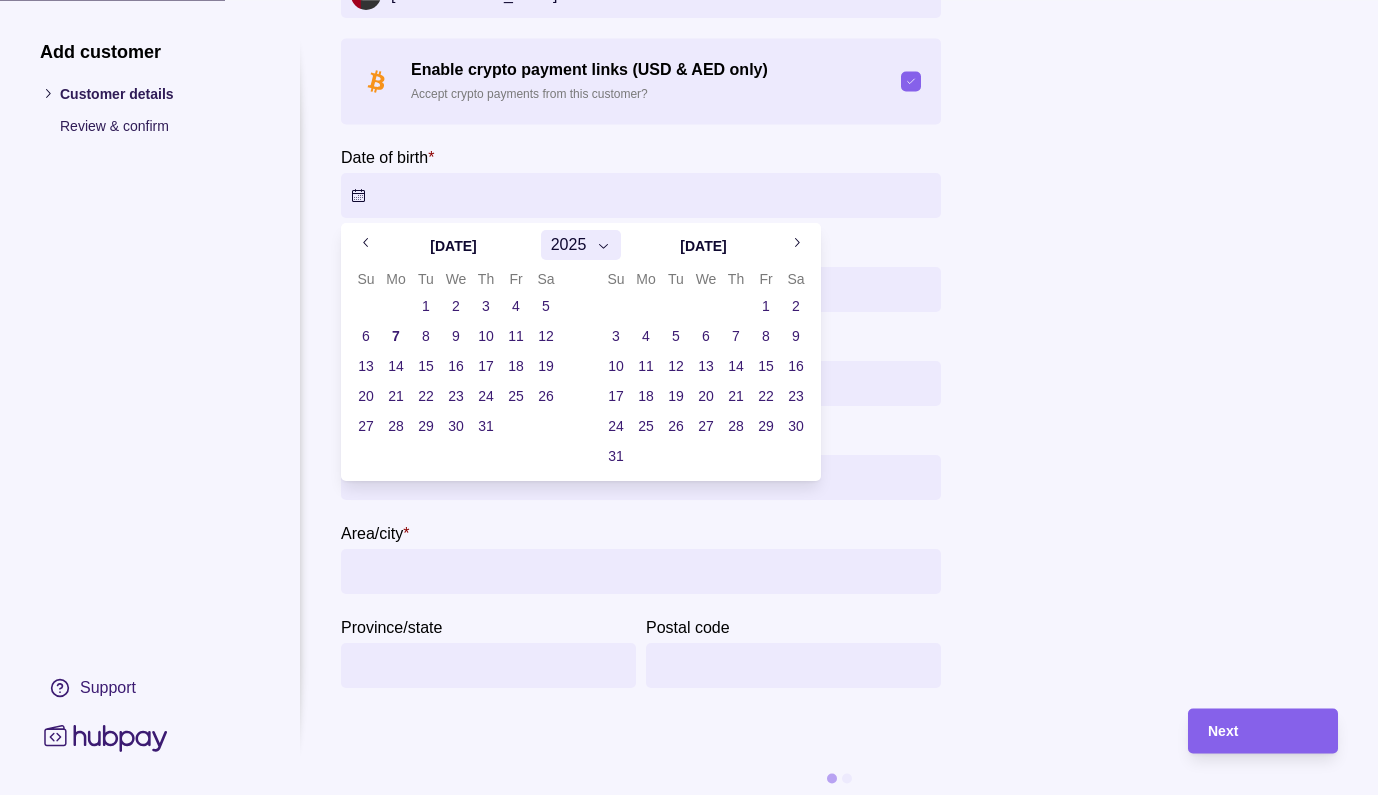 click on "Date of birth  *" at bounding box center [641, 195] 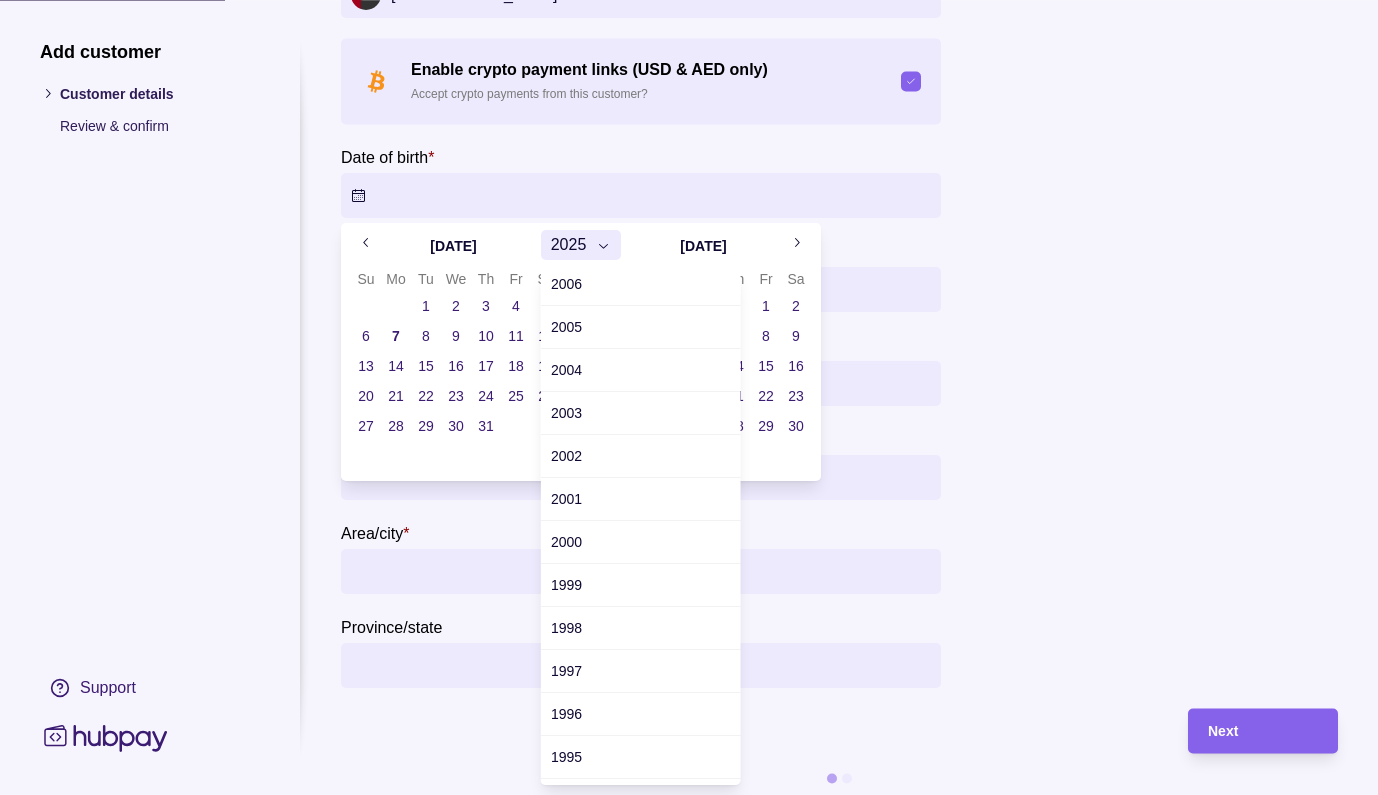 scroll, scrollTop: 824, scrollLeft: 0, axis: vertical 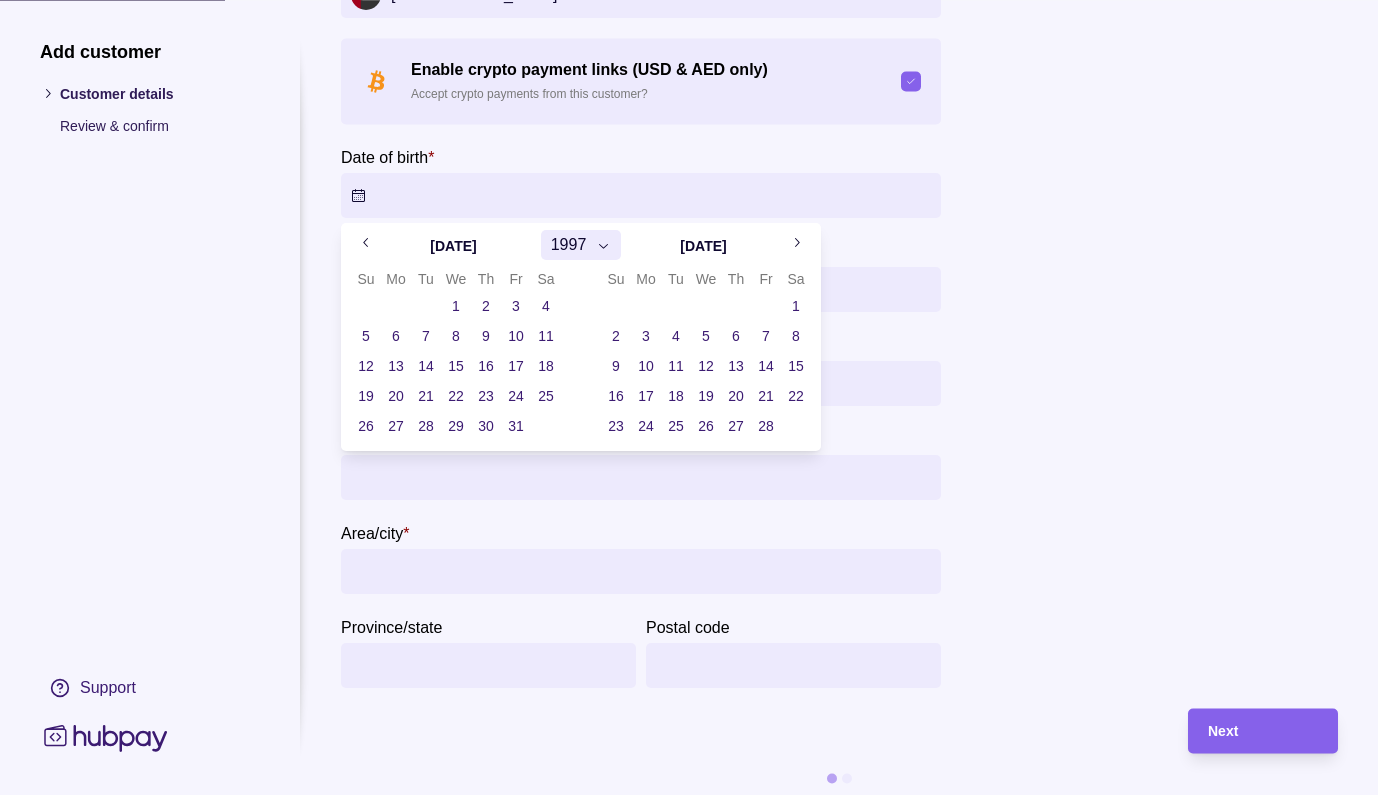 click 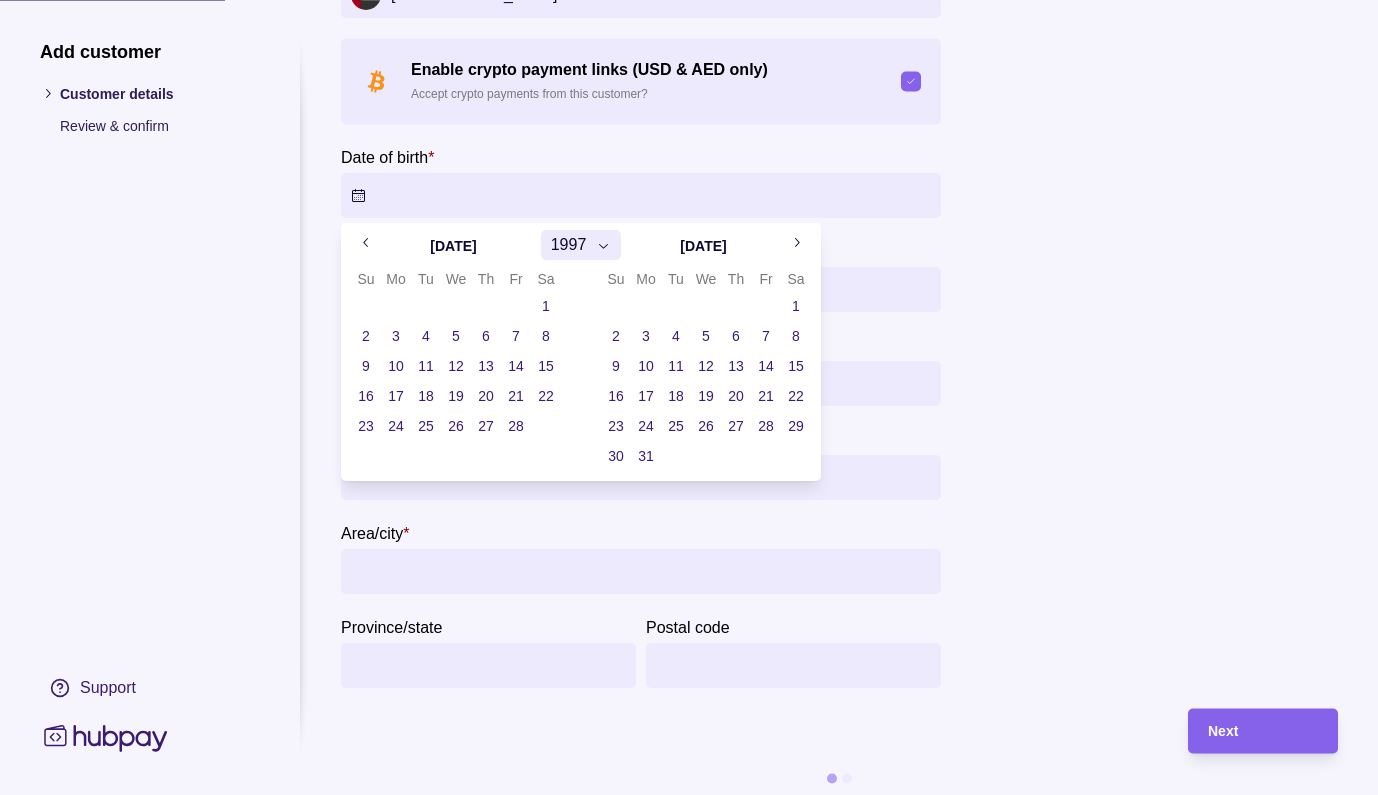 click 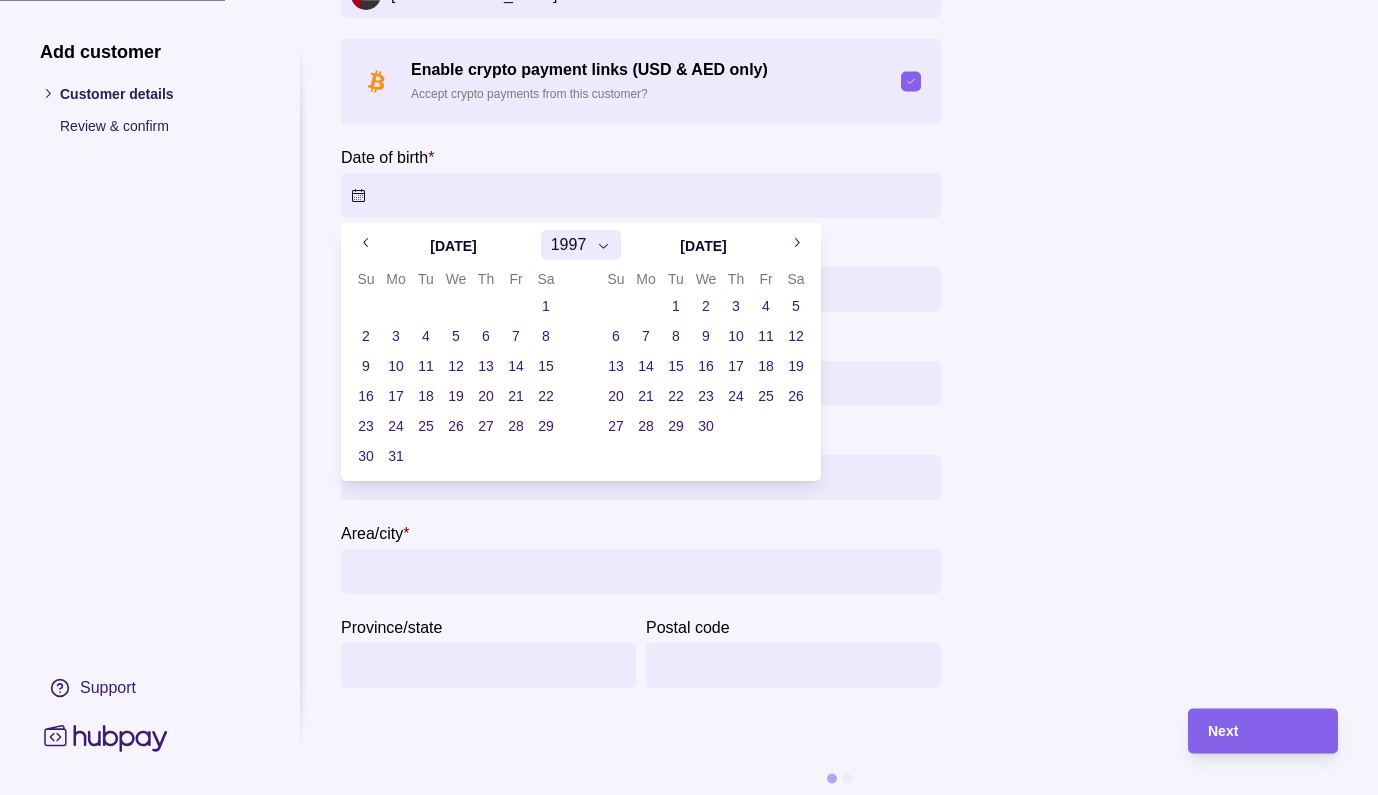 click 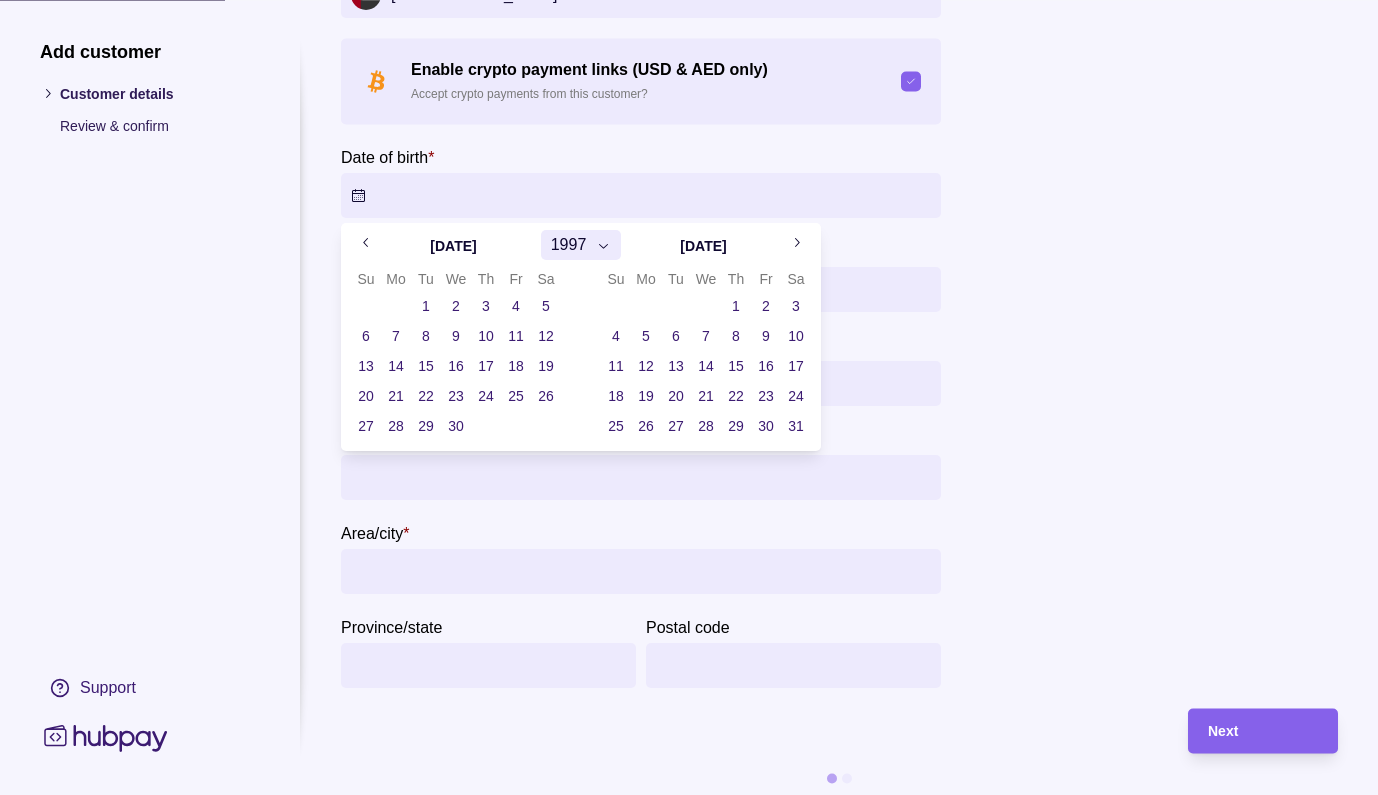 click 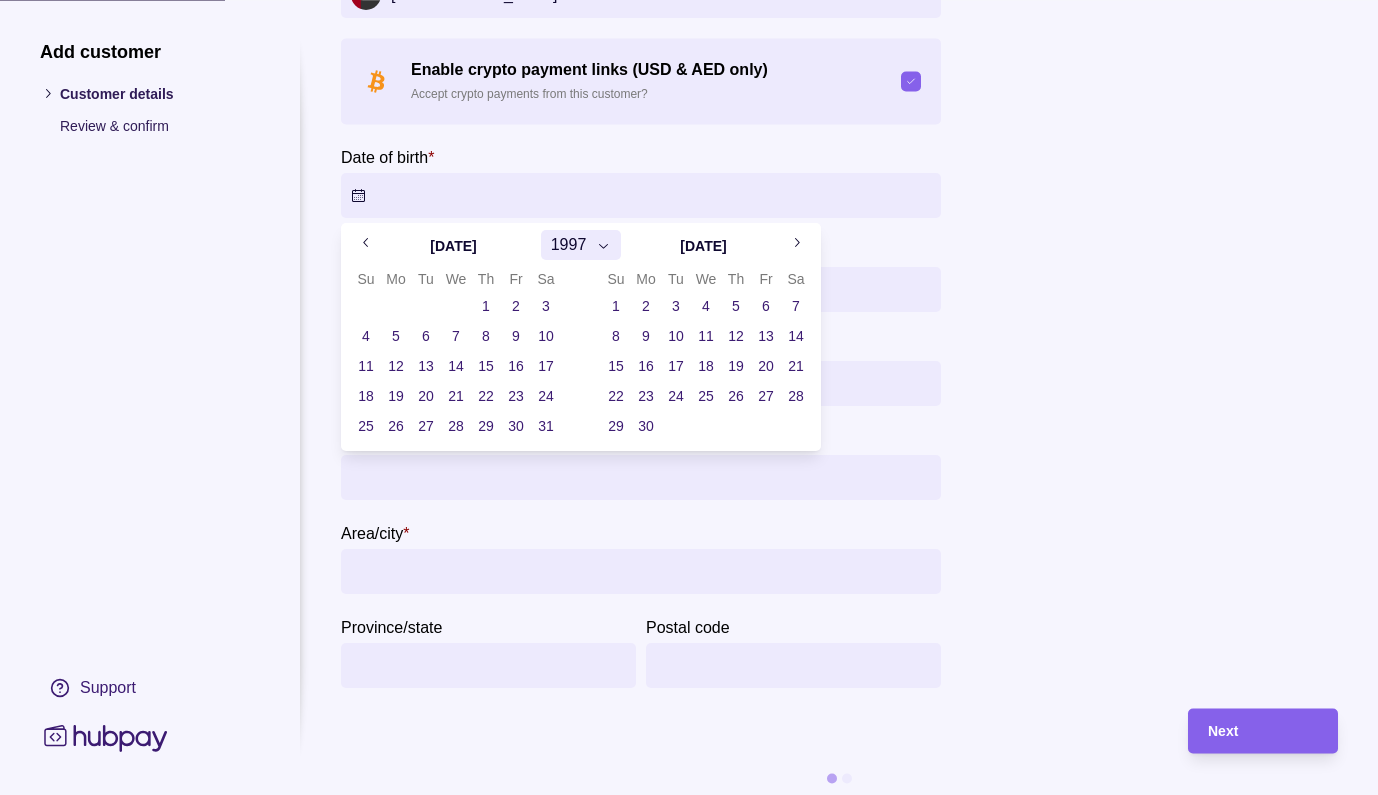 click on "12" at bounding box center [736, 336] 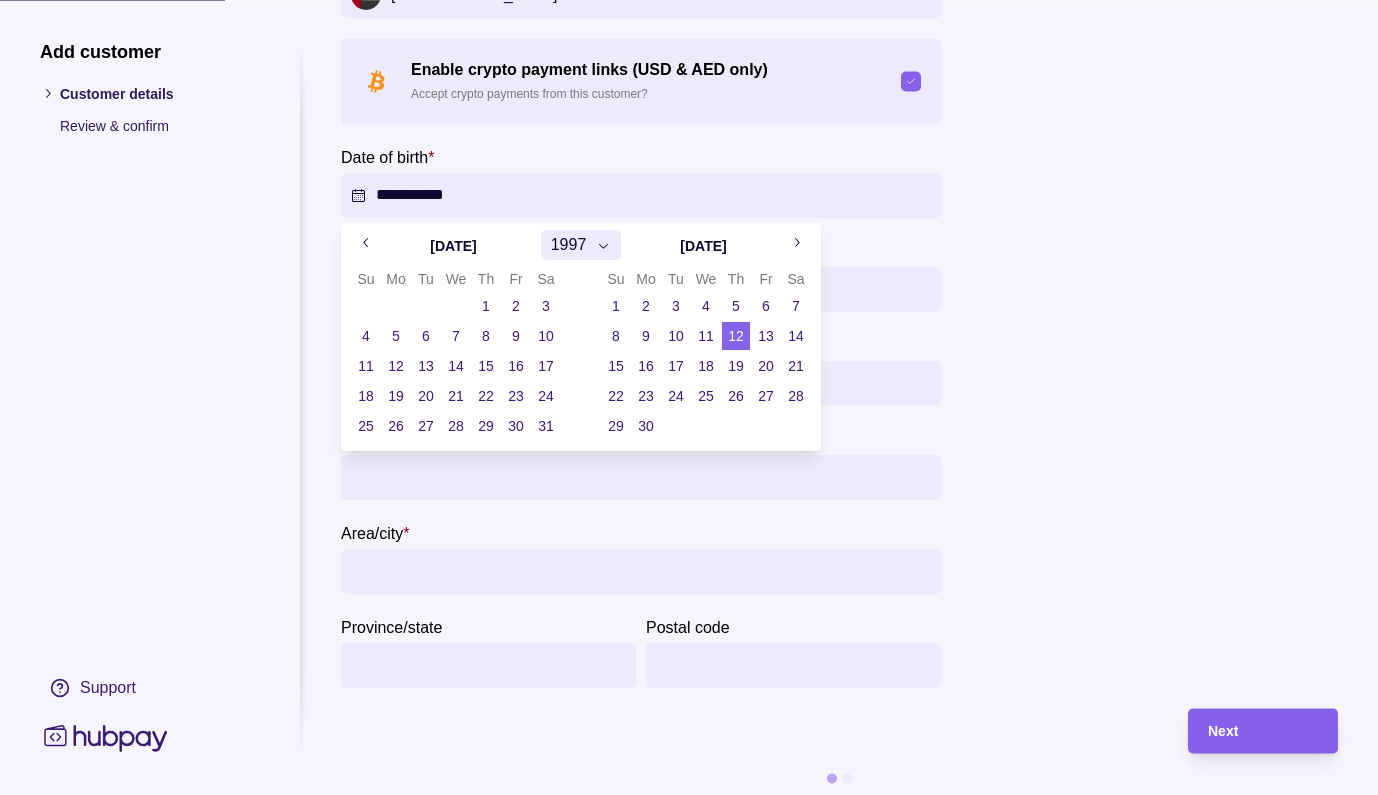 click on "**********" at bounding box center [689, 397] 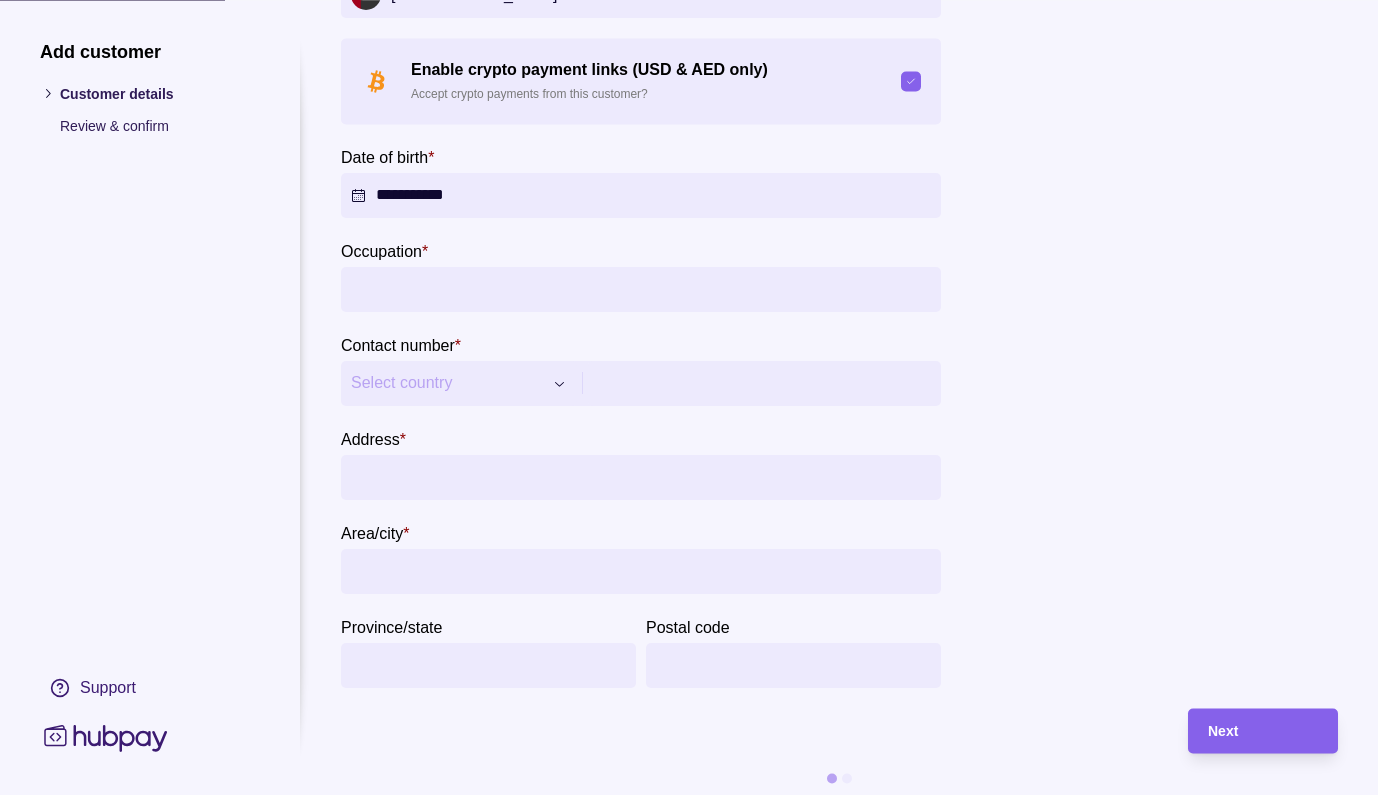 click on "Occupation  *" at bounding box center [641, 289] 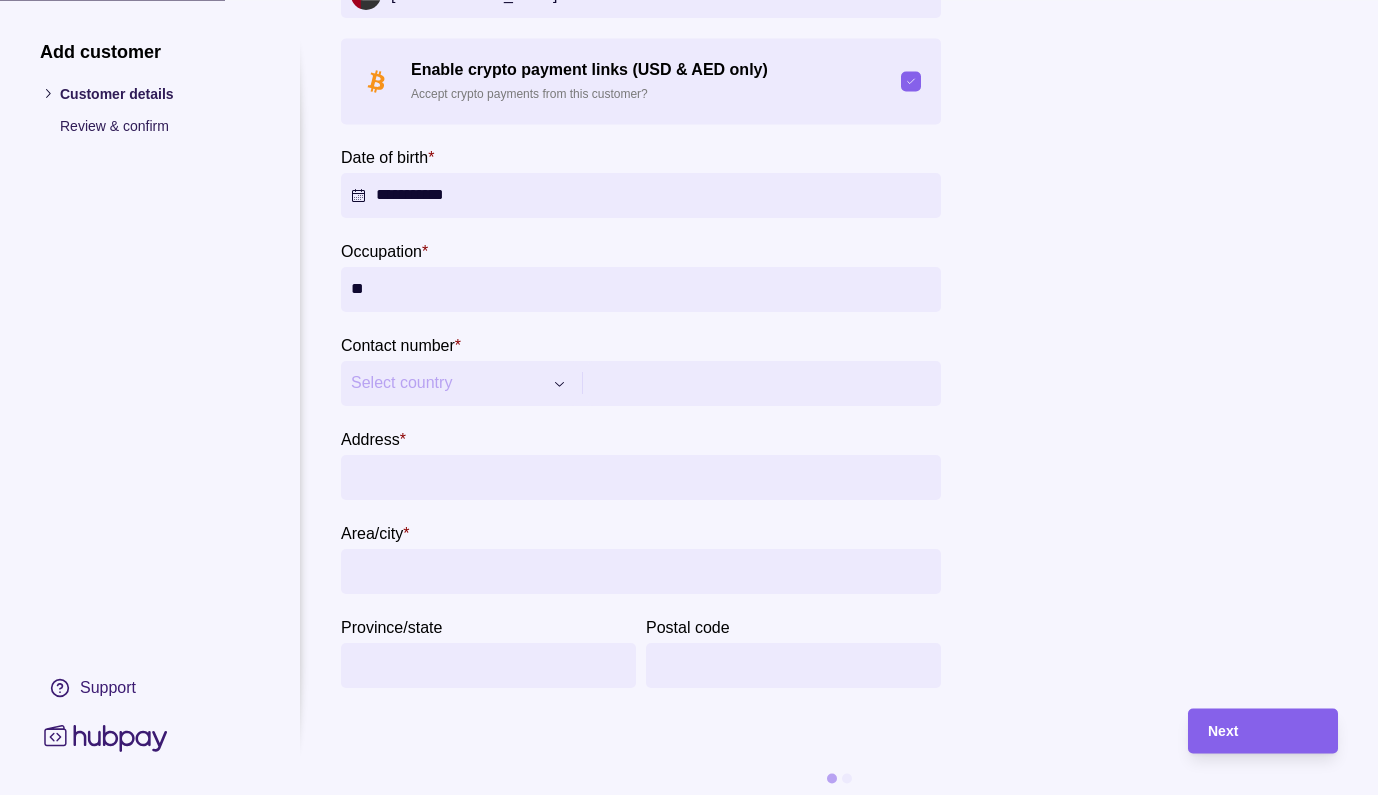 type on "*" 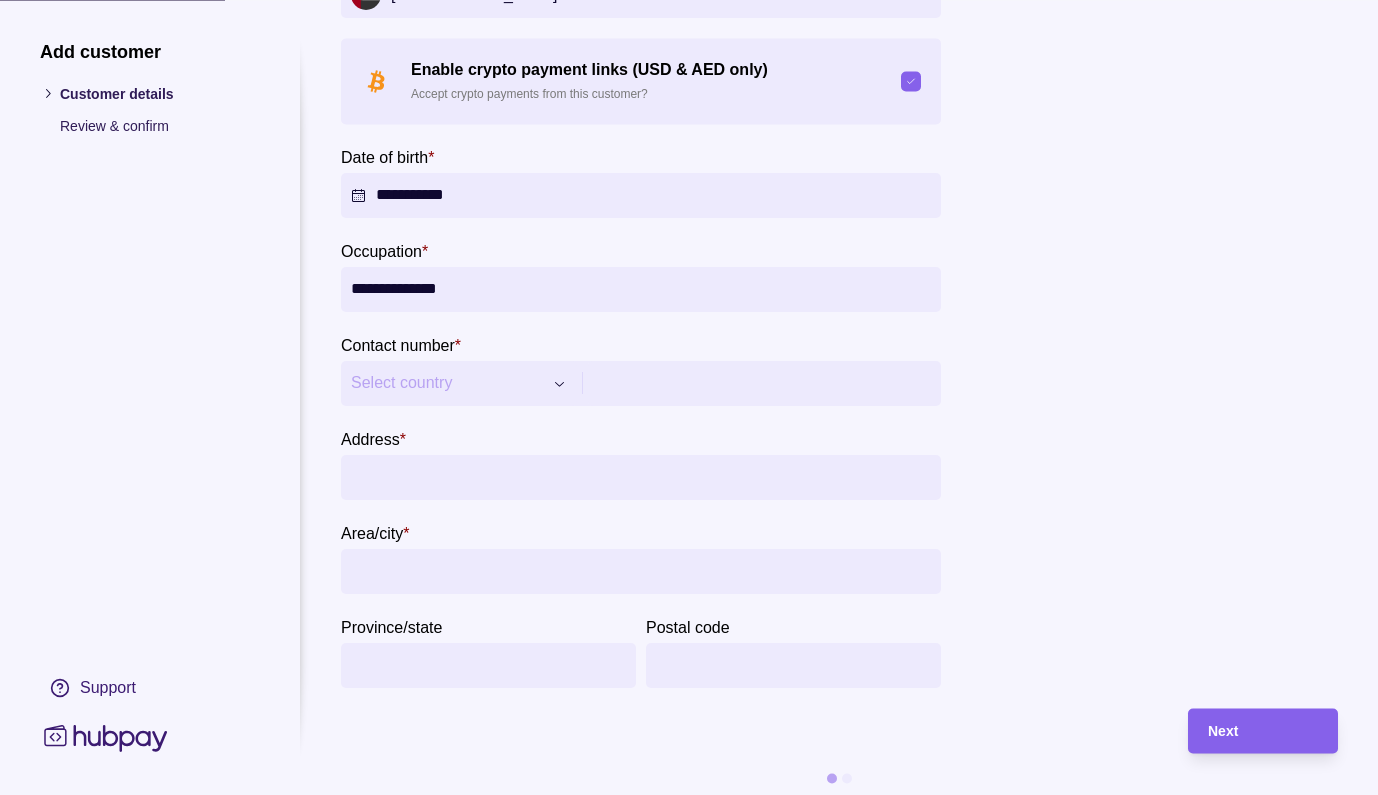type on "**********" 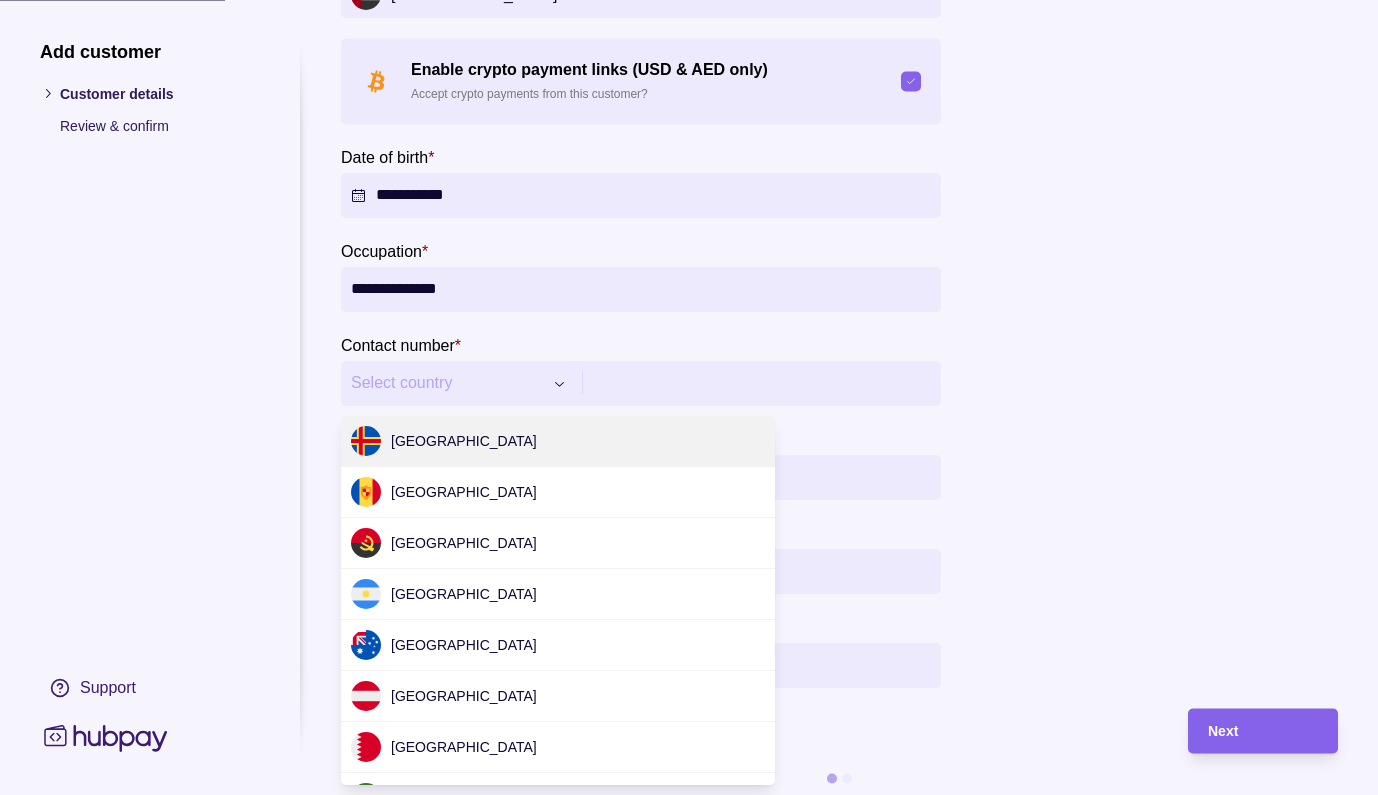 click on "Select country" at bounding box center [446, 384] 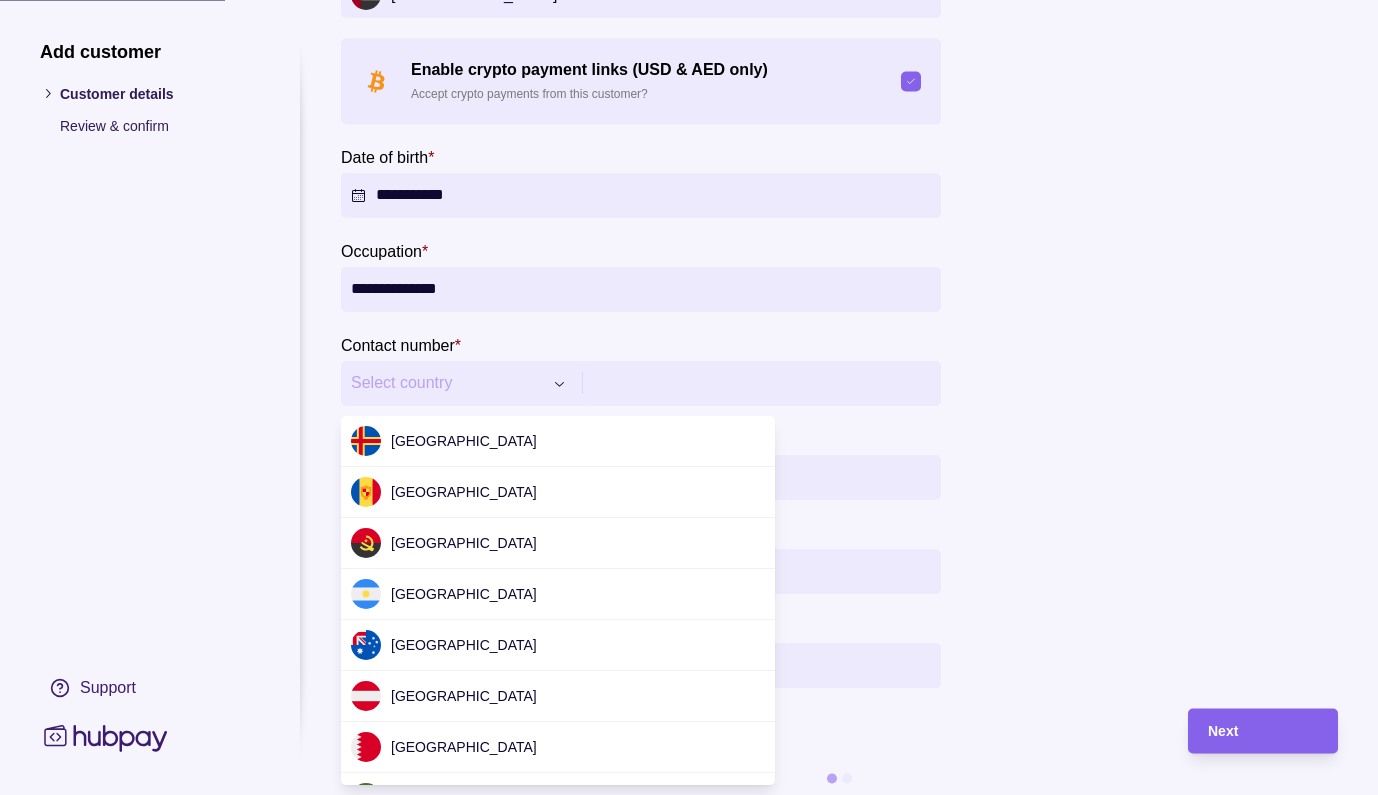 scroll, scrollTop: 5961, scrollLeft: 0, axis: vertical 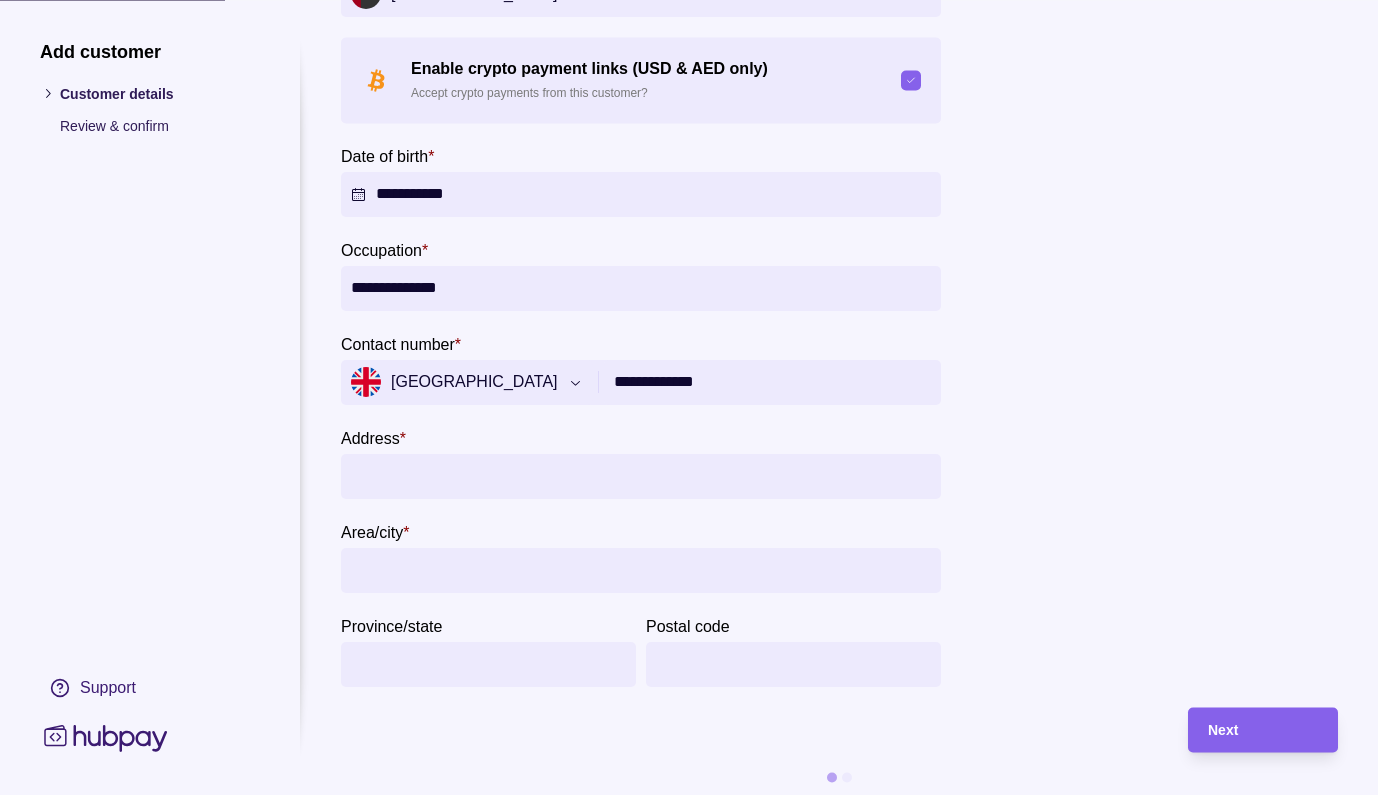 click on "**********" at bounding box center [772, 382] 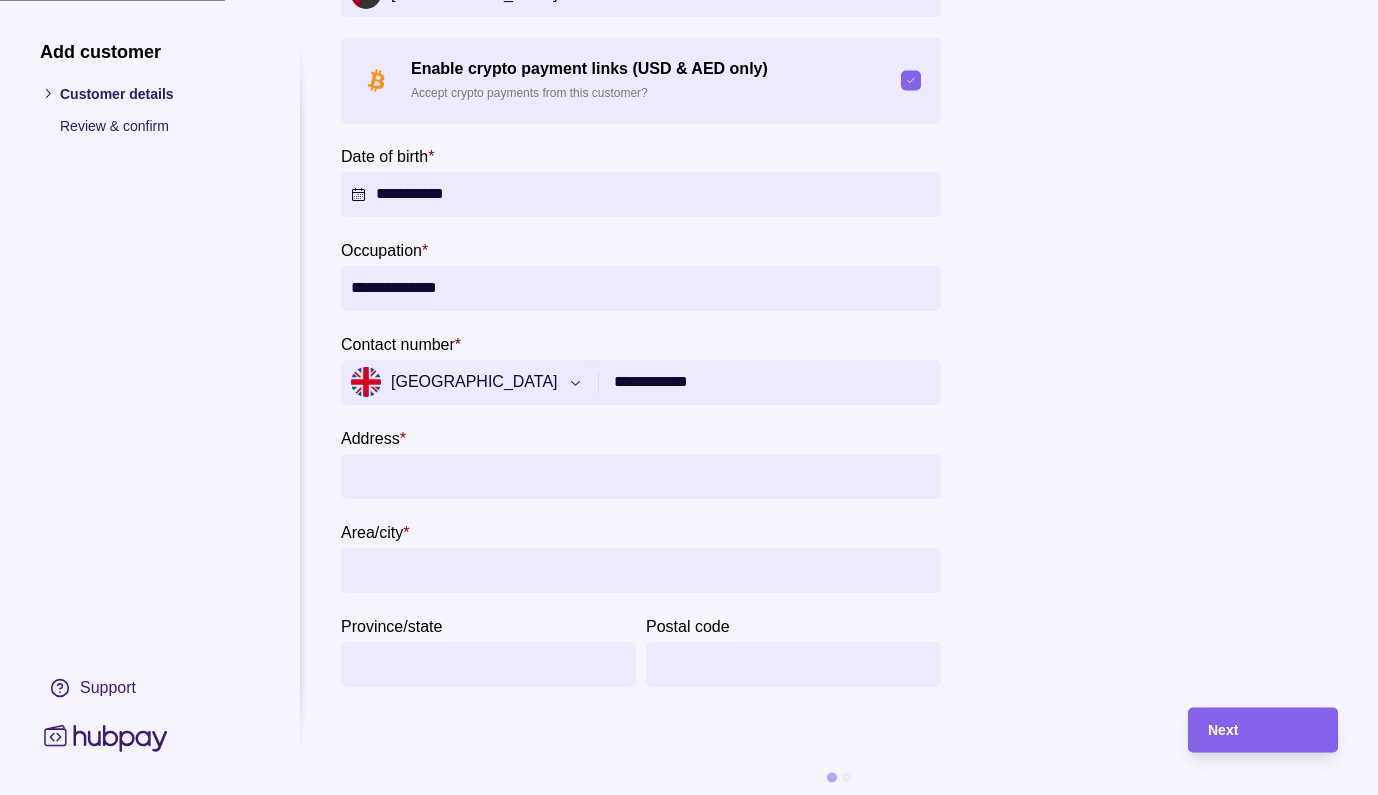 click on "**********" at bounding box center (772, 382) 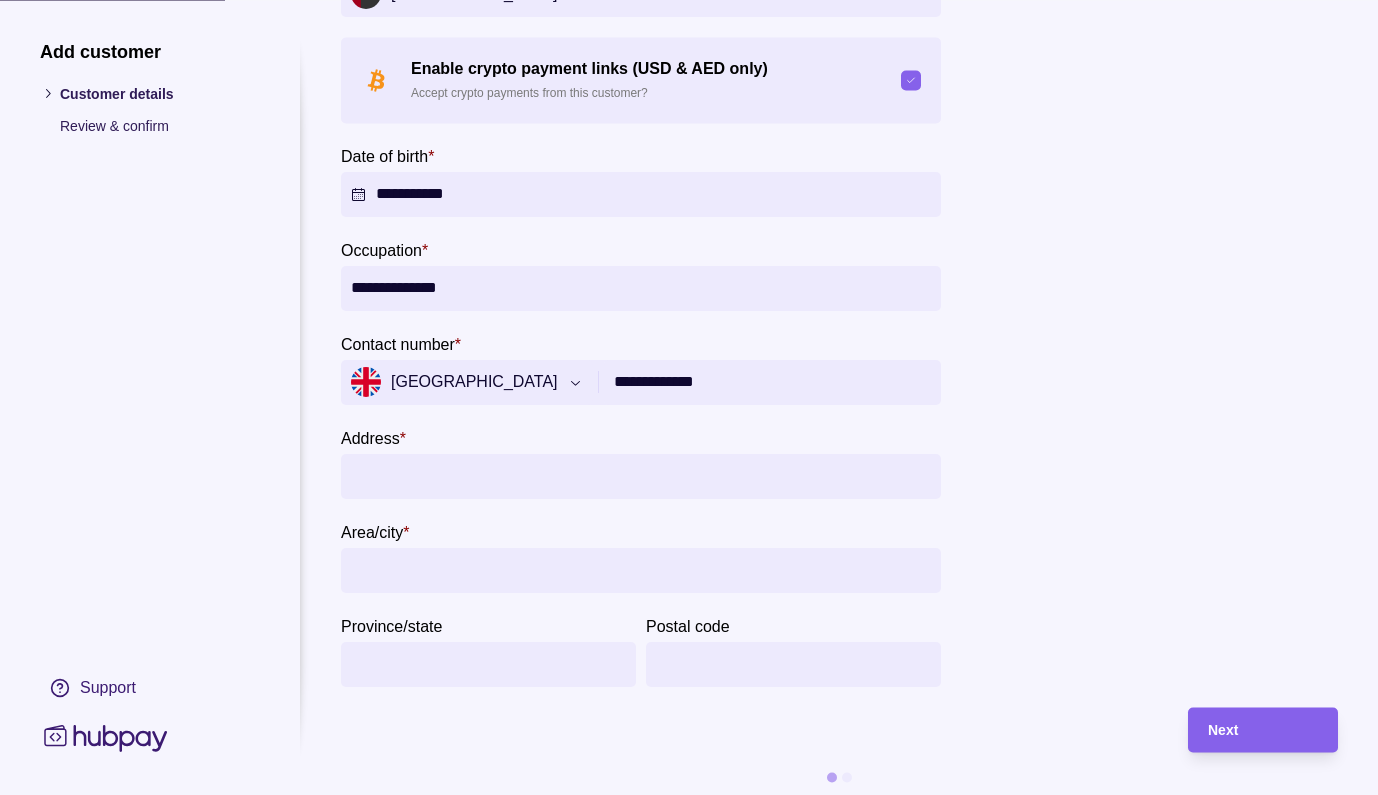 type on "**********" 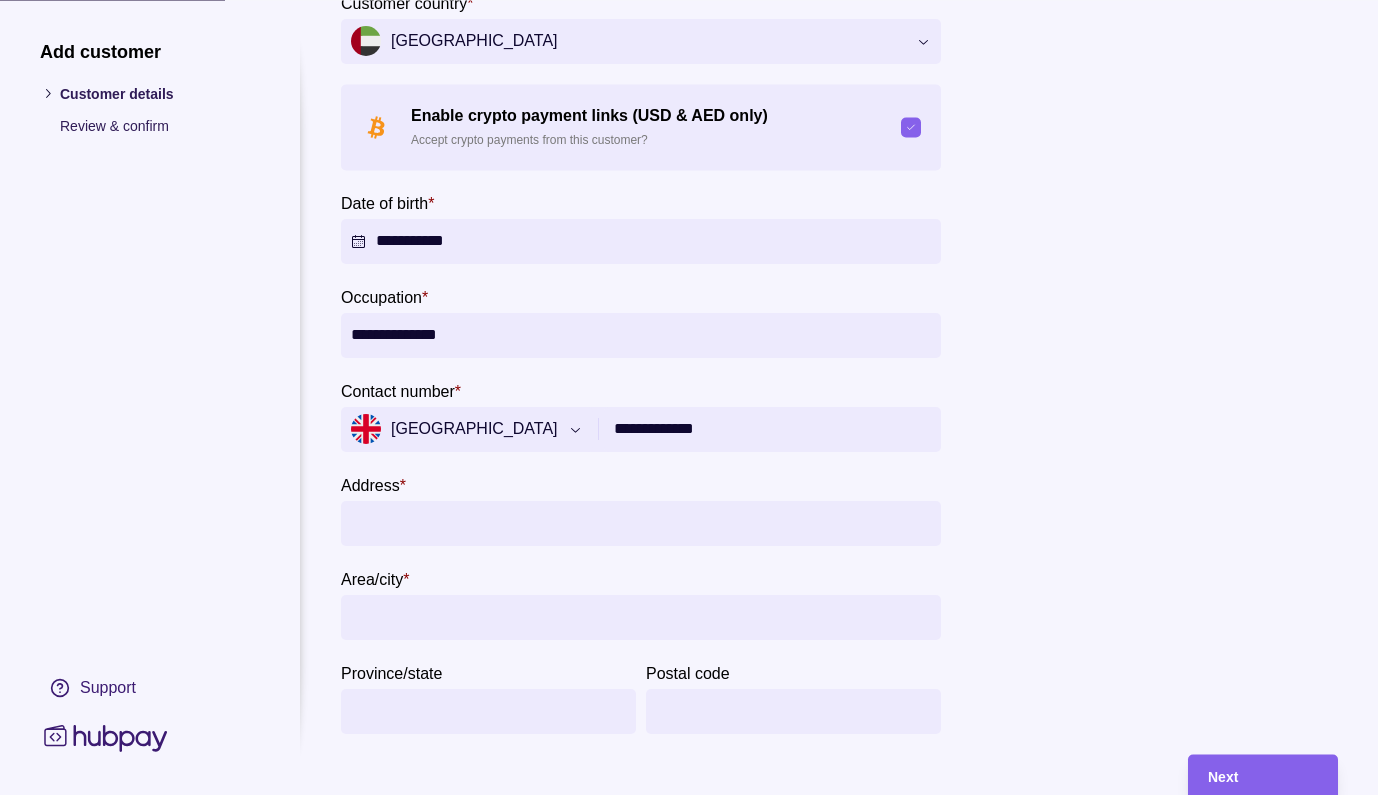 scroll, scrollTop: 405, scrollLeft: 0, axis: vertical 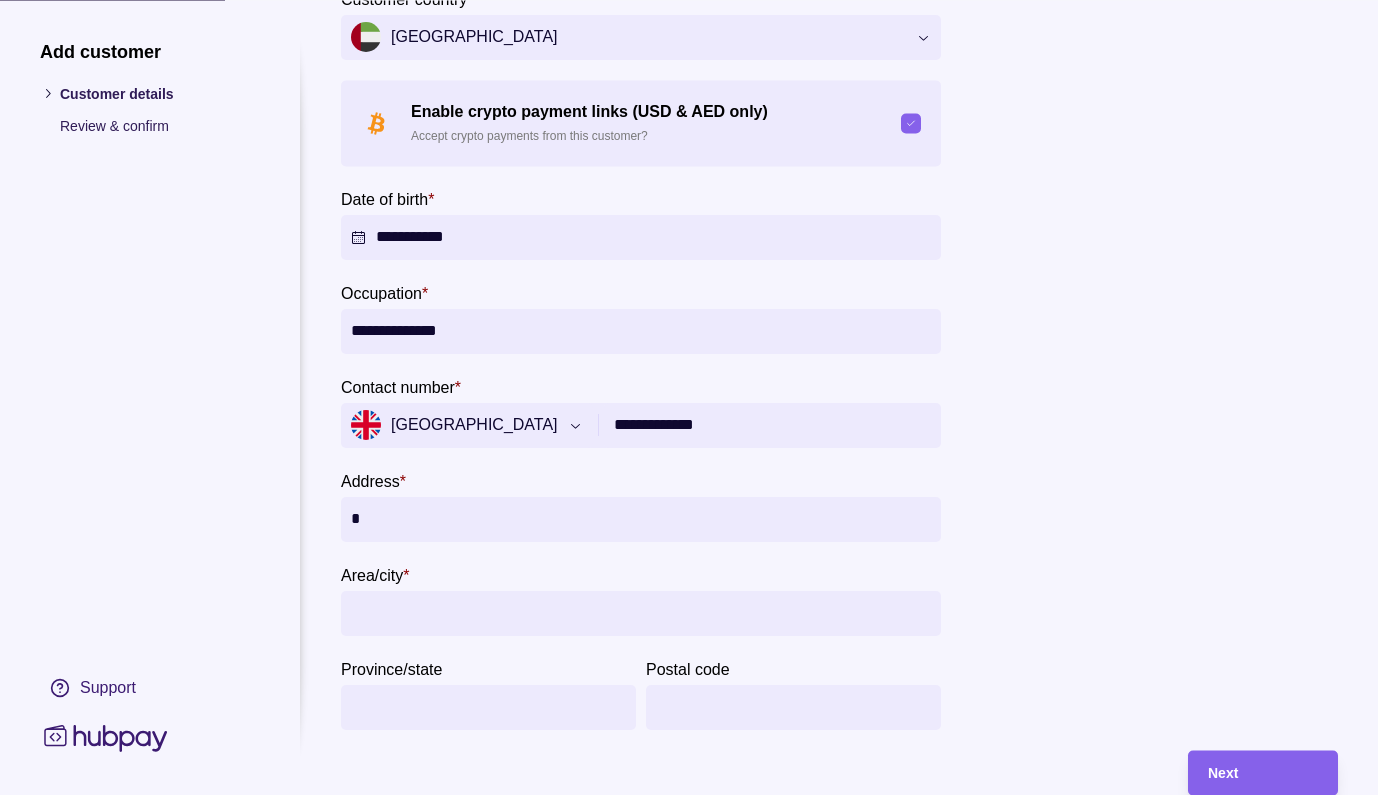 type on "*" 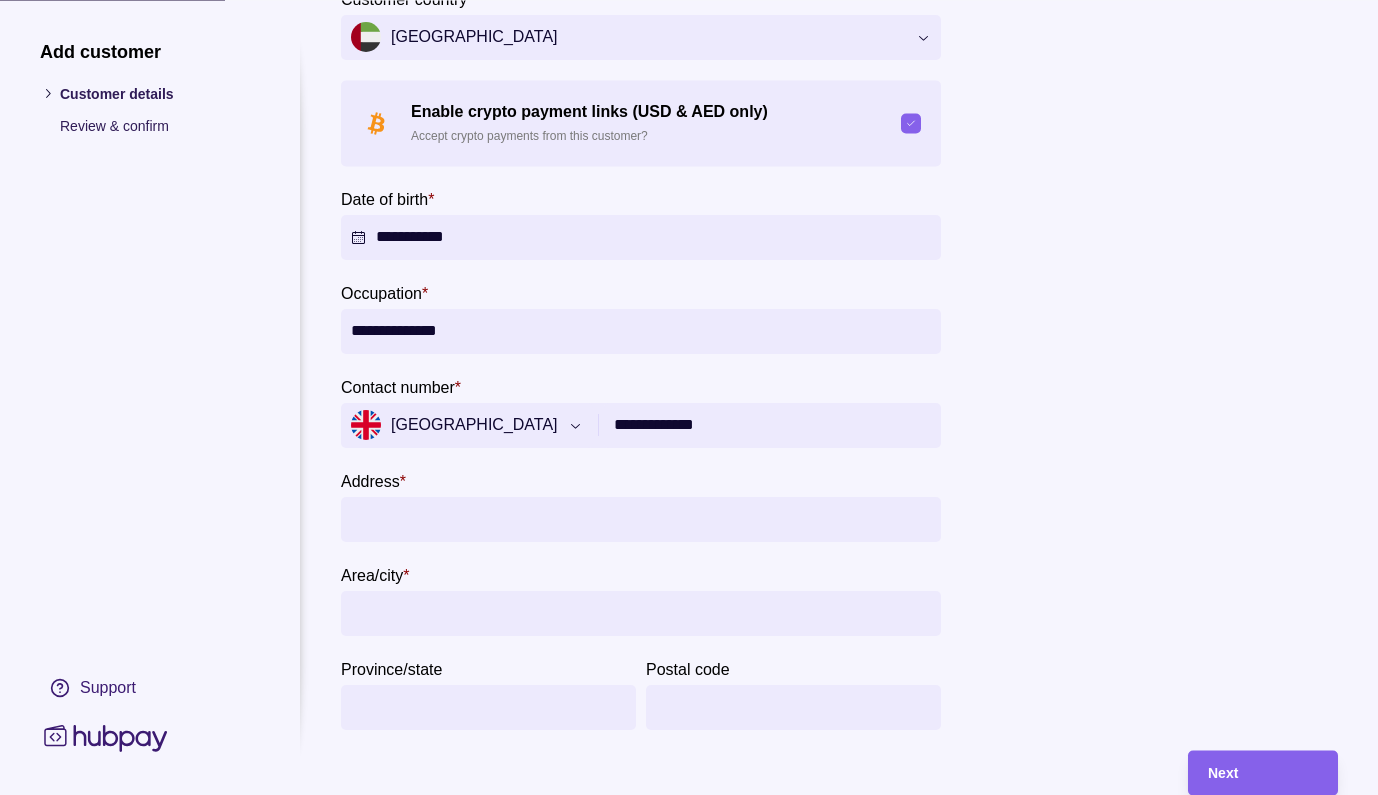 type on "*" 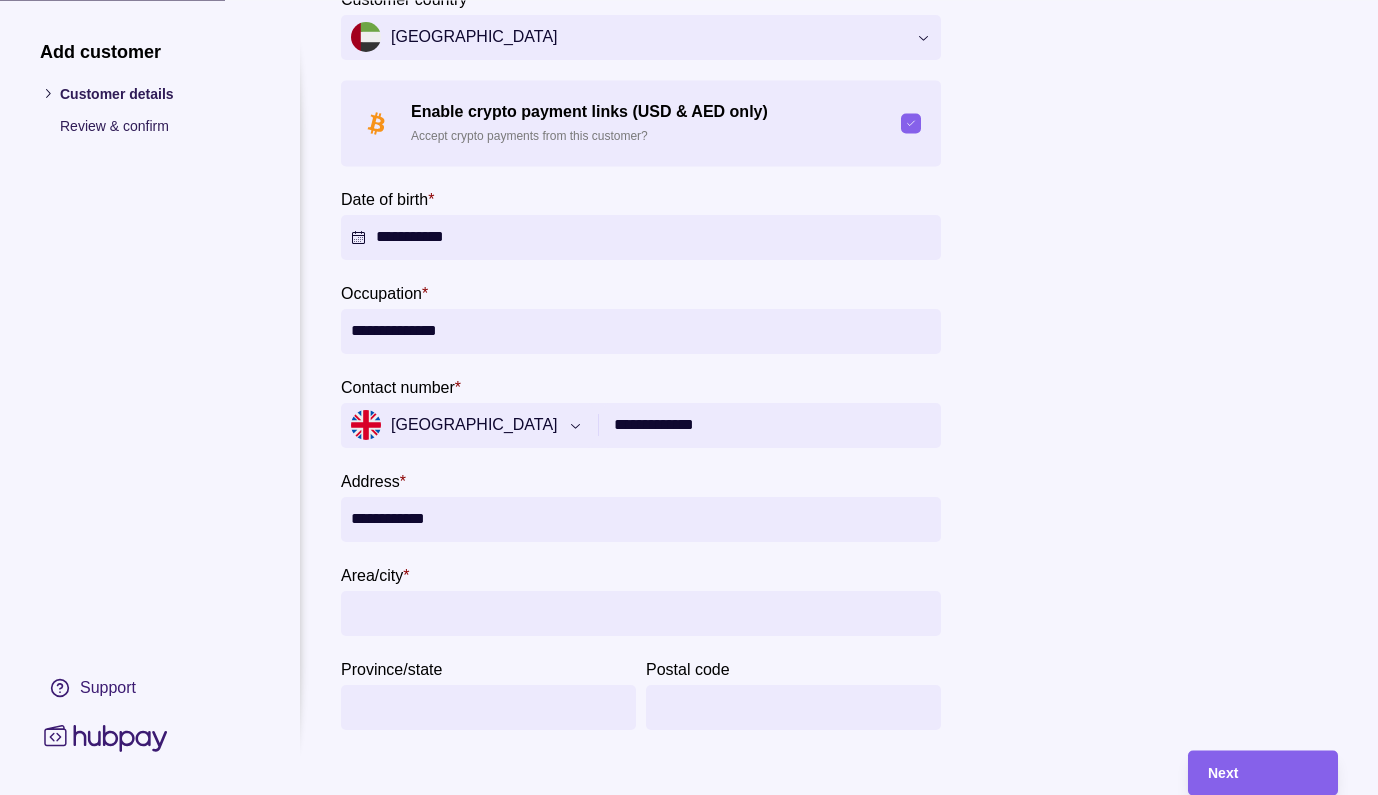 type on "**********" 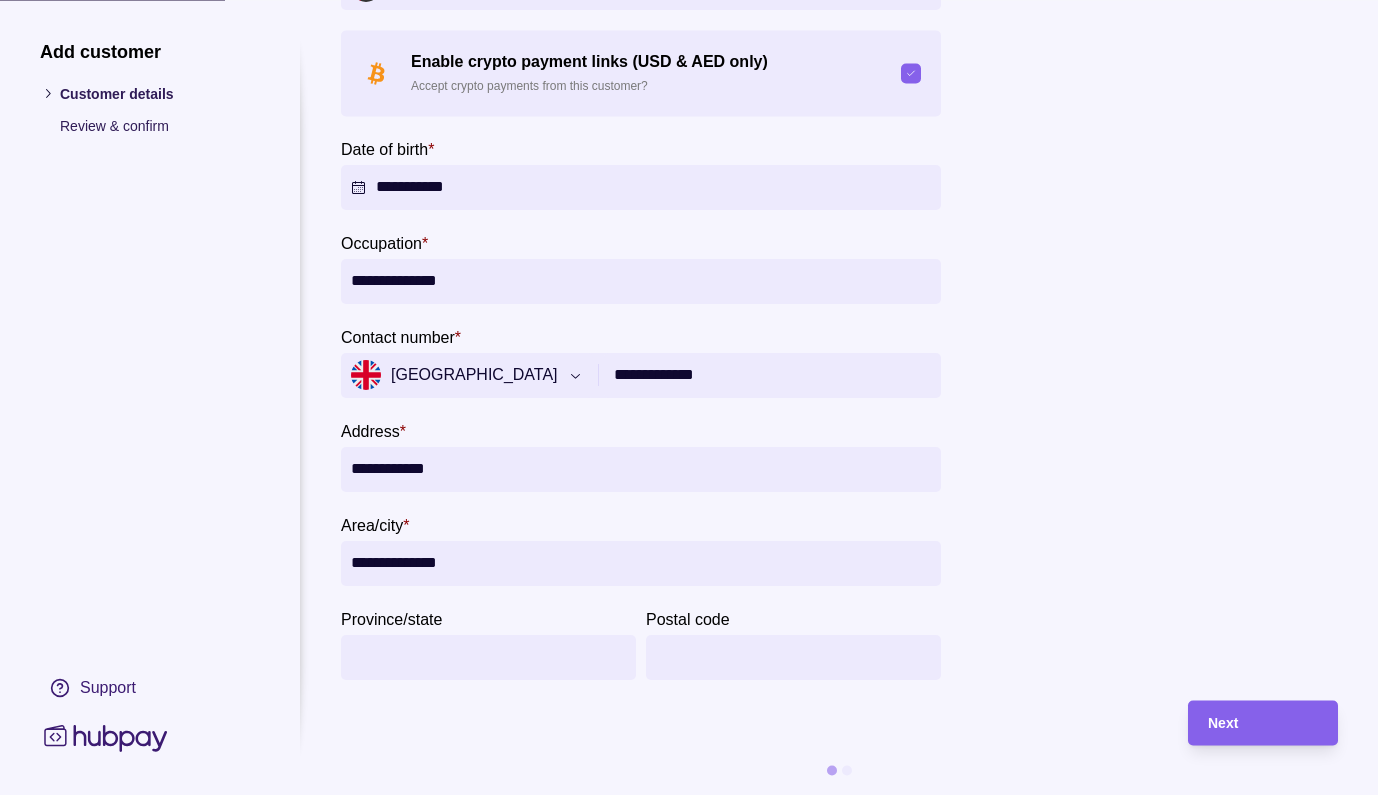 scroll, scrollTop: 455, scrollLeft: 0, axis: vertical 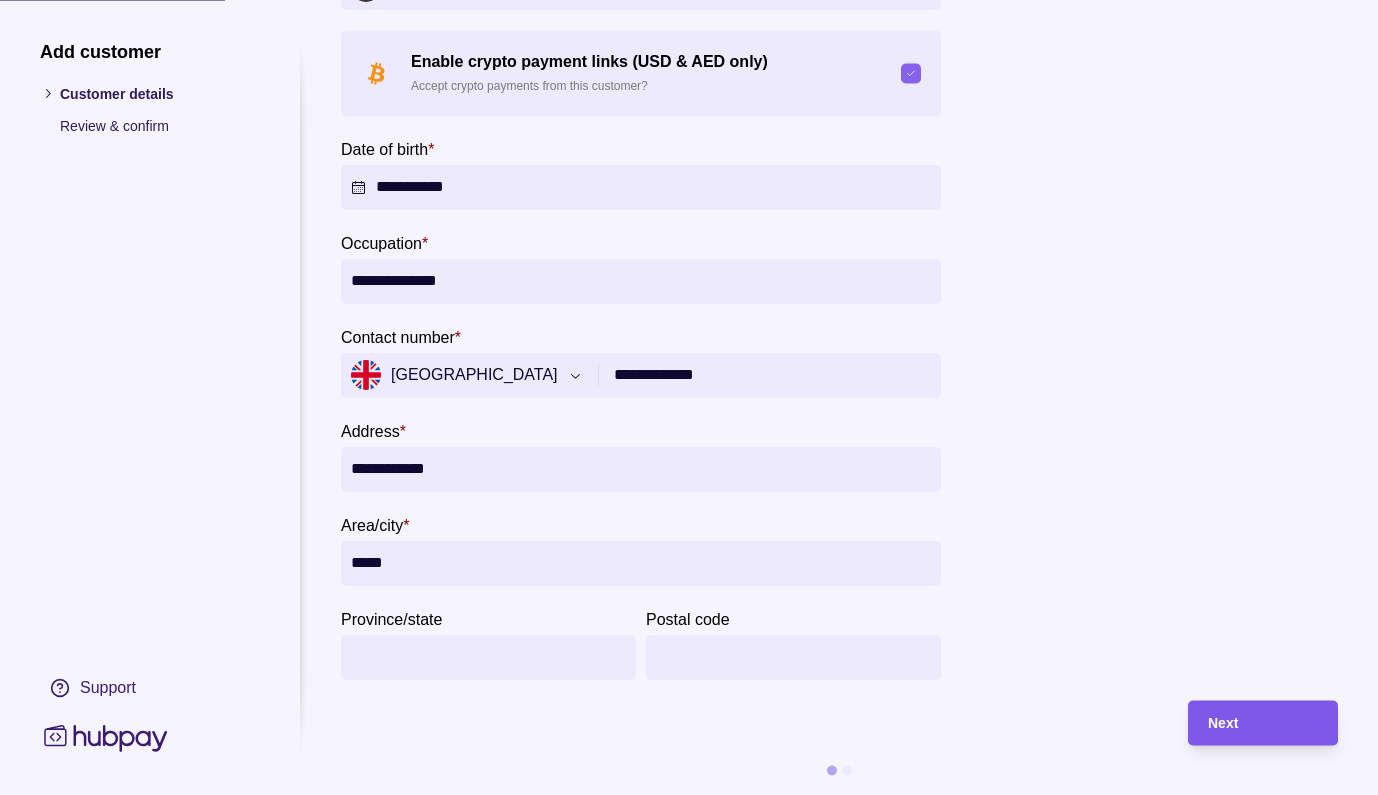 type on "*****" 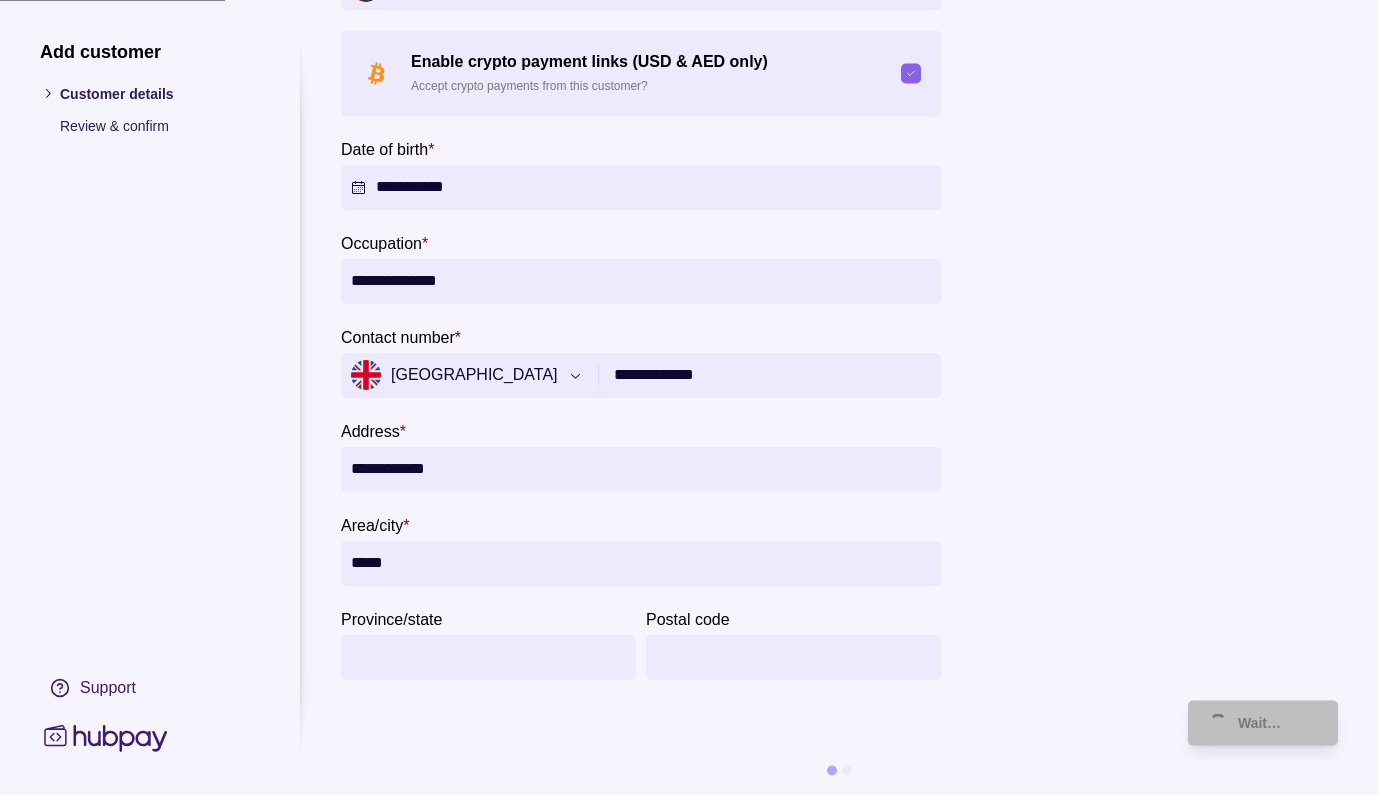 scroll, scrollTop: 0, scrollLeft: 0, axis: both 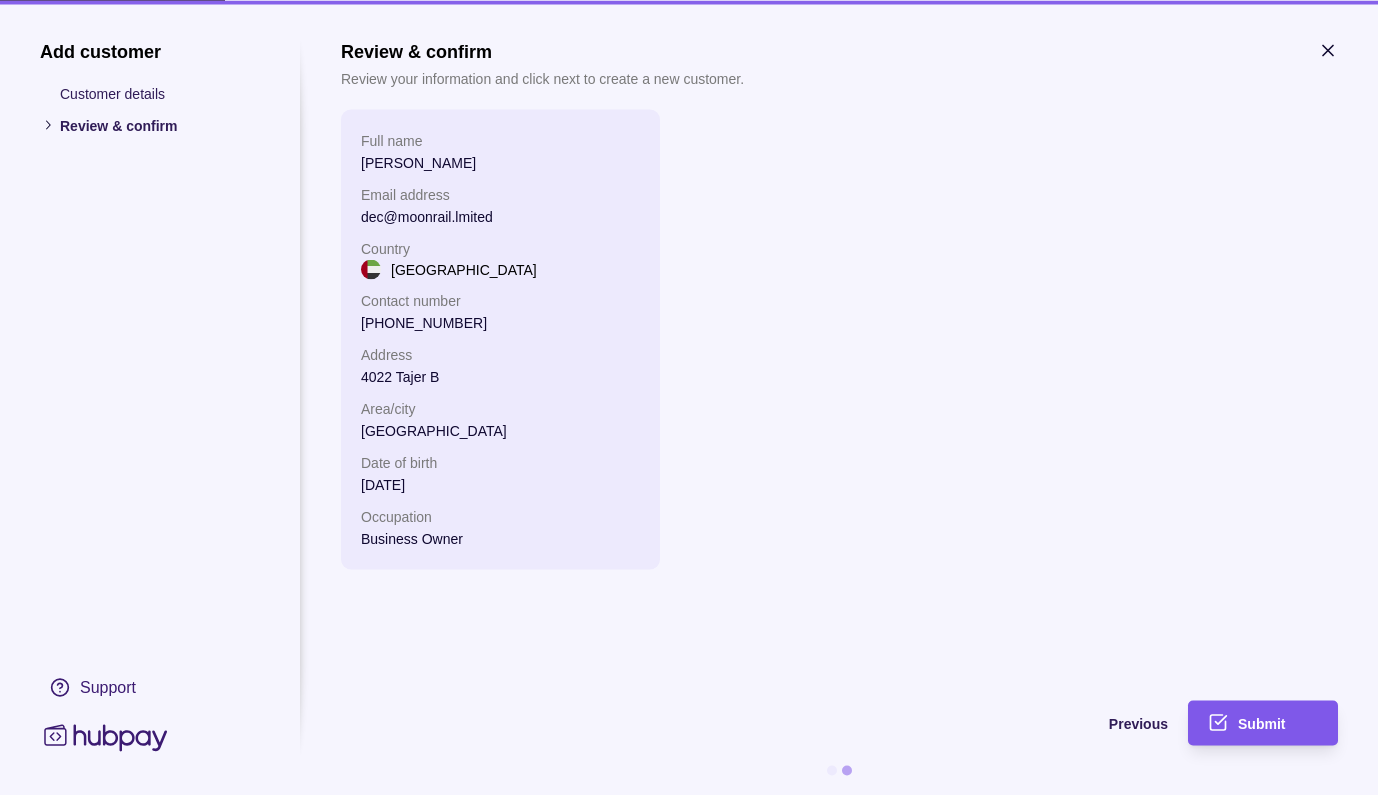 click 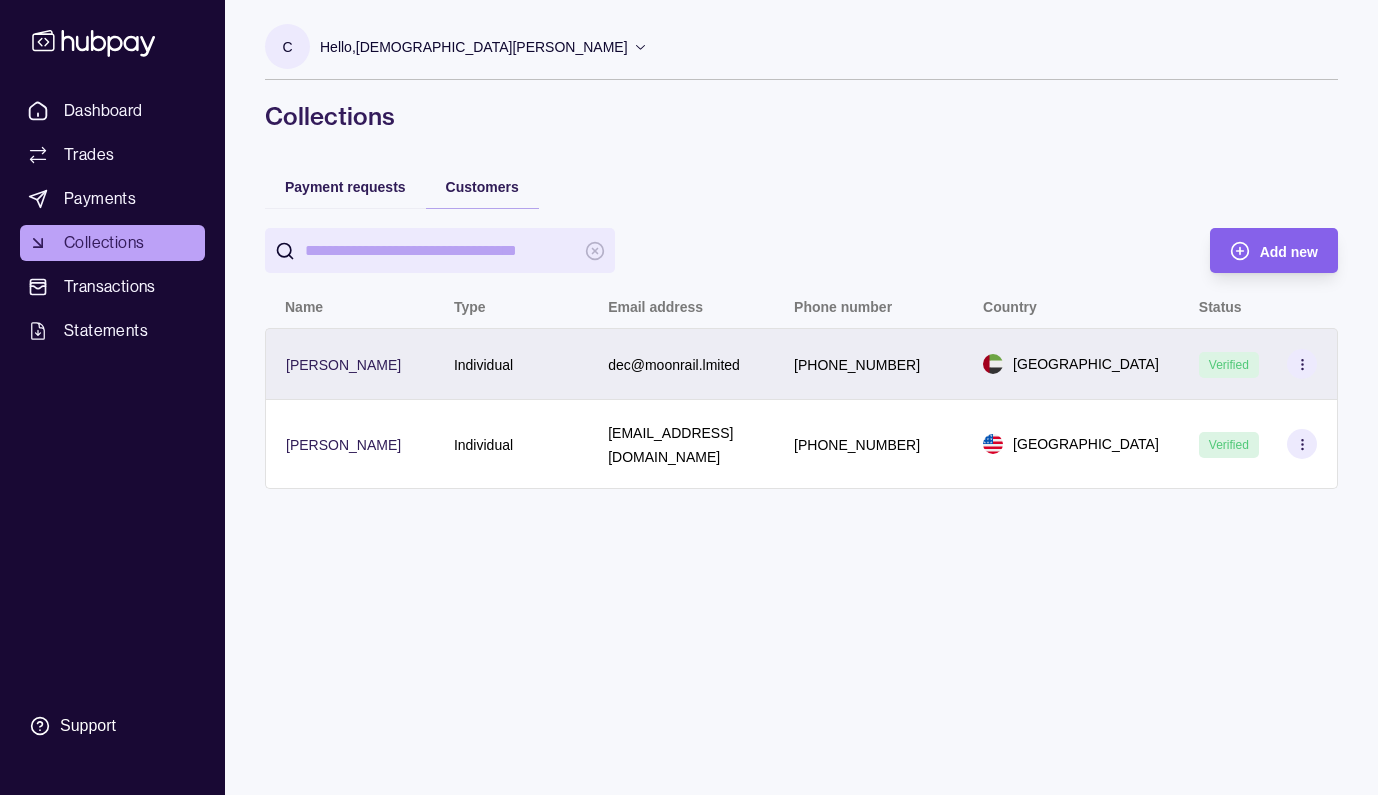 click 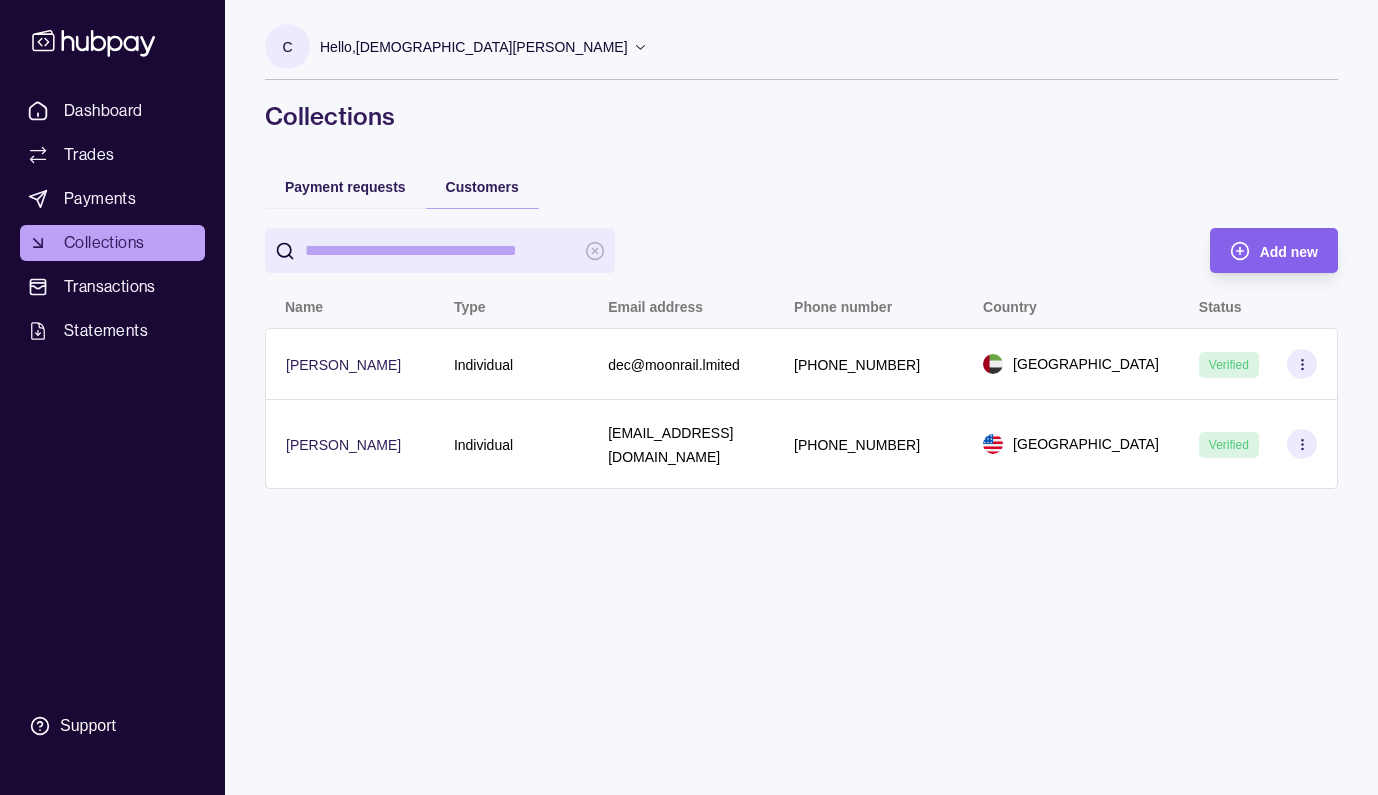 click on "Dashboard Trades Payments Collections Transactions Statements Support C Hello,  [PERSON_NAME] [DEMOGRAPHIC_DATA][PERSON_NAME] Solutions Lifestyle Development Consultancy Account Terms and conditions Privacy policy Sign out Collections Payment requests Customers Add new Name Type Email address Phone number Country Status [PERSON_NAME] Individual dec@moonrail.lmited [PHONE_NUMBER] [GEOGRAPHIC_DATA] Verified [PERSON_NAME] Individual [EMAIL_ADDRESS][DOMAIN_NAME] [PHONE_NUMBER] [GEOGRAPHIC_DATA] Verified Collections | Hubpay" at bounding box center [689, 397] 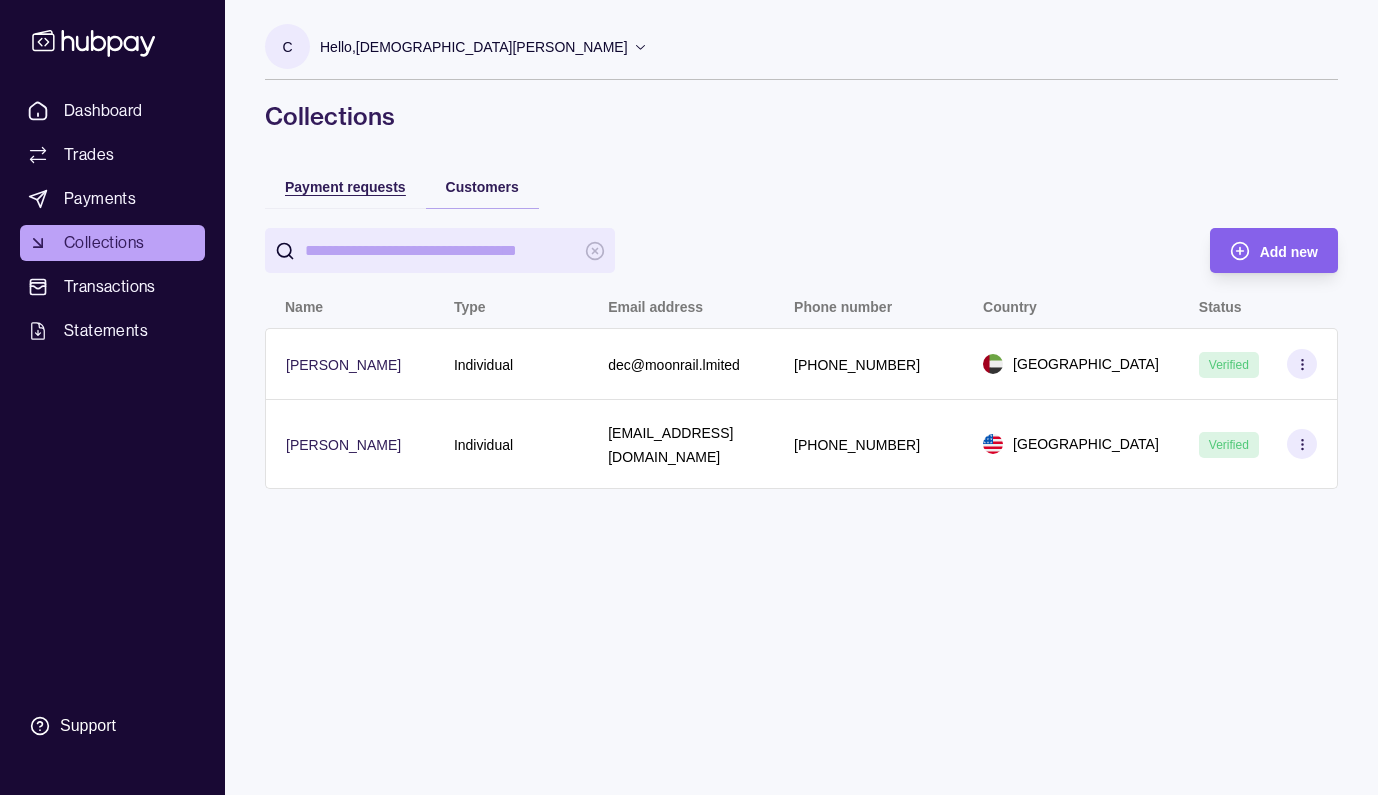 click on "Payment requests" at bounding box center [345, 186] 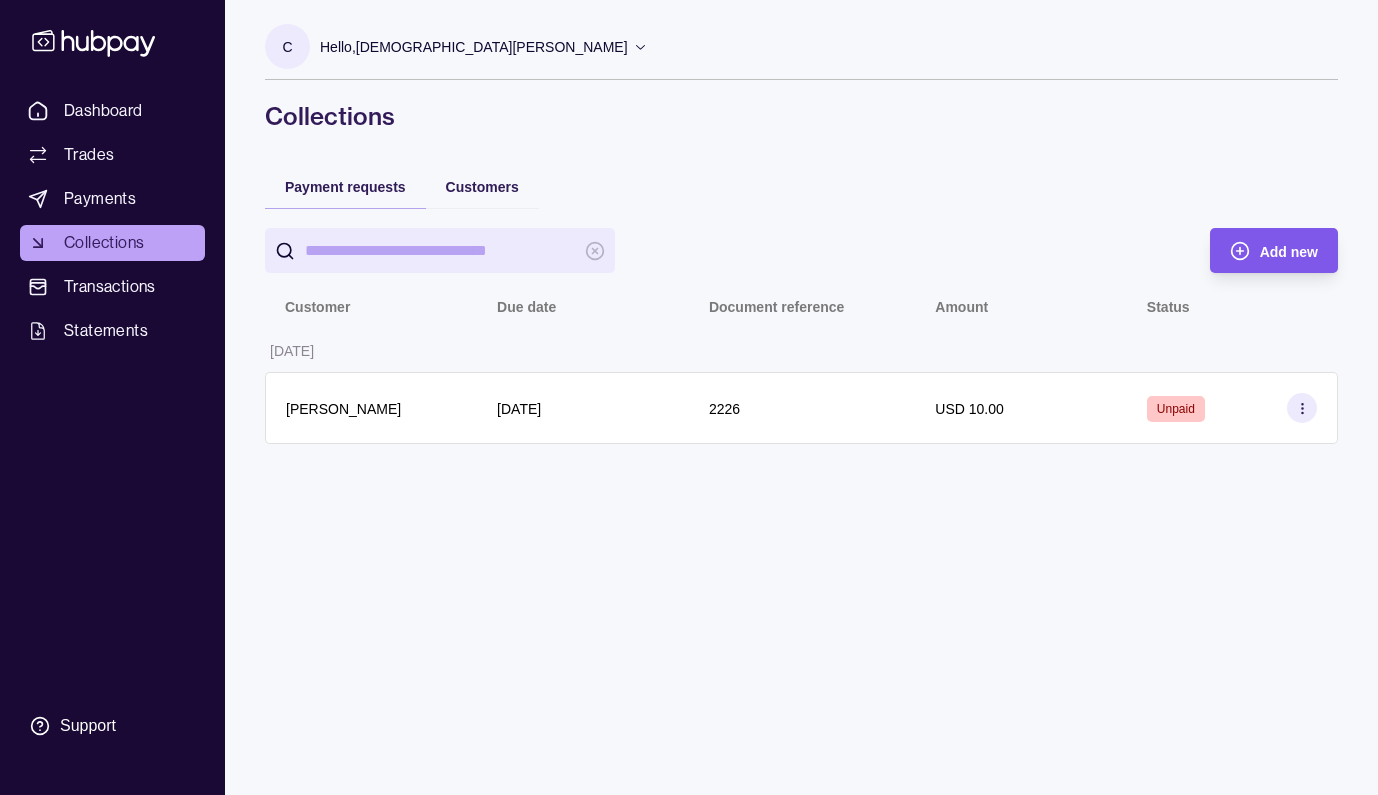 click on "Add new" at bounding box center (1259, 250) 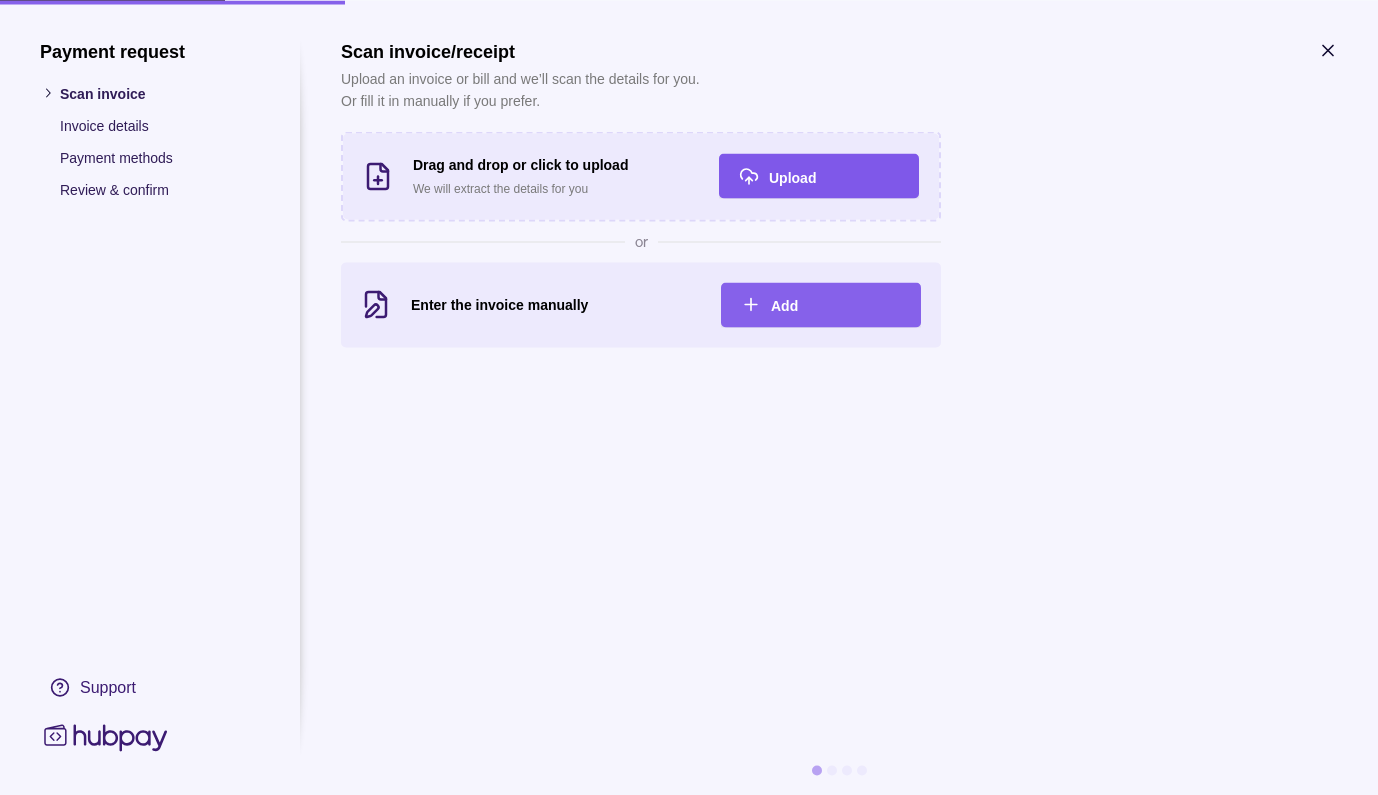 click on "Upload" at bounding box center [792, 177] 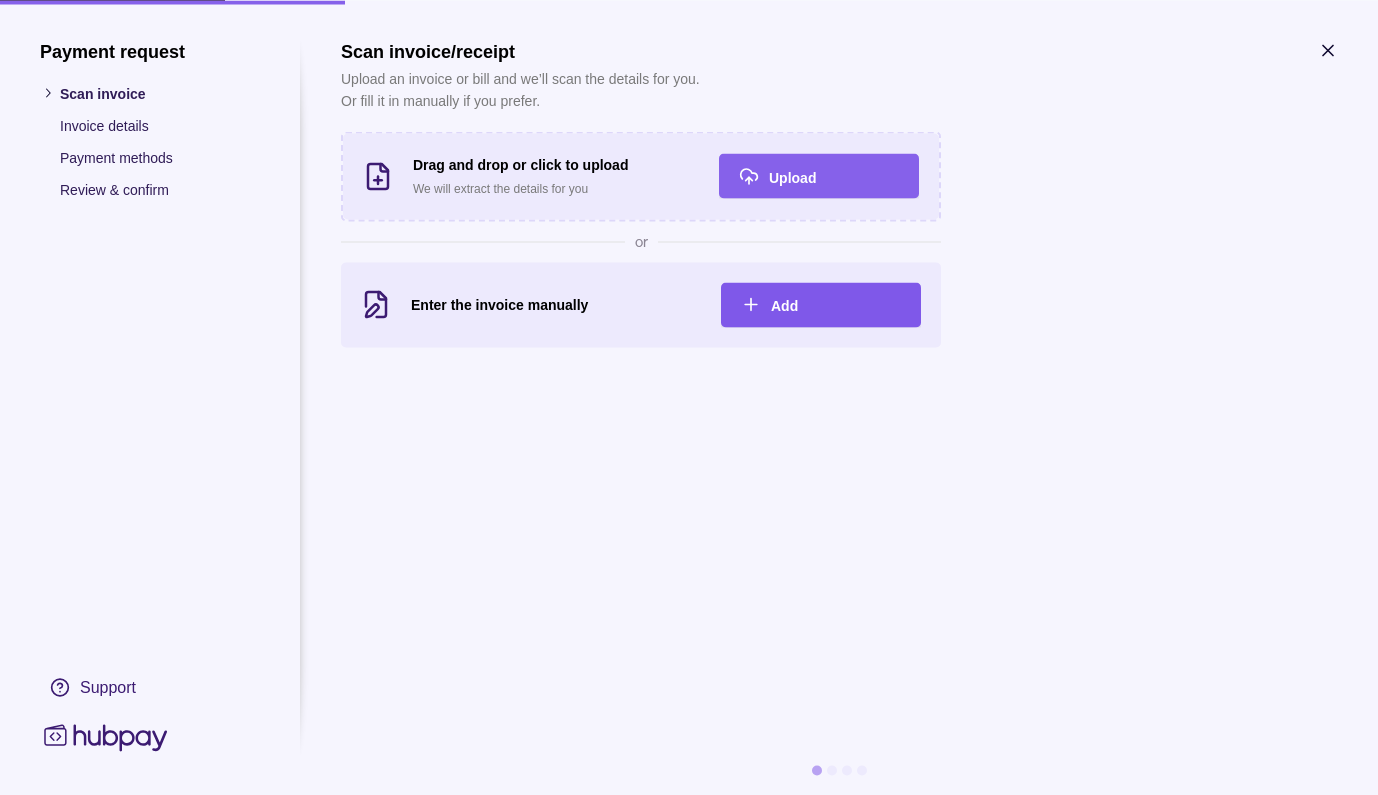 click on "Add" at bounding box center (784, 306) 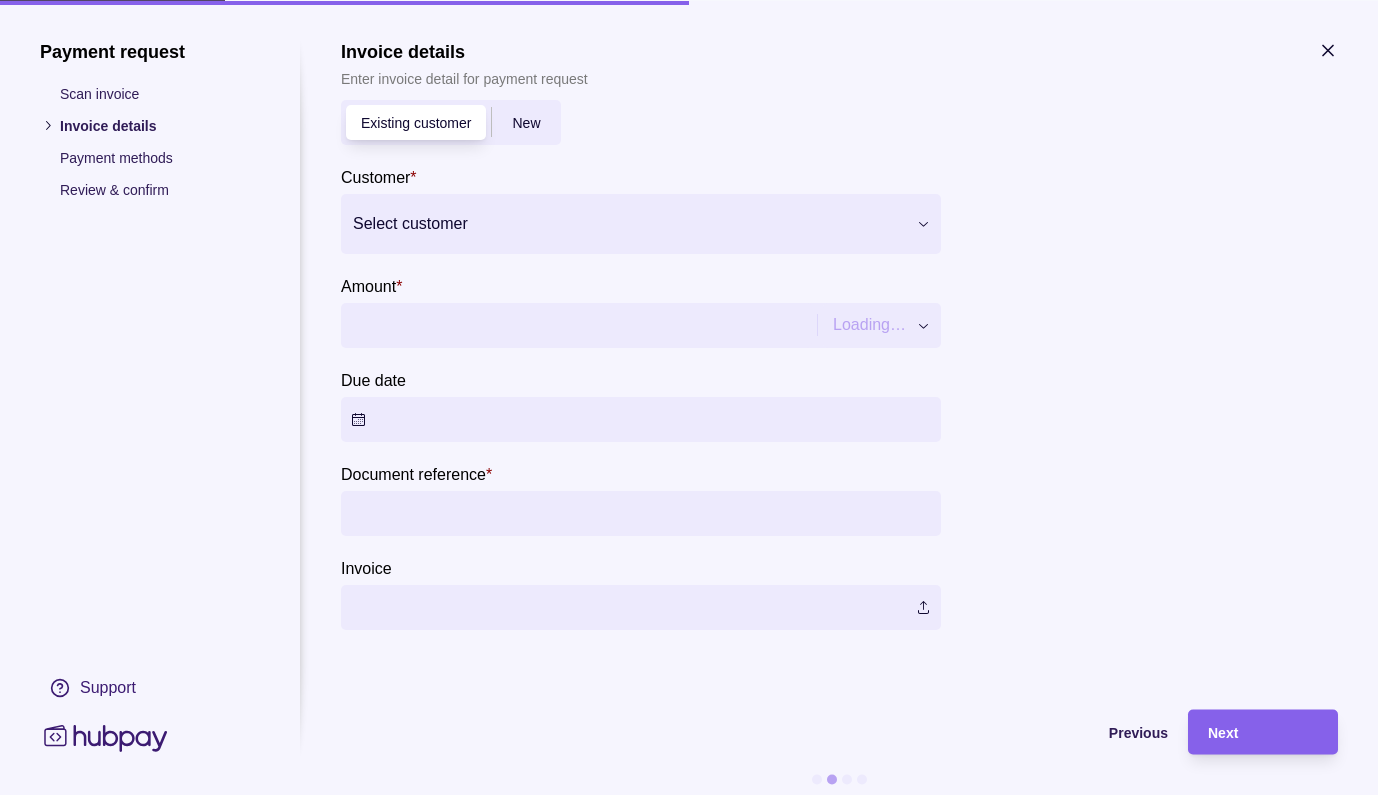 click on "Amount  *" at bounding box center [576, 324] 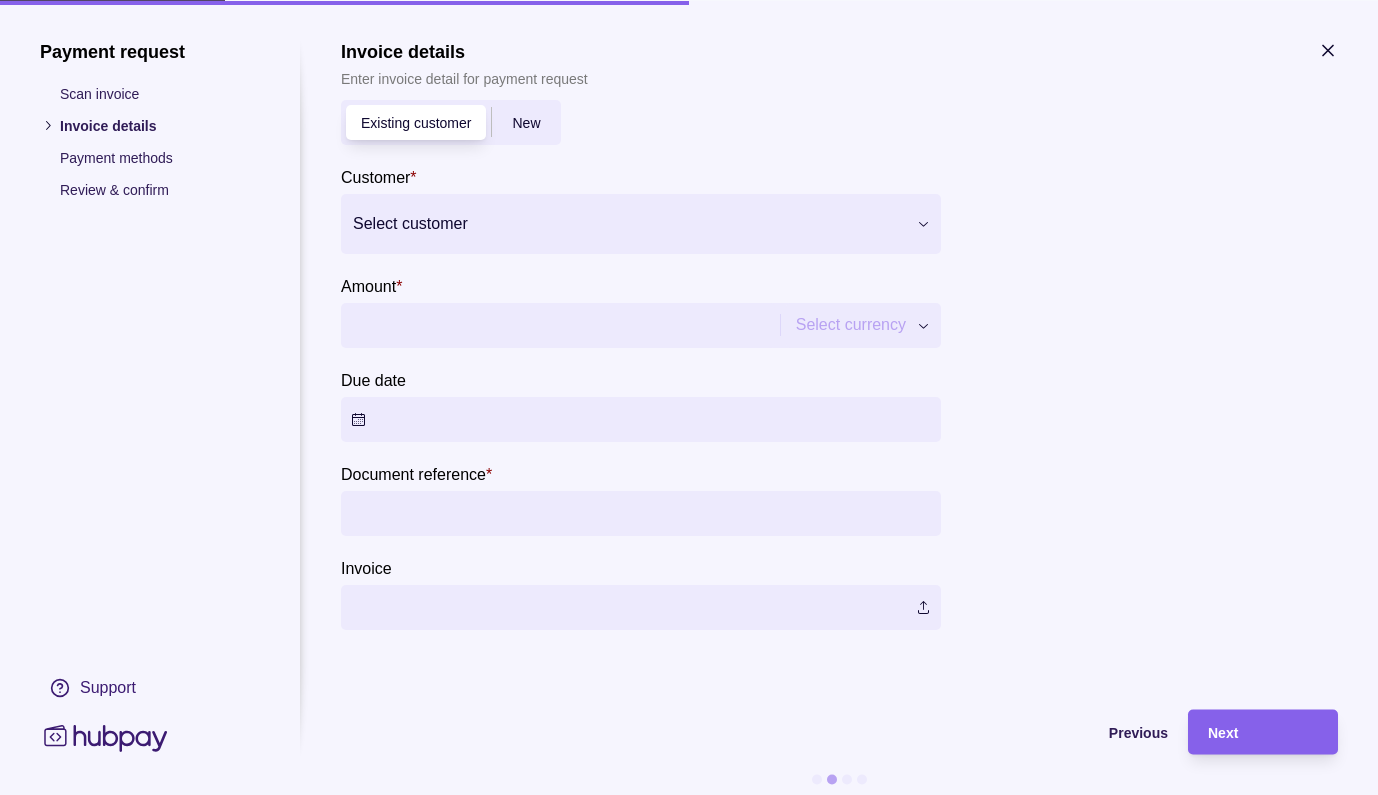 click at bounding box center [628, 223] 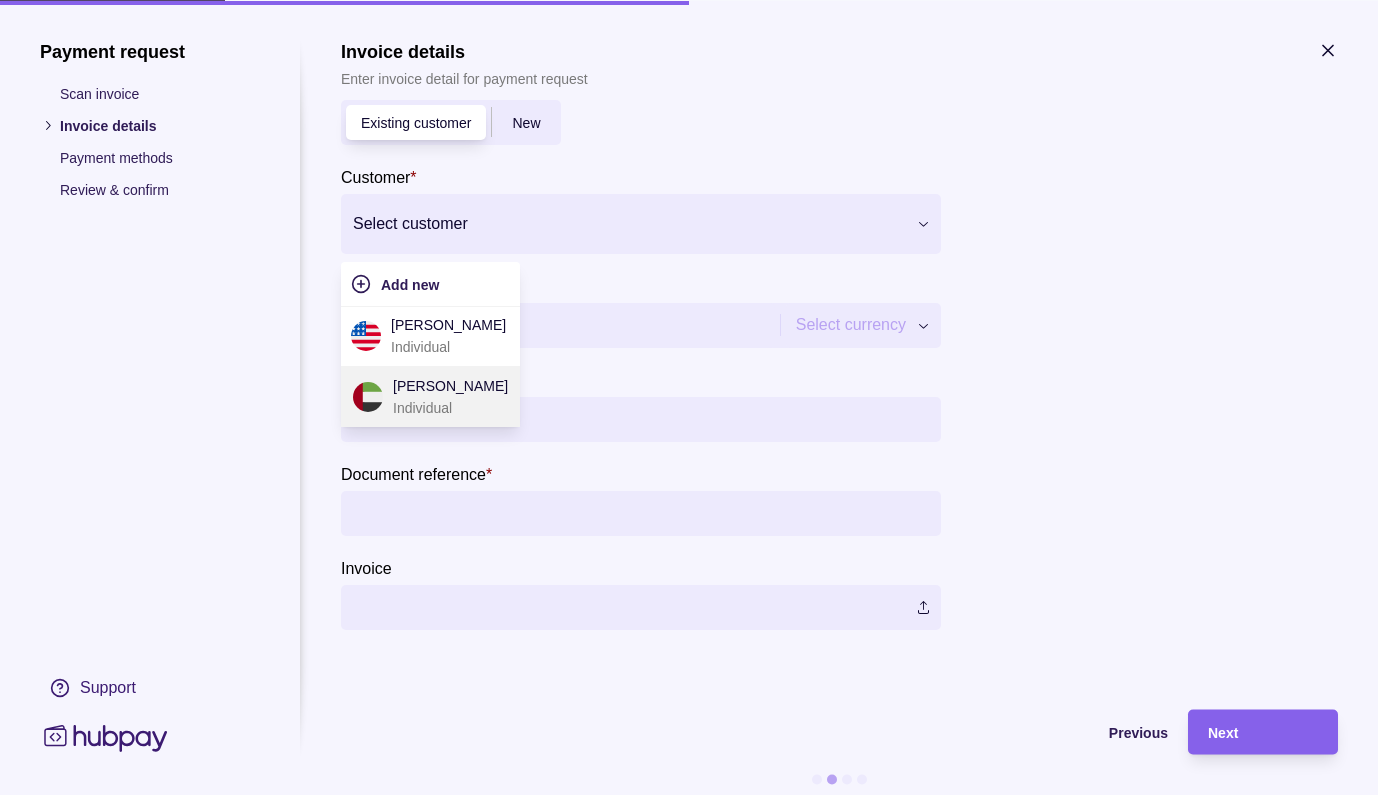 click on "[PERSON_NAME]" at bounding box center (450, 385) 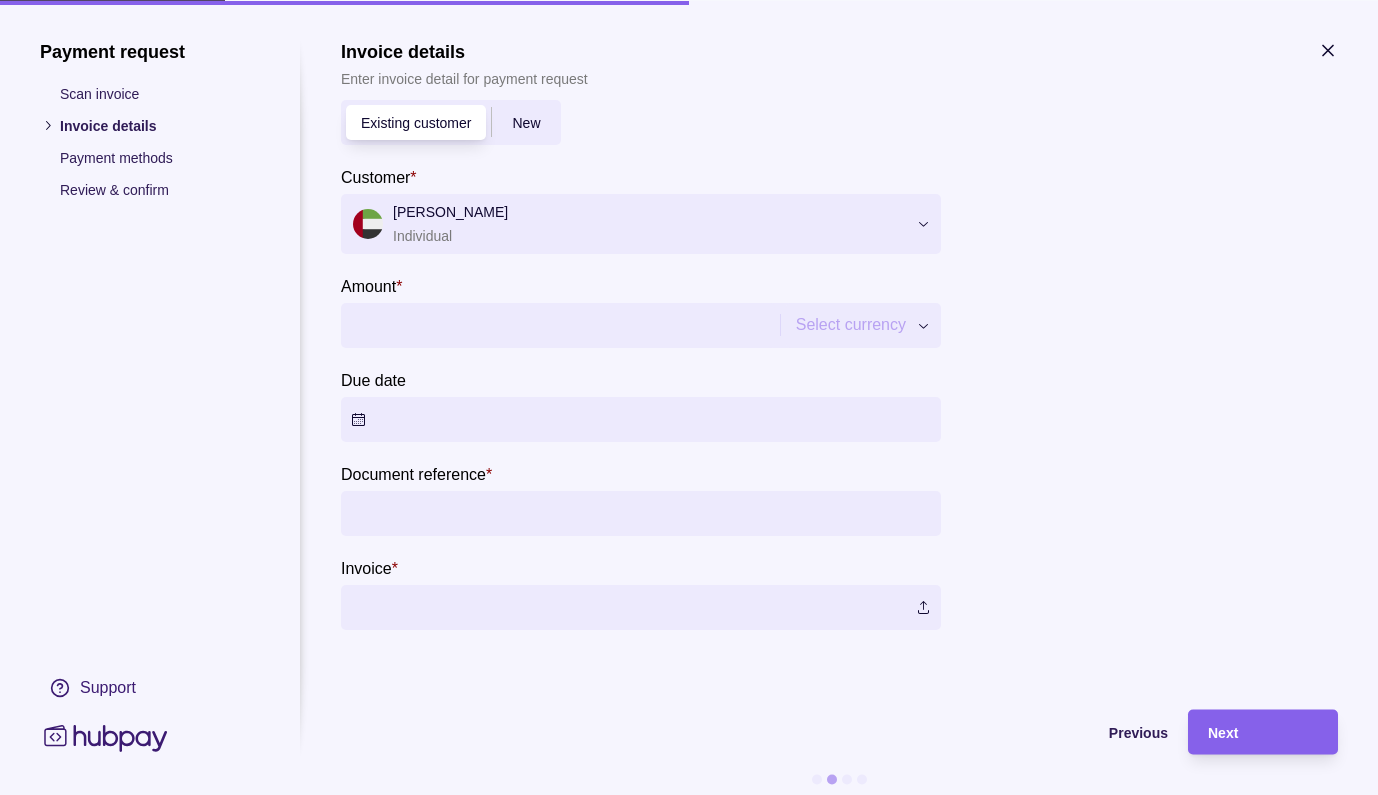 click on "Amount  *" at bounding box center (558, 324) 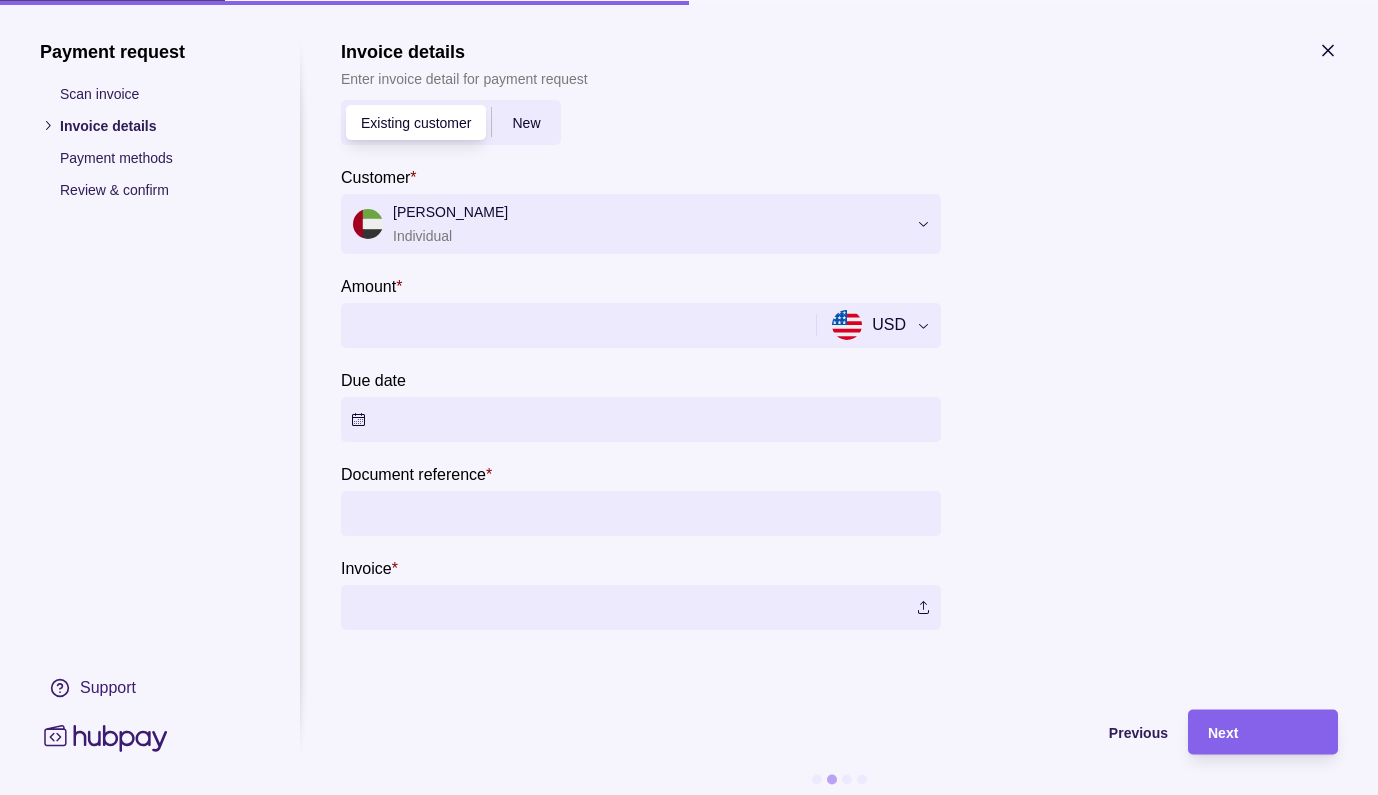 click on "Amount  *" at bounding box center [576, 324] 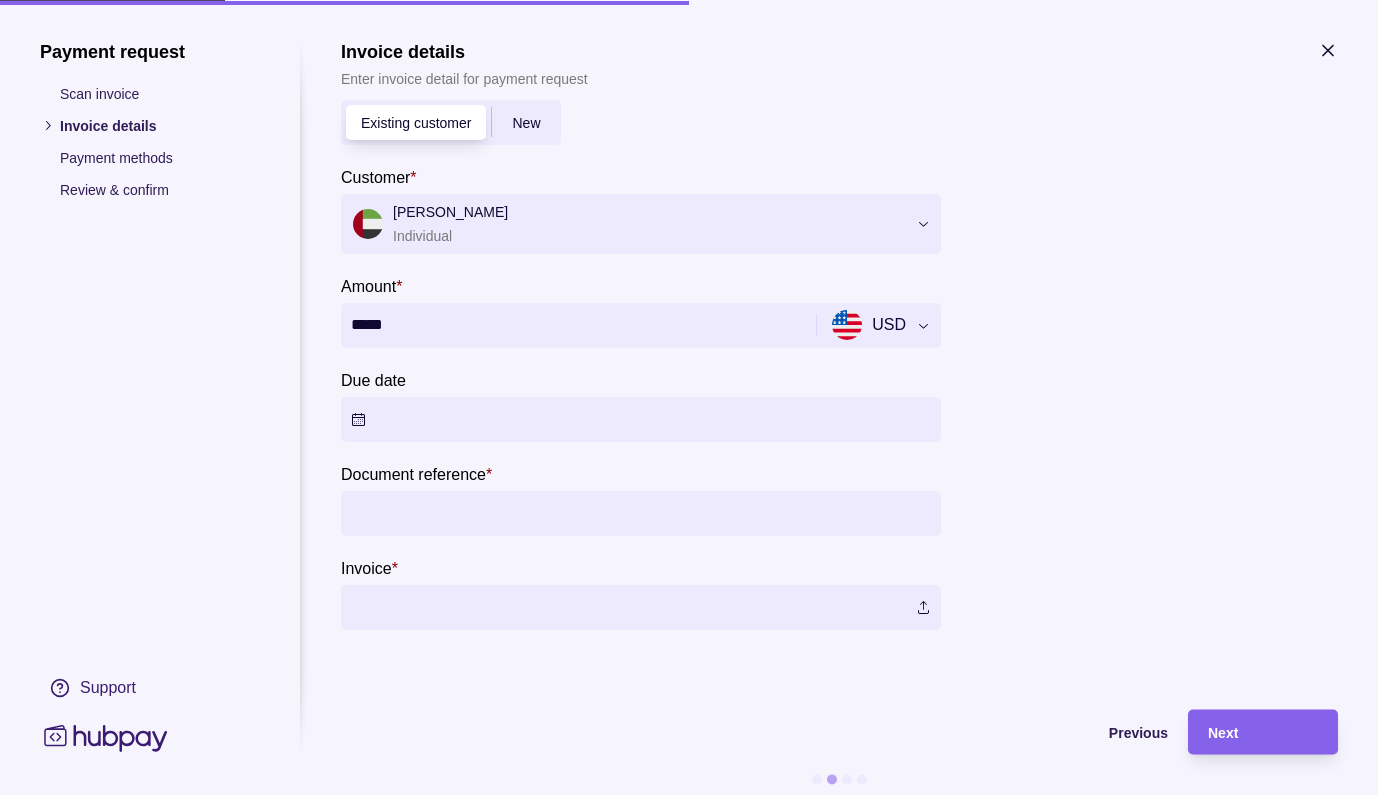 type on "******" 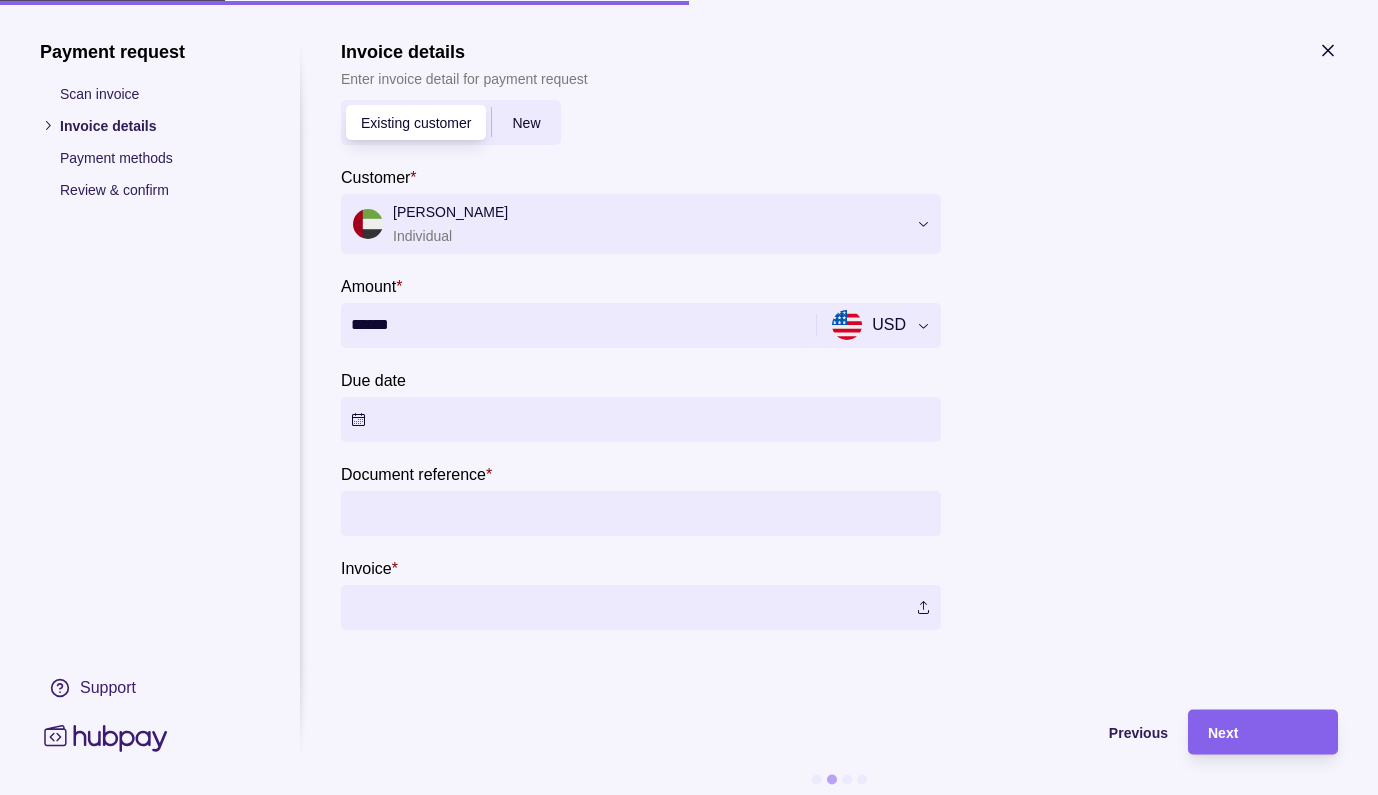click on "Due date" at bounding box center (641, 418) 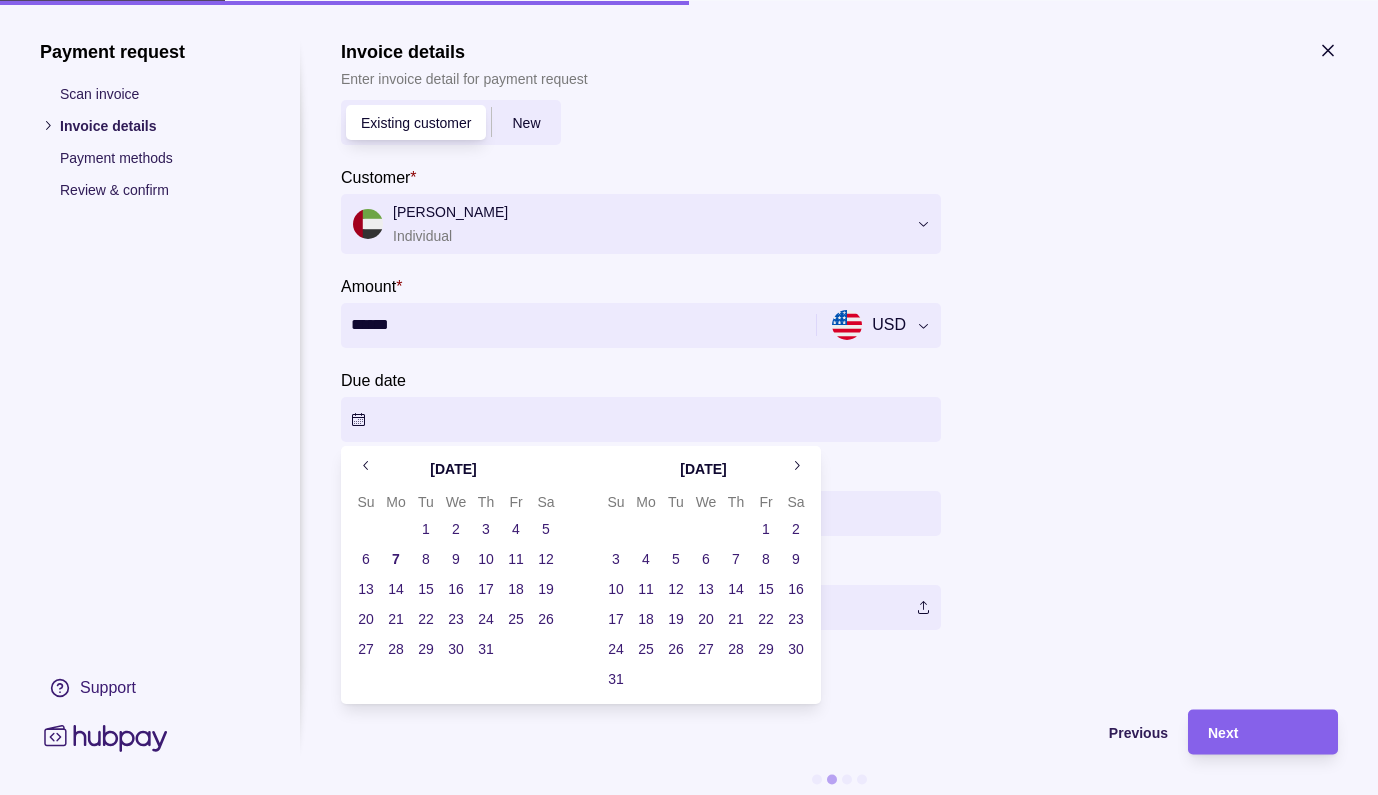 click on "7" at bounding box center (396, 559) 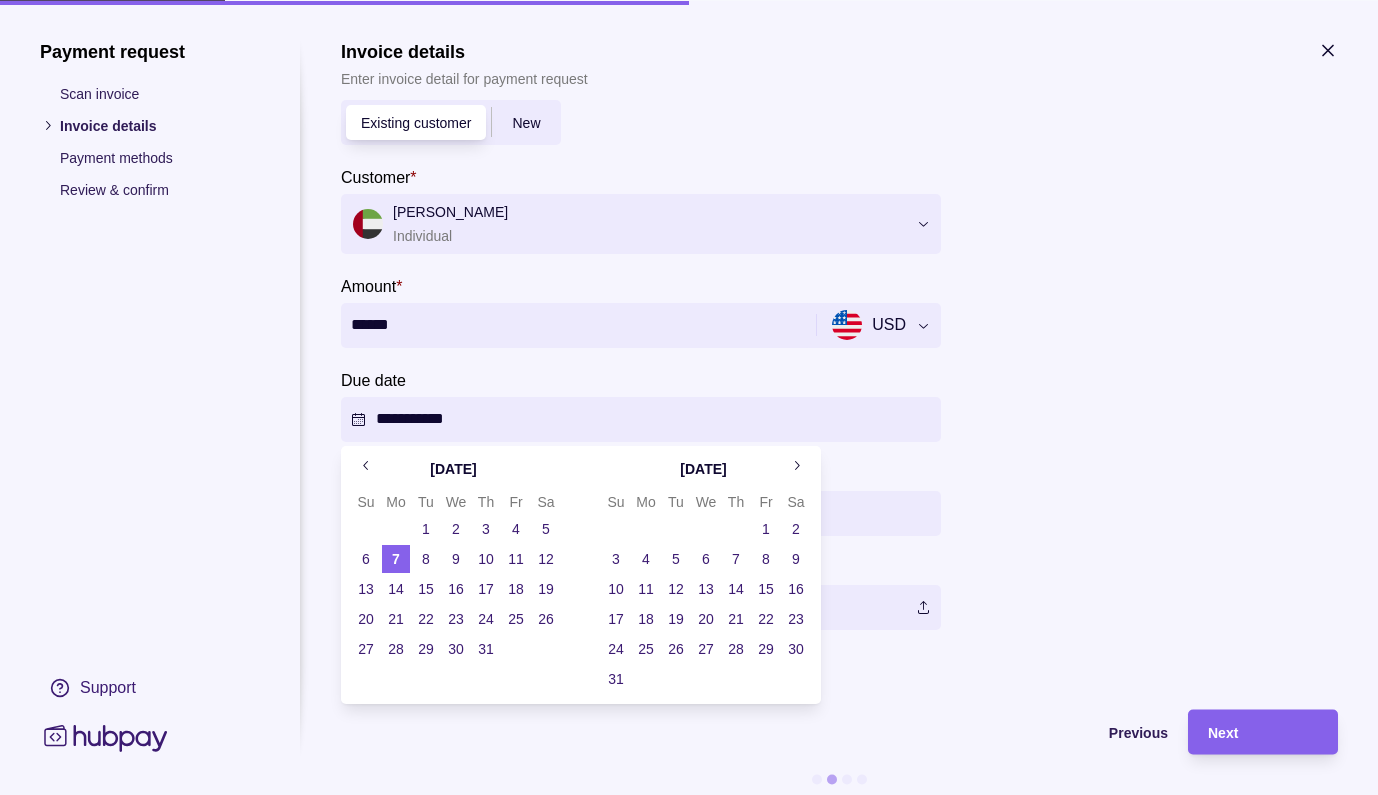 click on "**********" at bounding box center (689, 397) 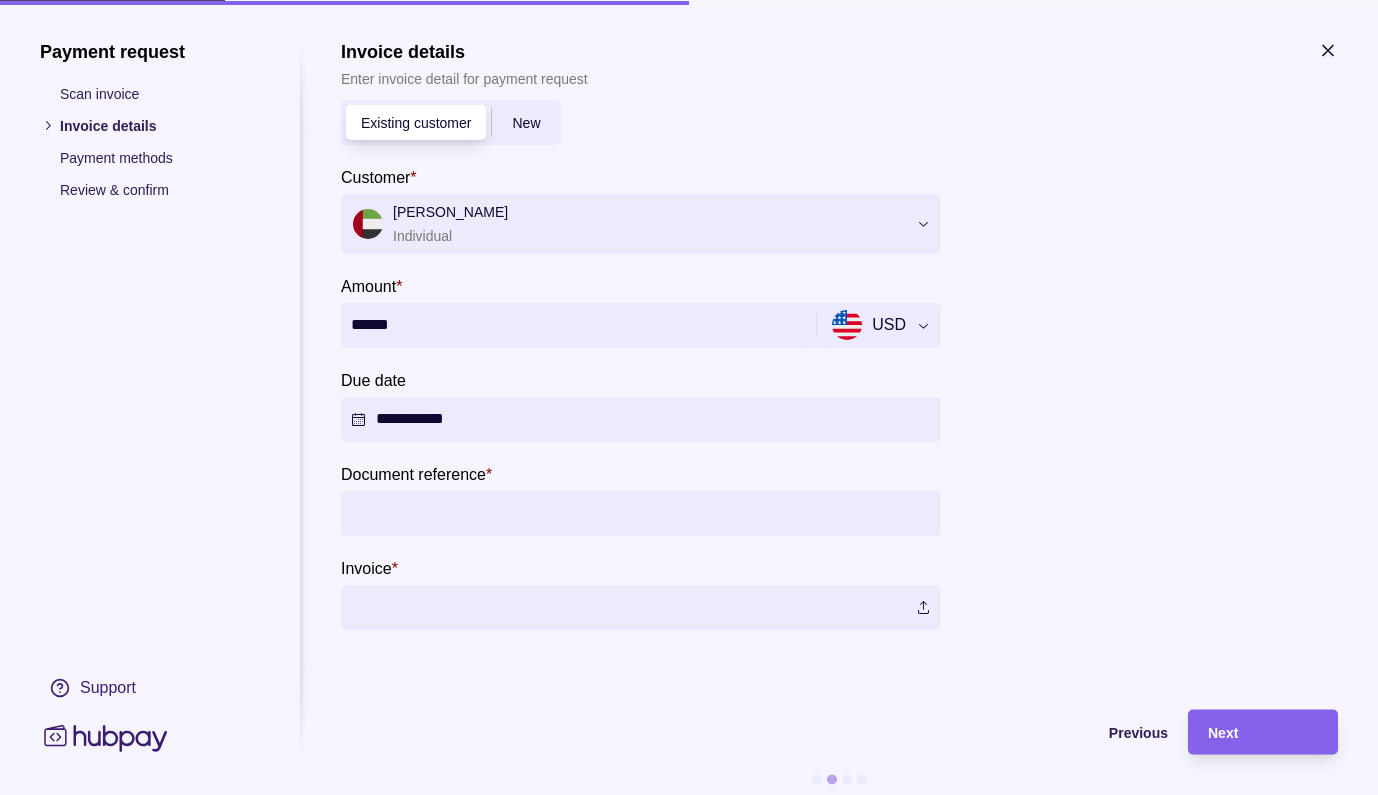 click on "Document reference  *" at bounding box center [641, 512] 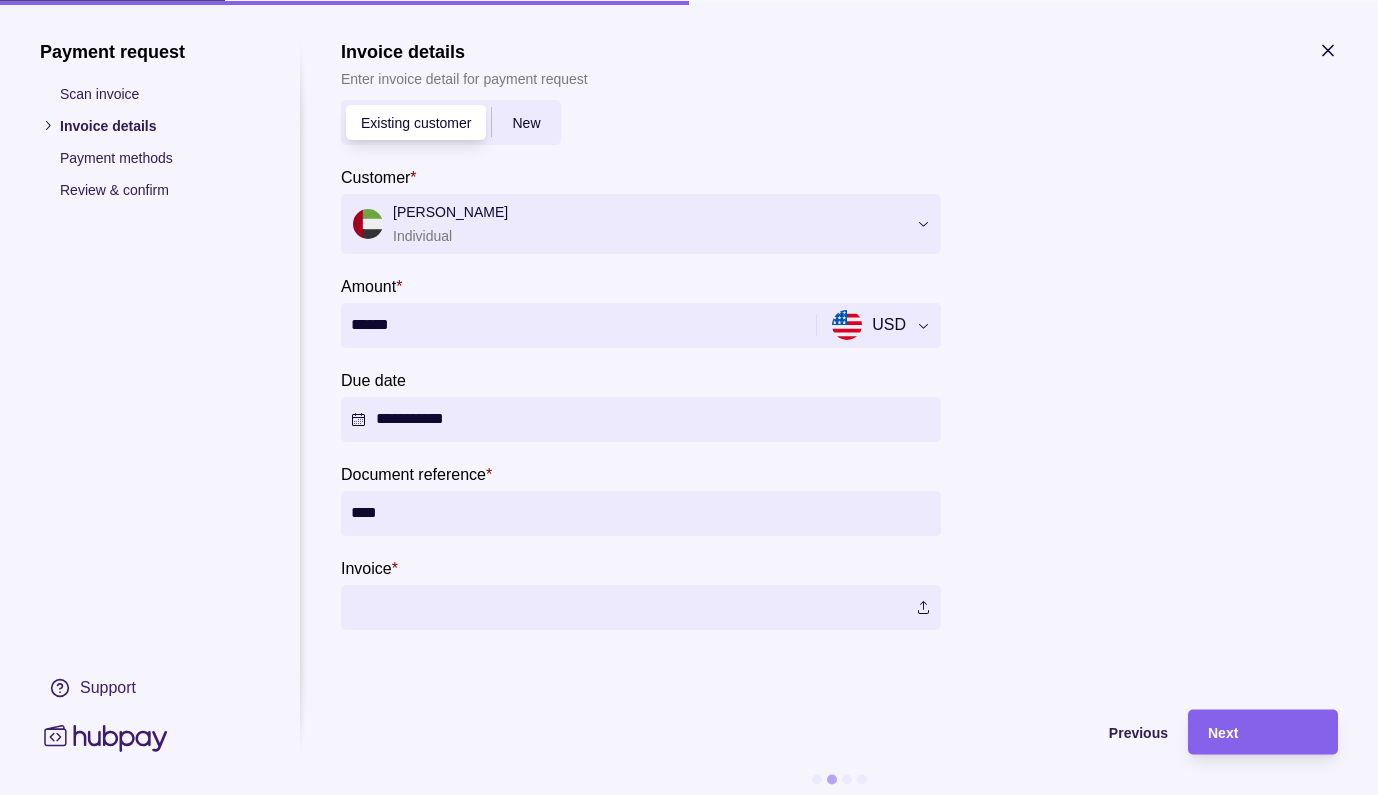 type on "****" 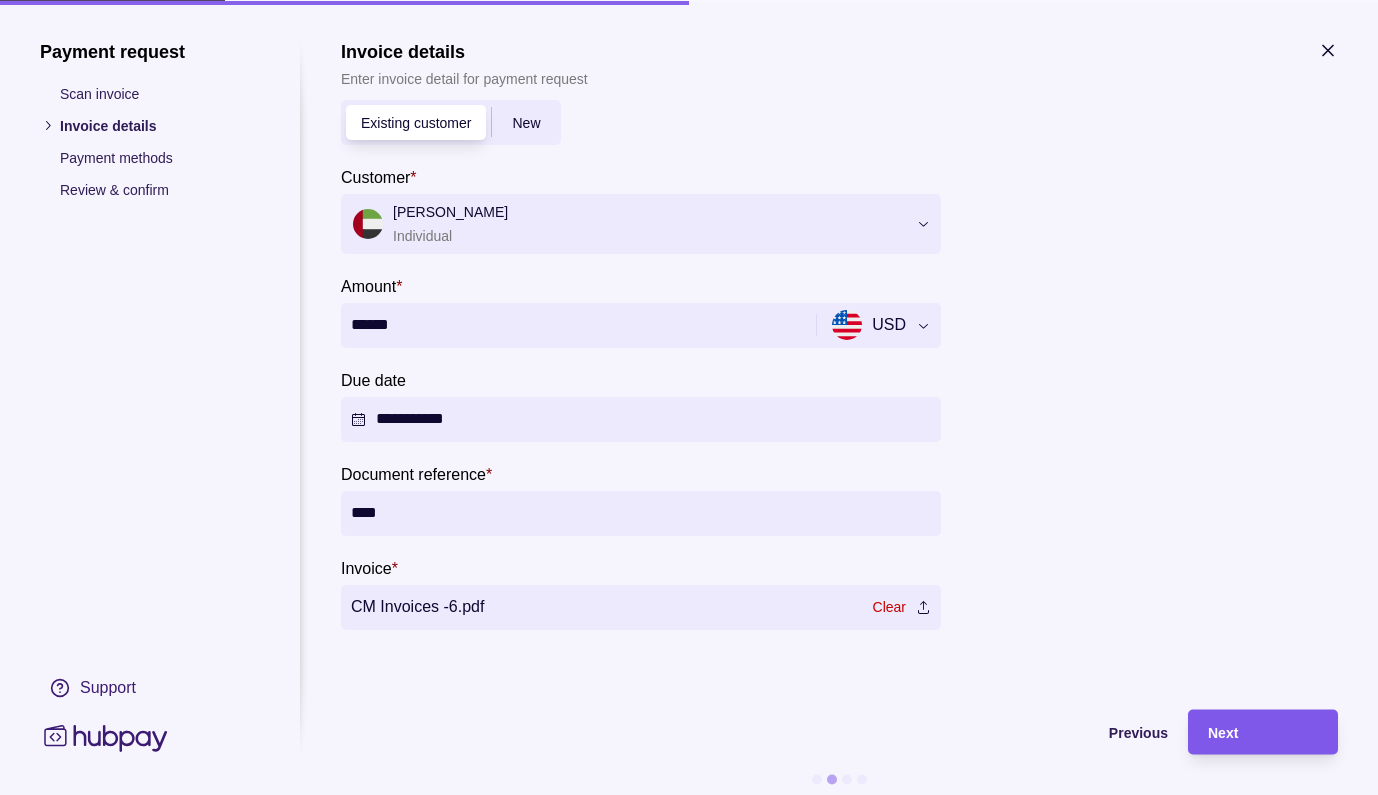 click on "Next" at bounding box center [1263, 732] 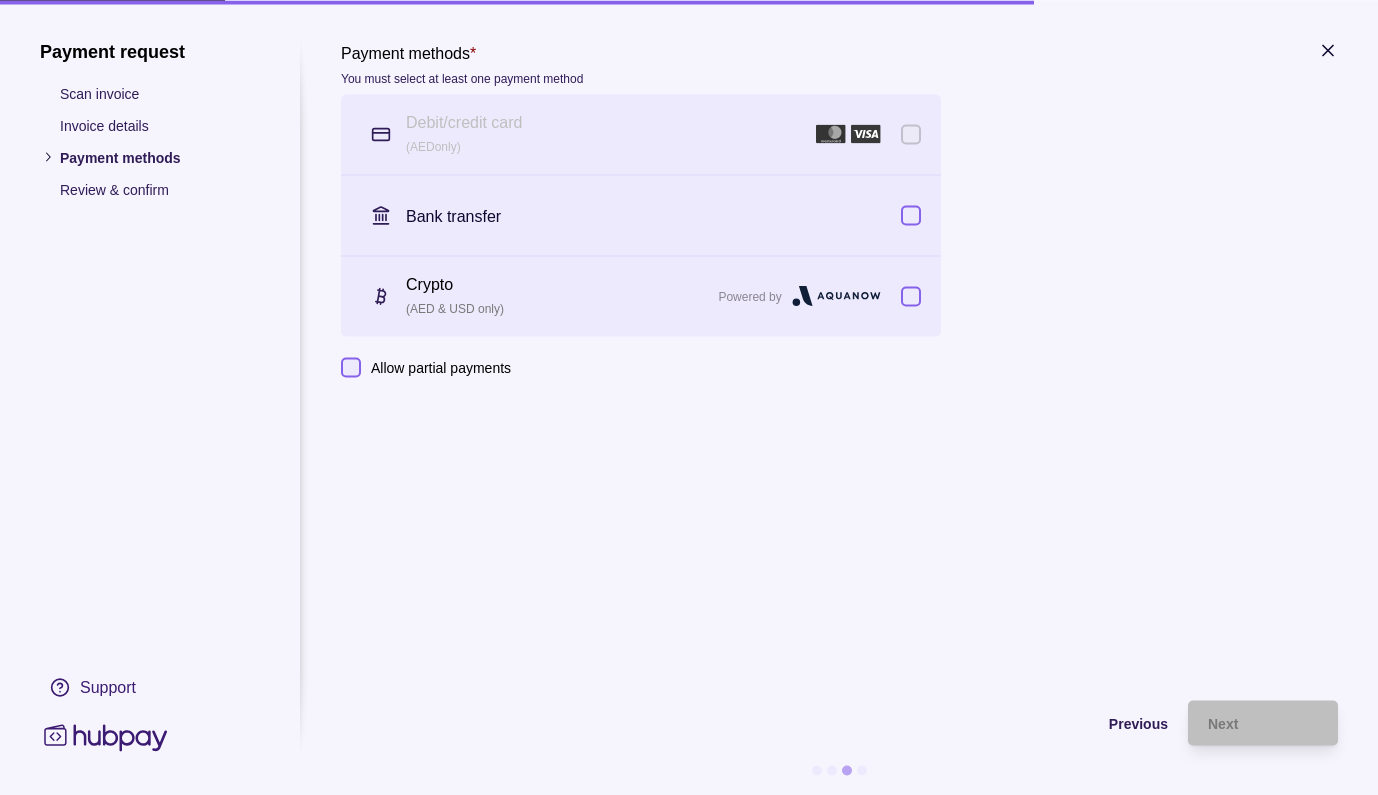 click at bounding box center (911, 296) 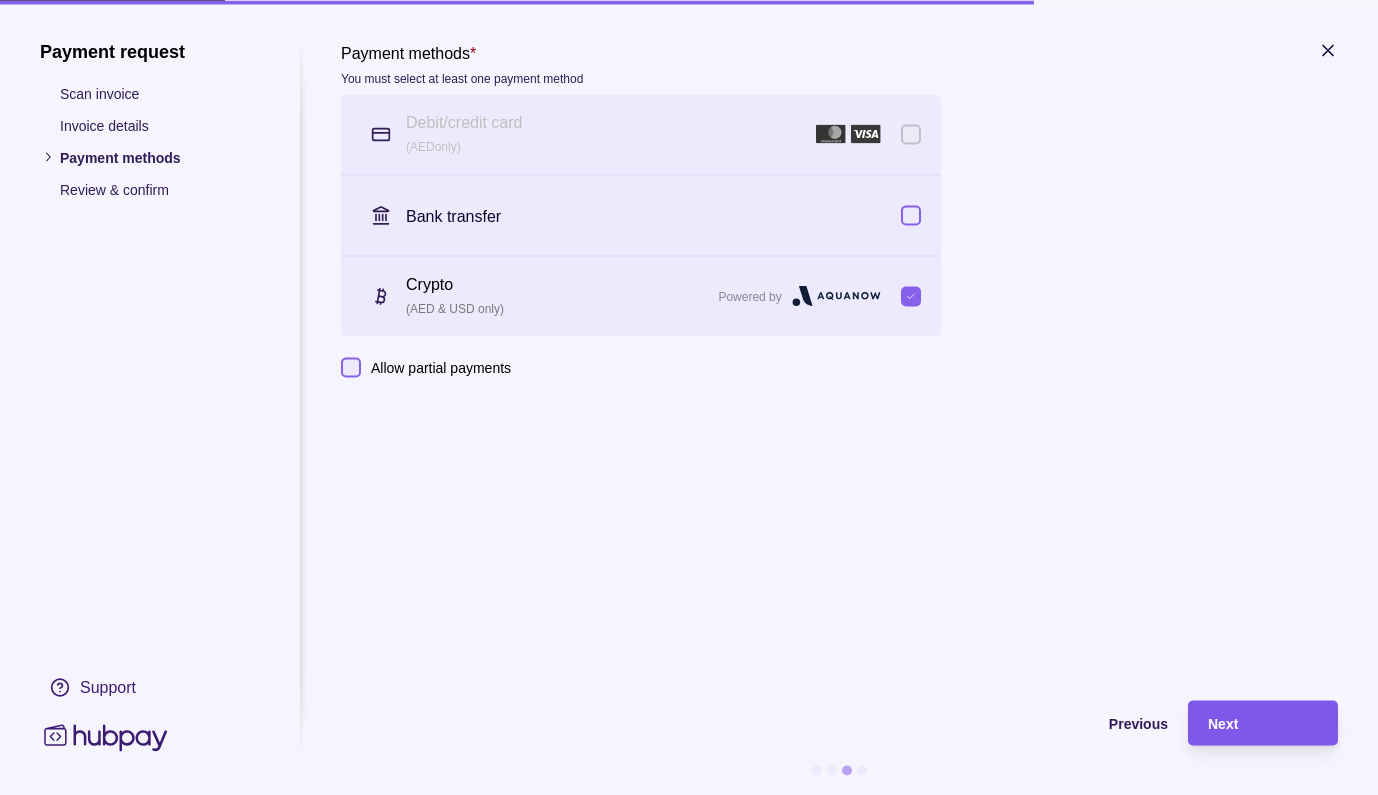click on "Next" at bounding box center [1263, 723] 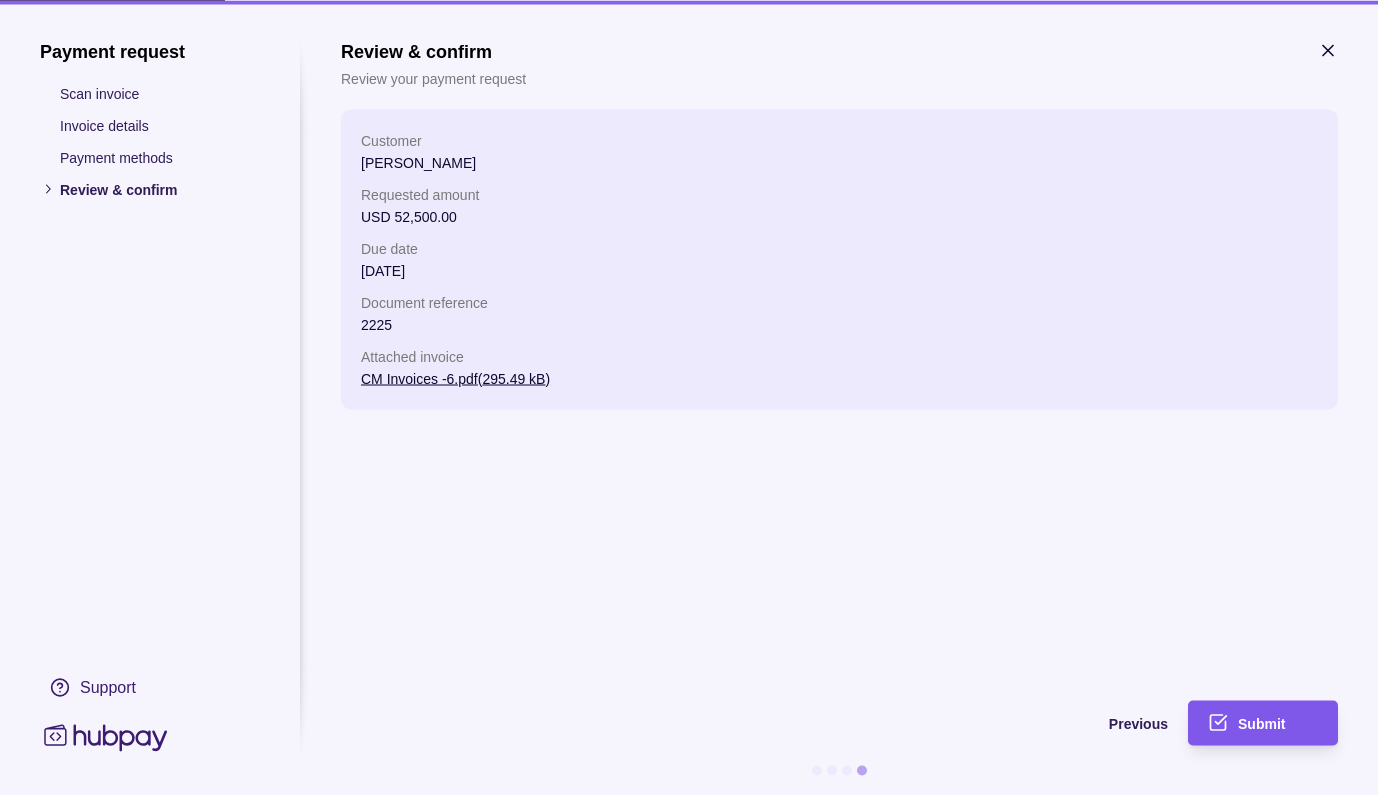 click on "Submit" at bounding box center (1261, 724) 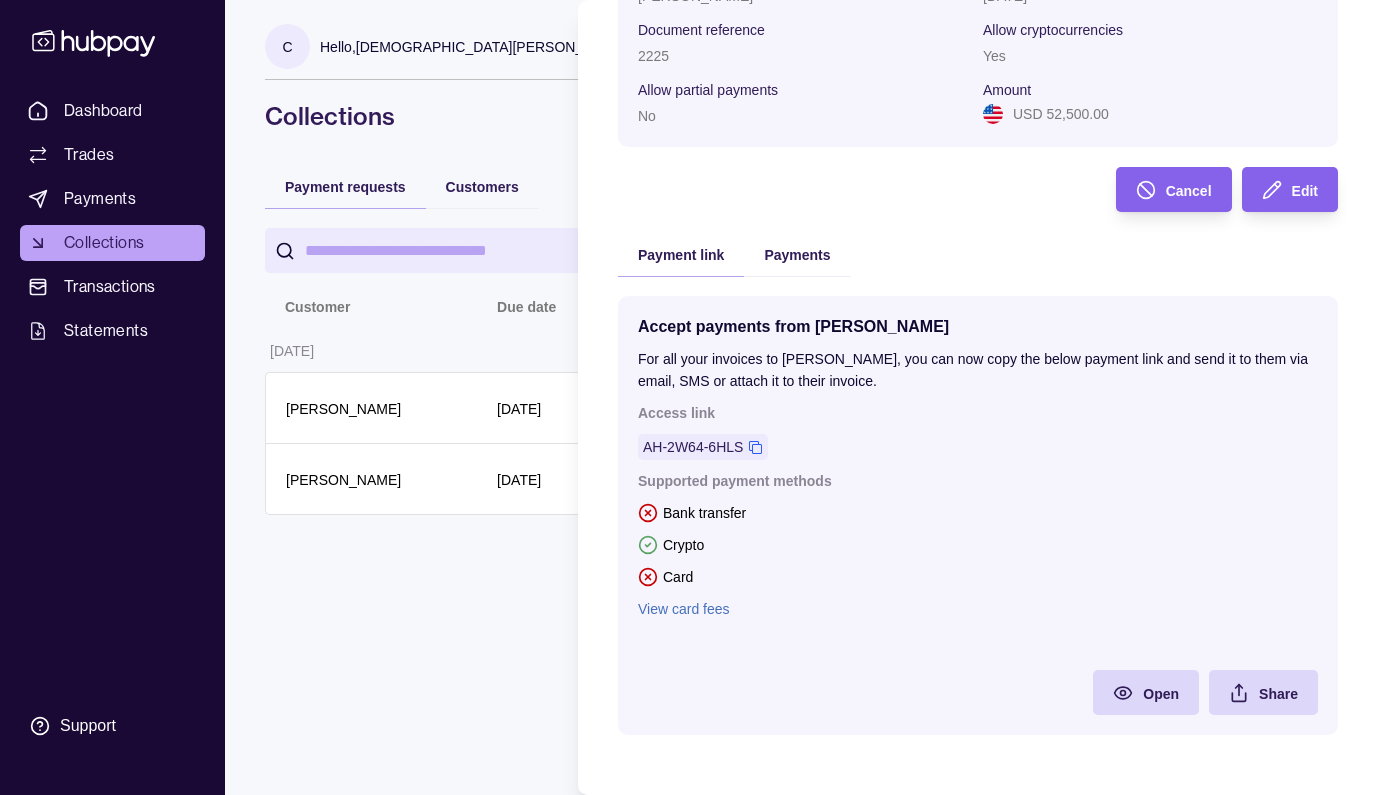 scroll, scrollTop: 215, scrollLeft: 0, axis: vertical 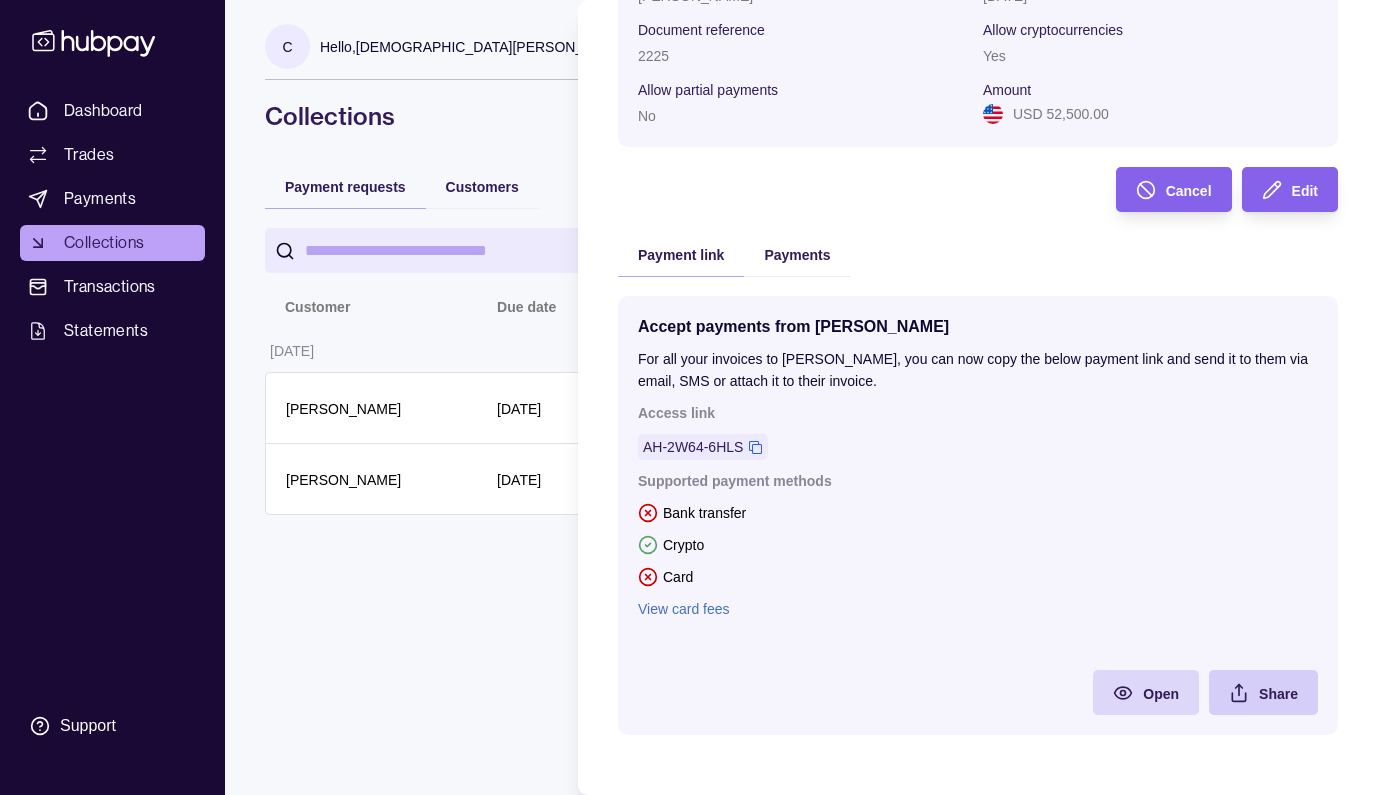 click on "Share" at bounding box center [1278, 694] 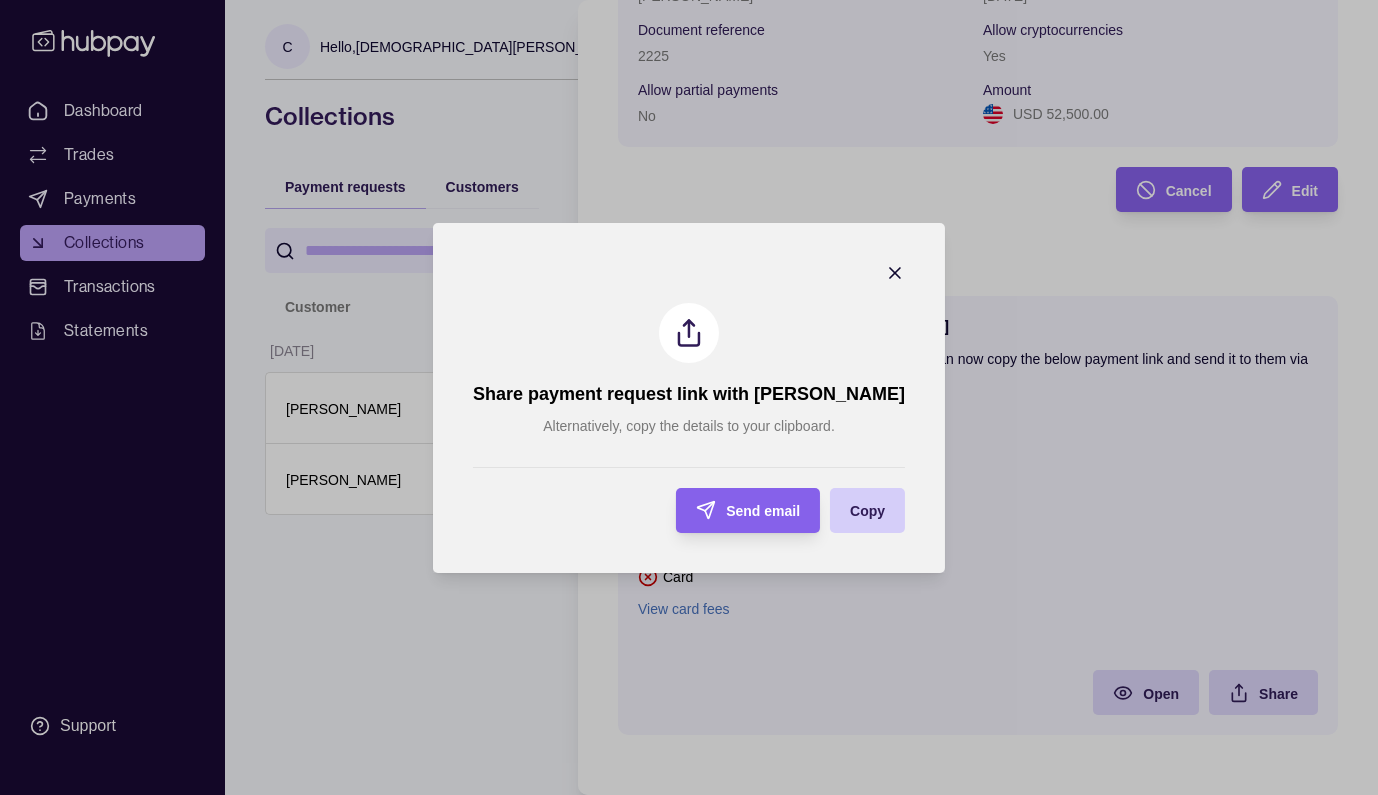 click on "Copy" at bounding box center [852, 510] 